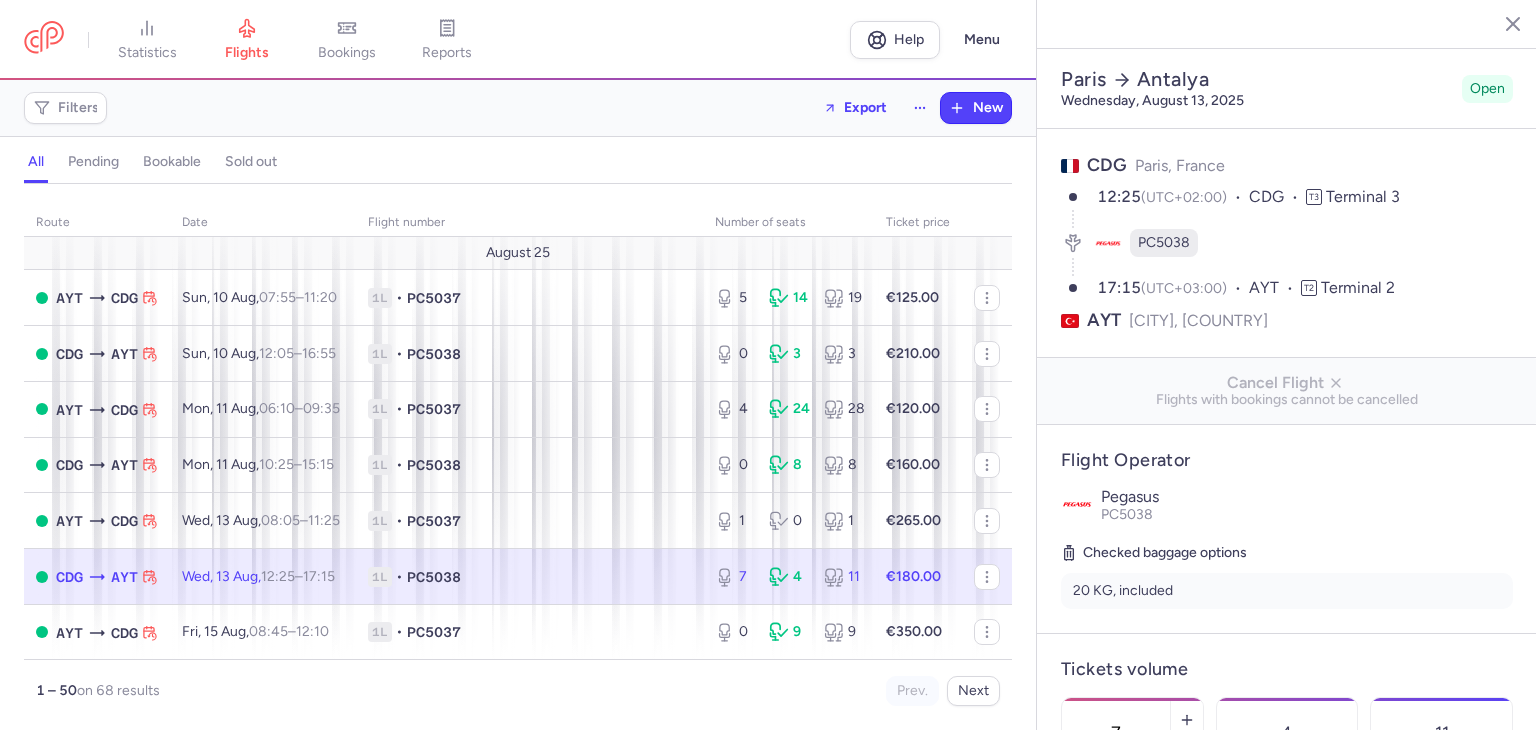 select on "hours" 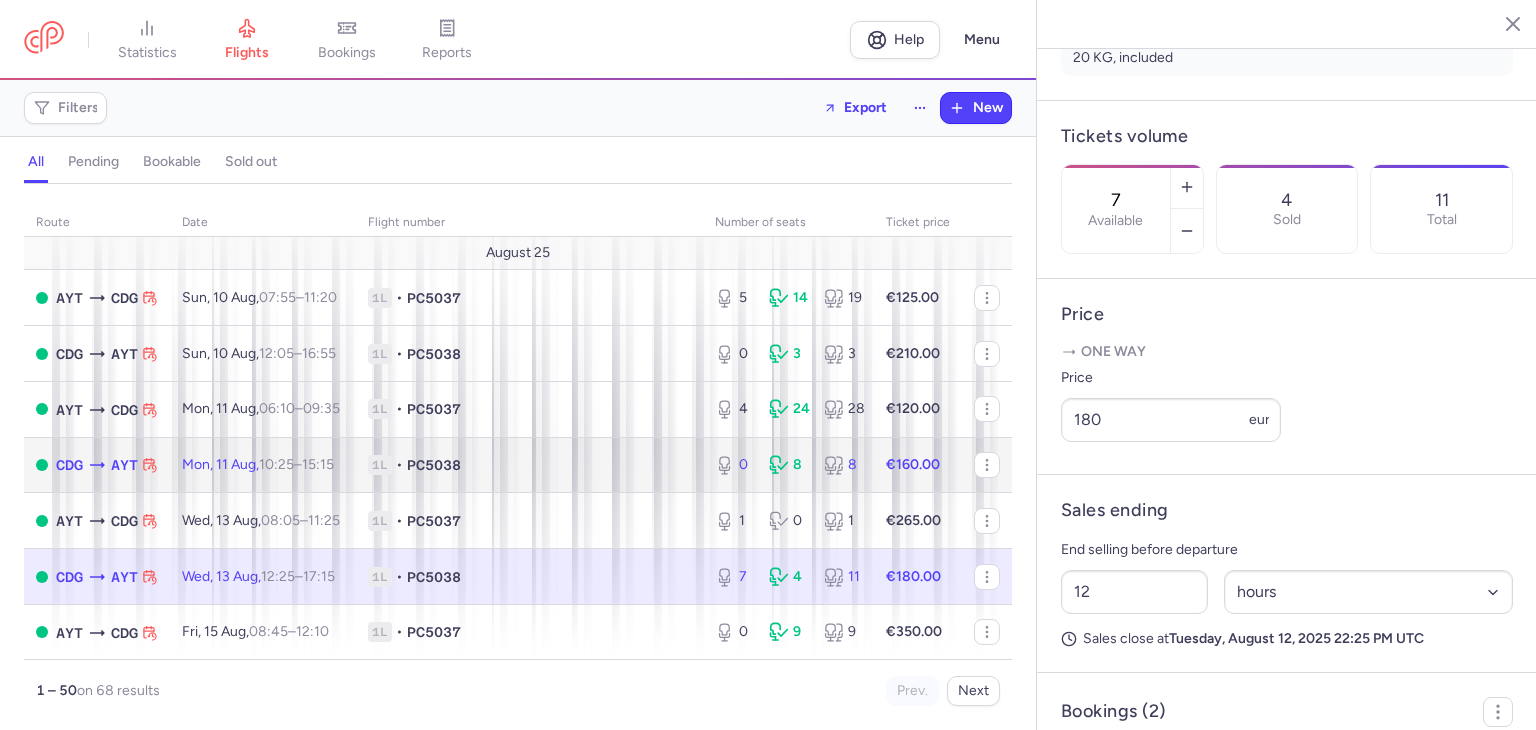 click on "[DAY], [DAY] [MONTH],  [HOUR]:[MINUTE]  –  [HOUR]:[MINUTE]  +0" at bounding box center (263, 465) 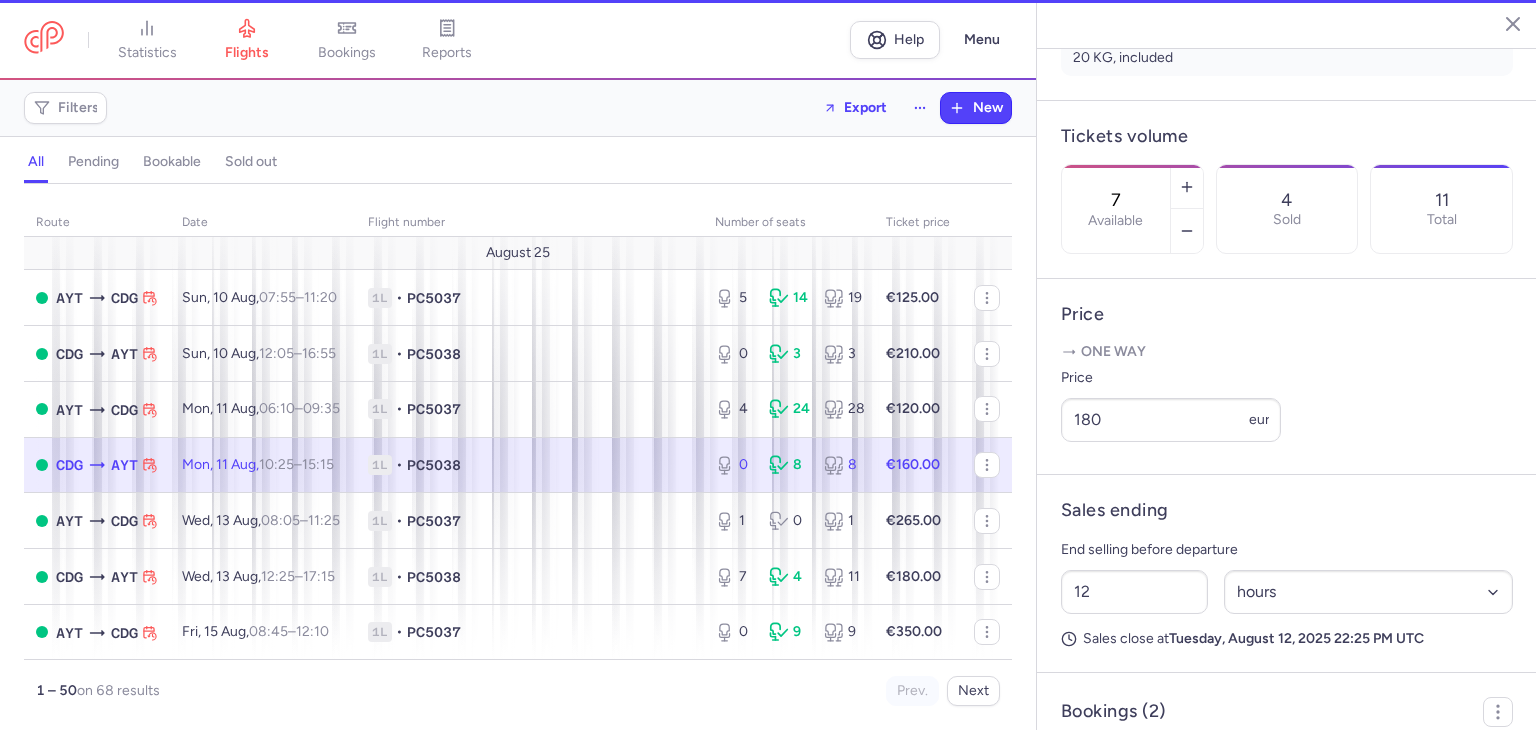 type on "5" 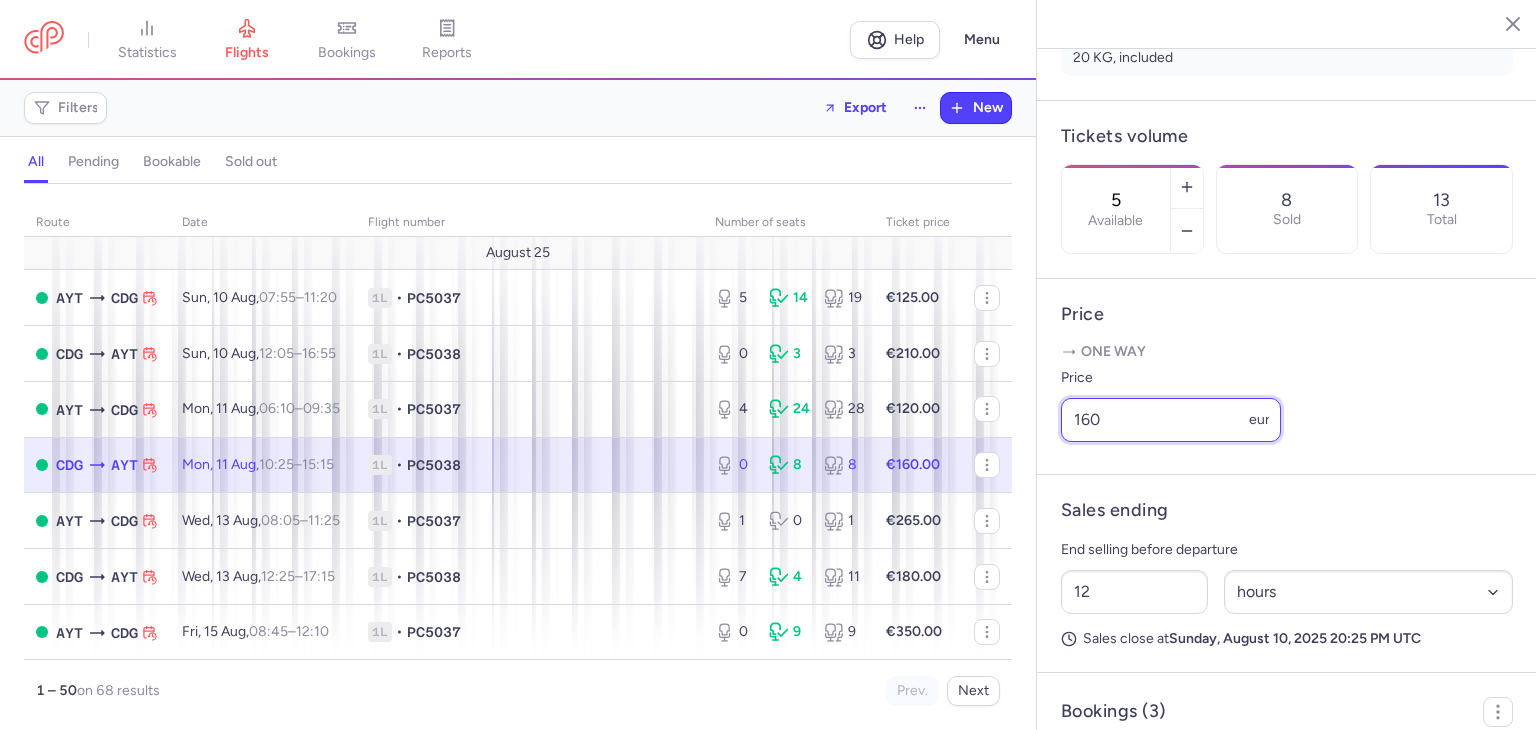 drag, startPoint x: 1103, startPoint y: 477, endPoint x: 1066, endPoint y: 471, distance: 37.48333 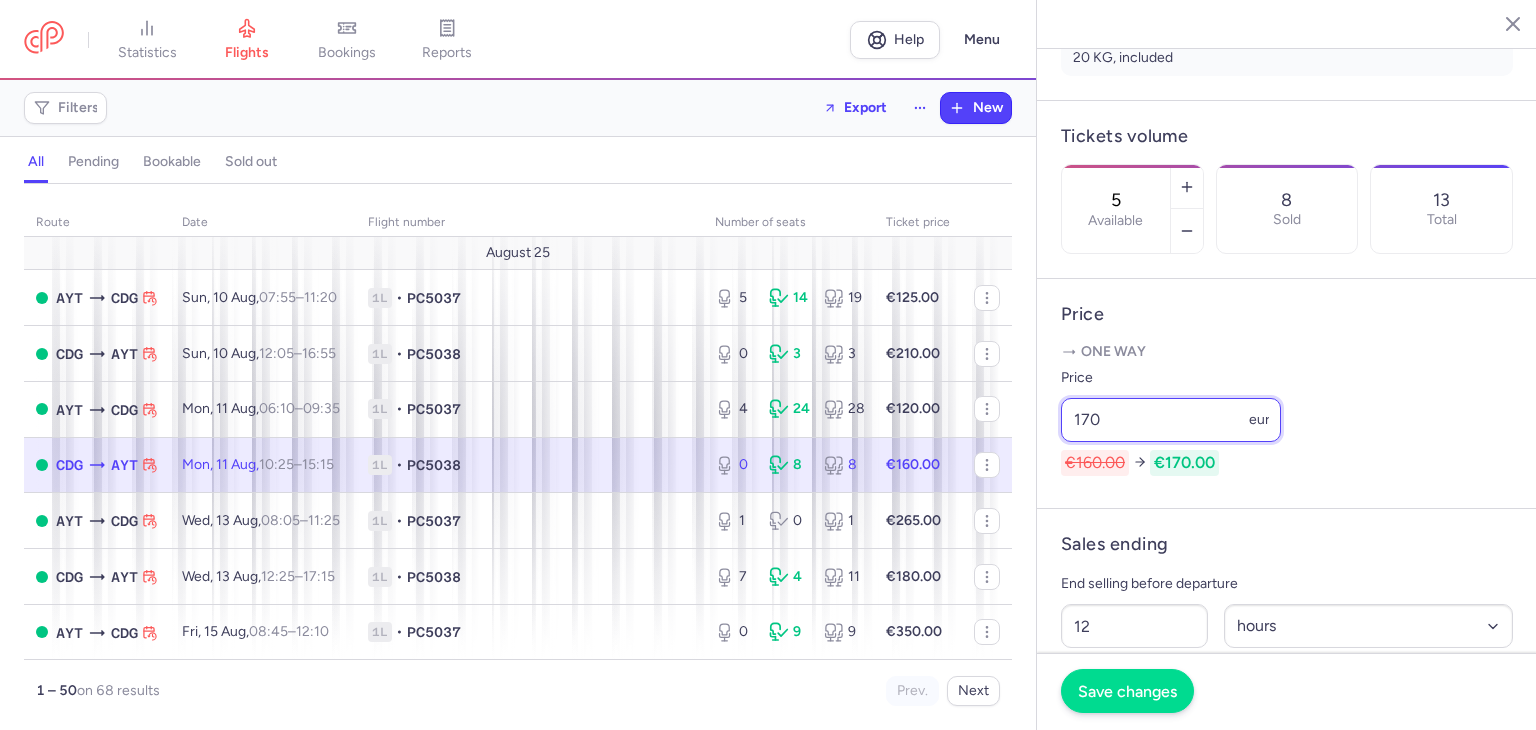 type on "170" 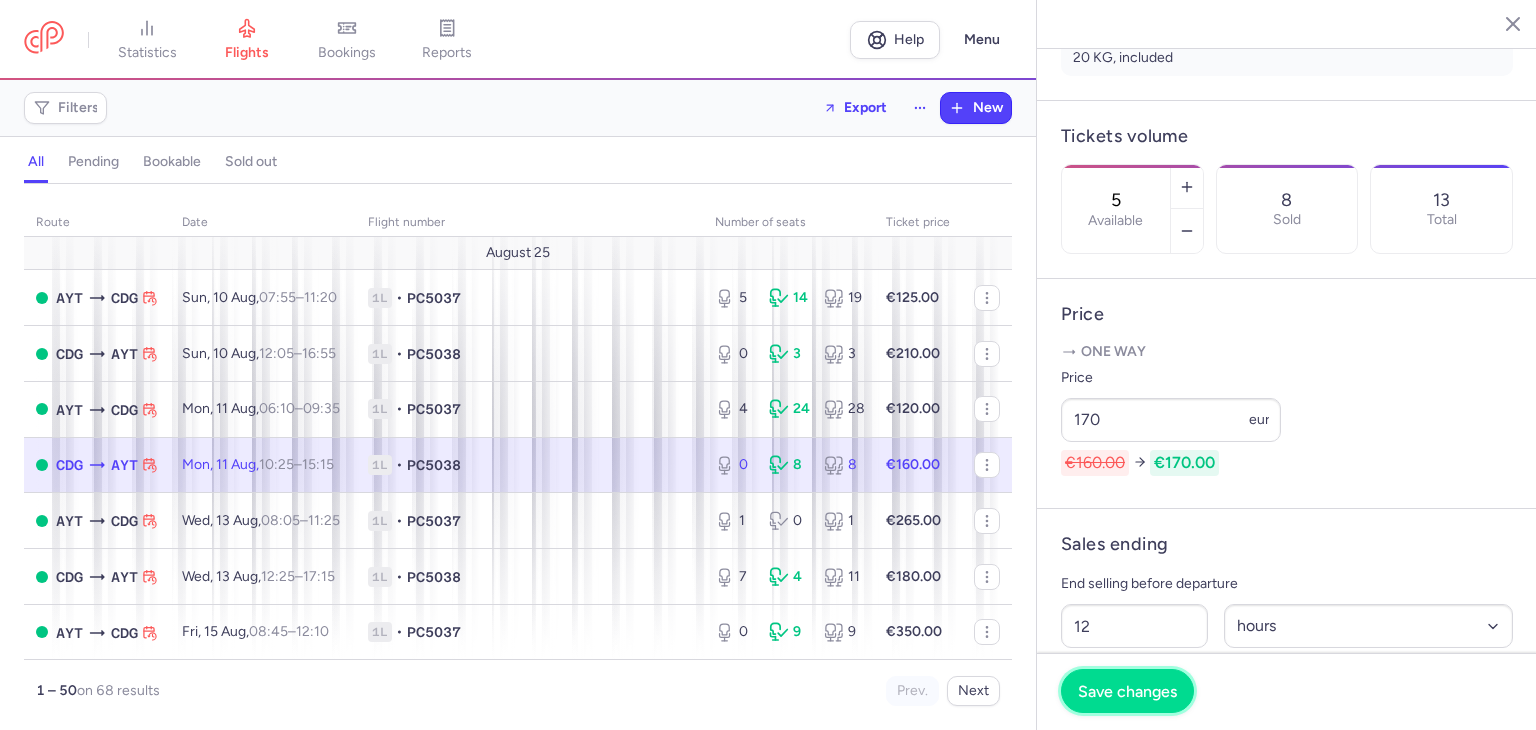 click on "Save changes" at bounding box center (1127, 691) 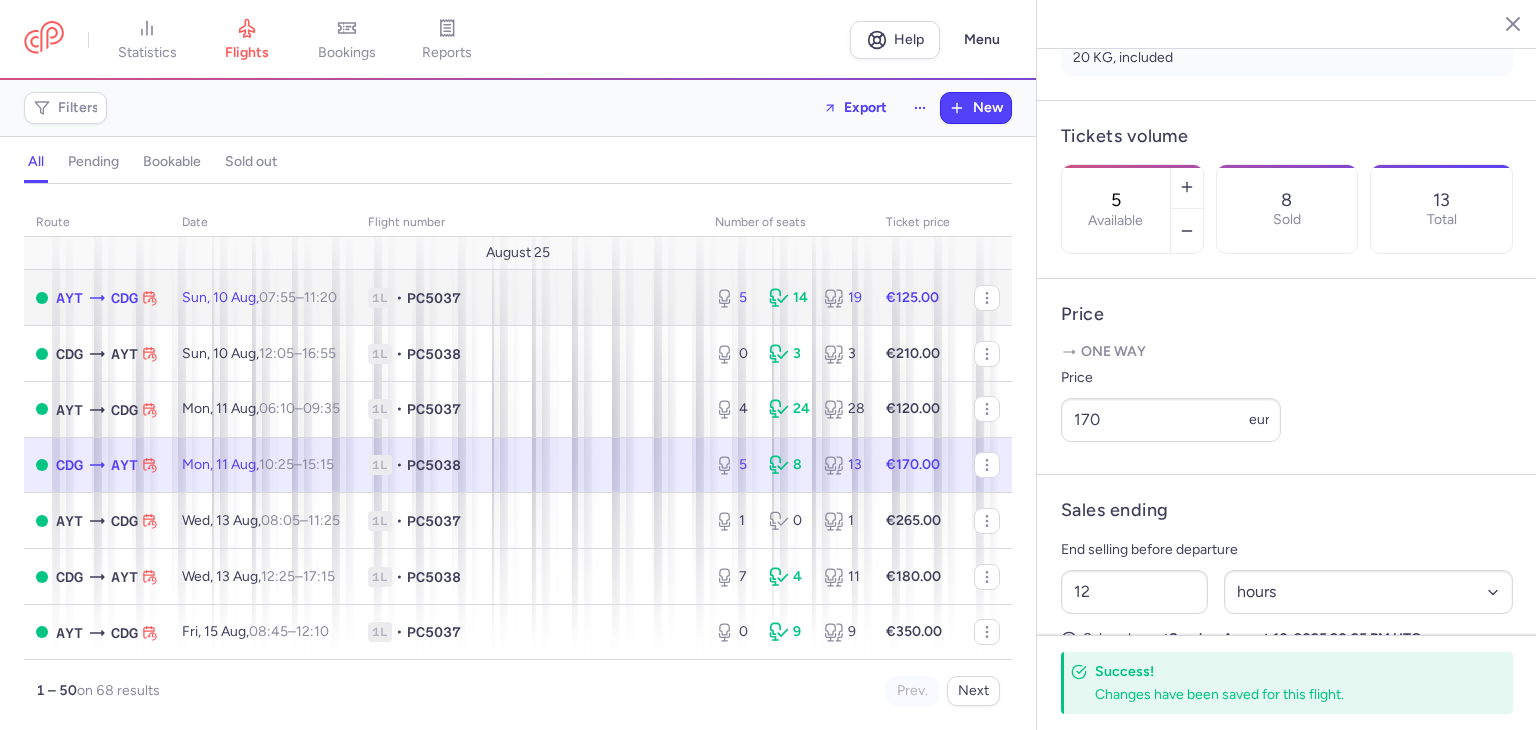 click on "1L • PC5037" at bounding box center [529, 298] 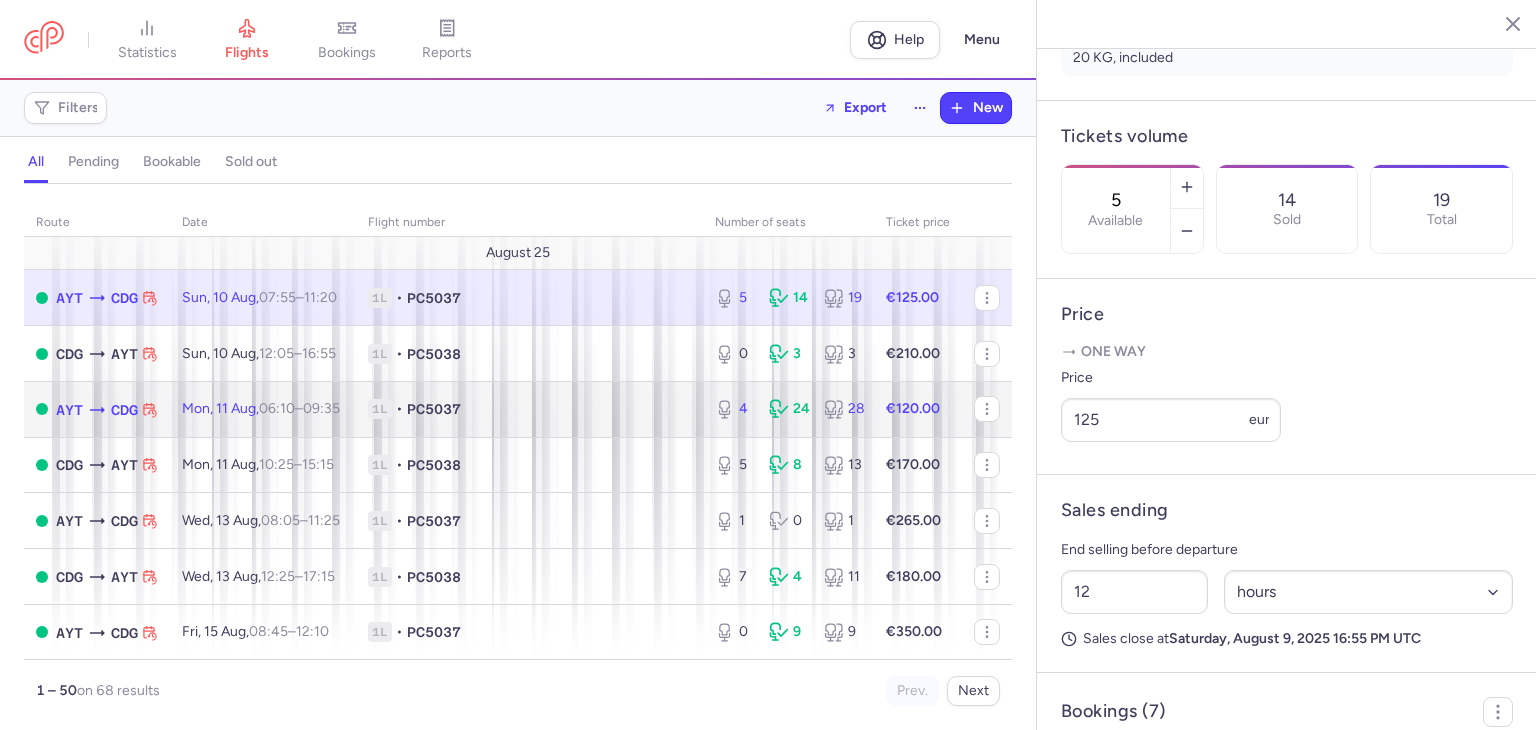 click on "1L • PC5037" at bounding box center [529, 409] 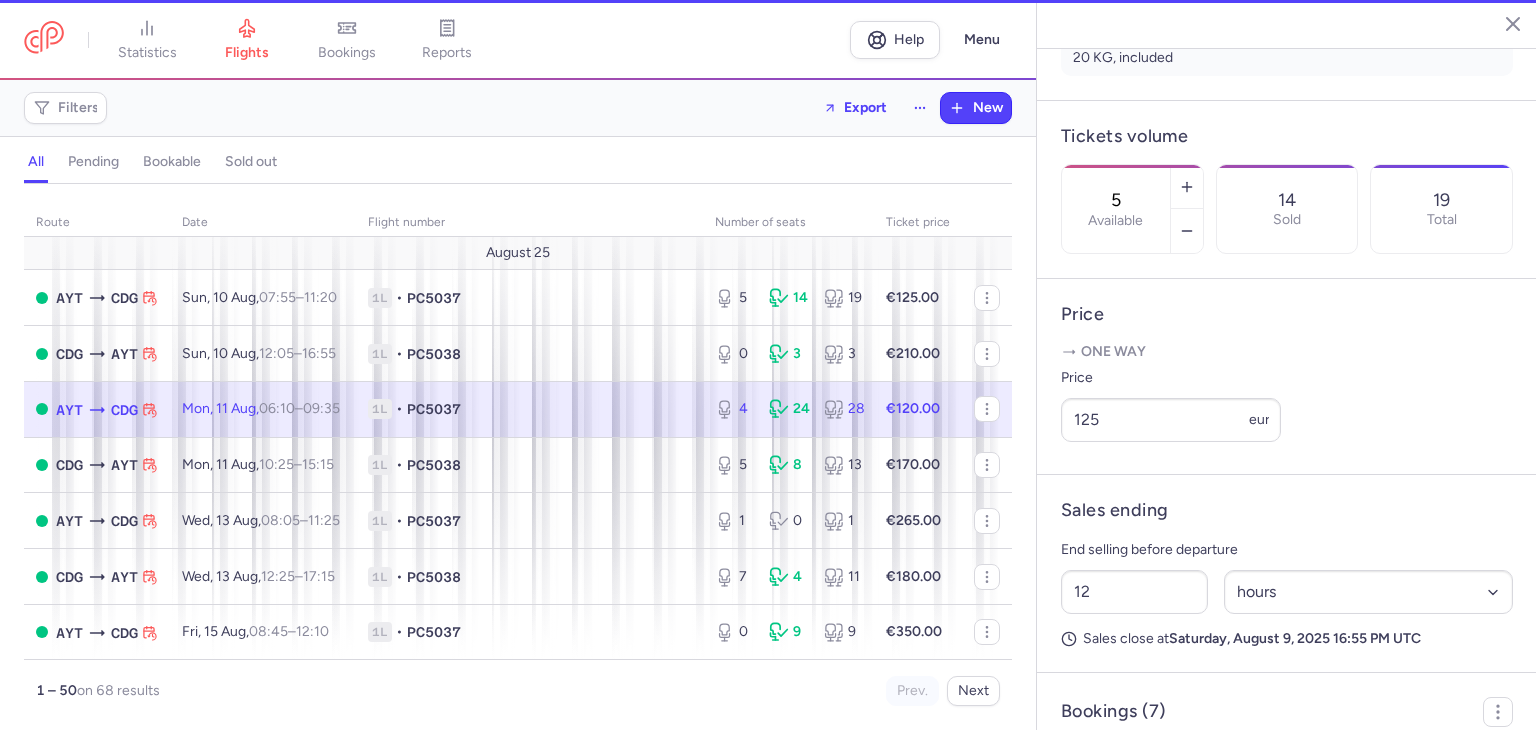 type on "4" 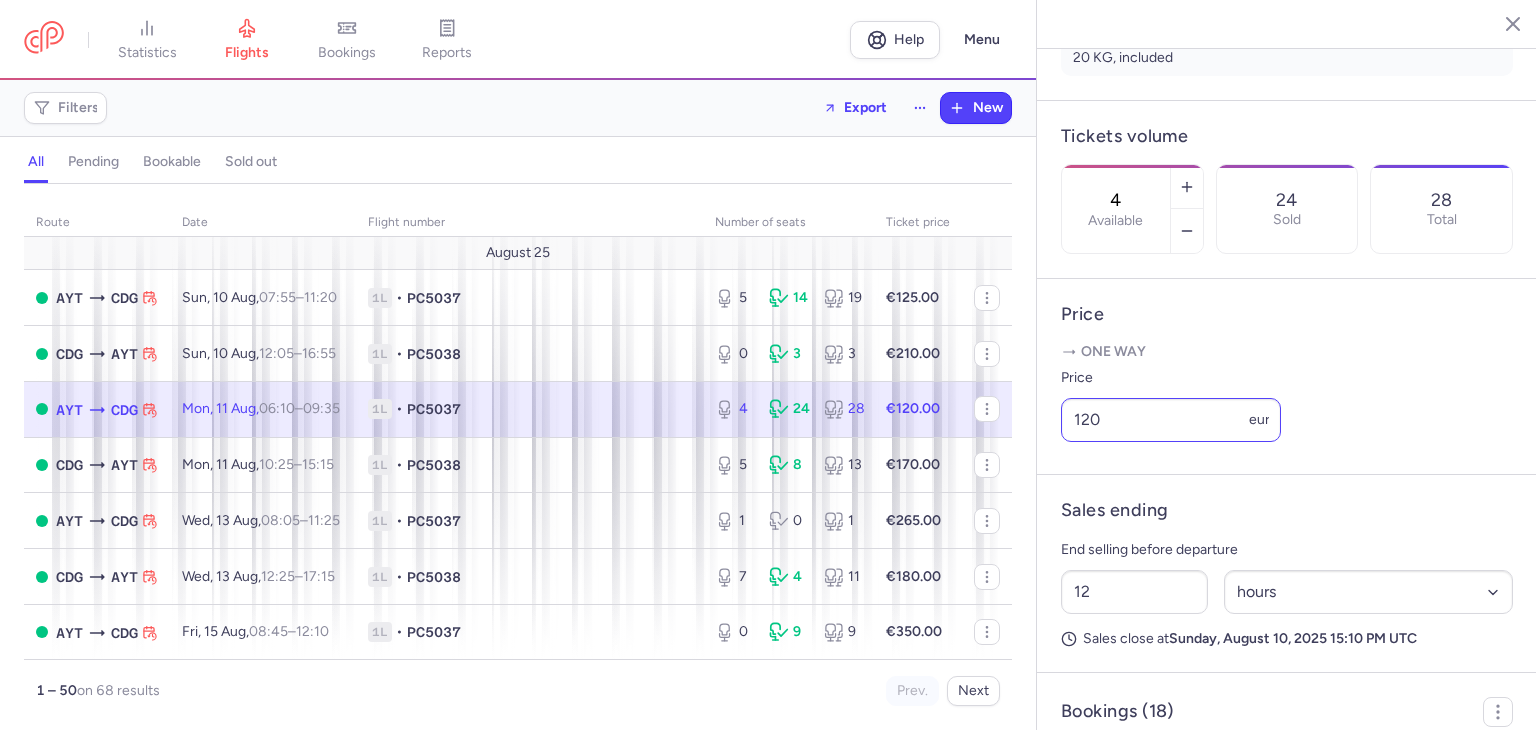 click on "One way  Price  120 eur" at bounding box center [1287, 396] 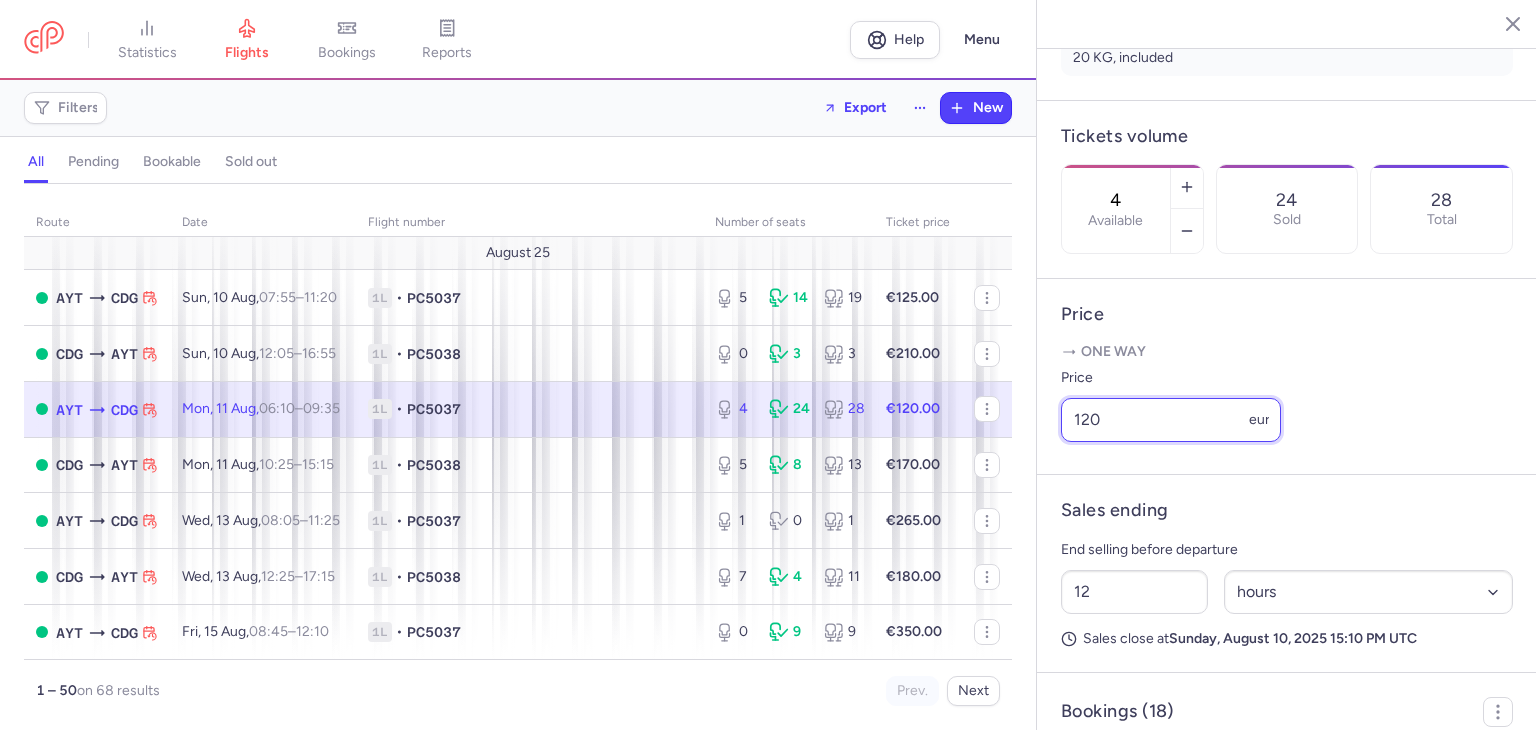 drag, startPoint x: 1145, startPoint y: 482, endPoint x: 1032, endPoint y: 480, distance: 113.0177 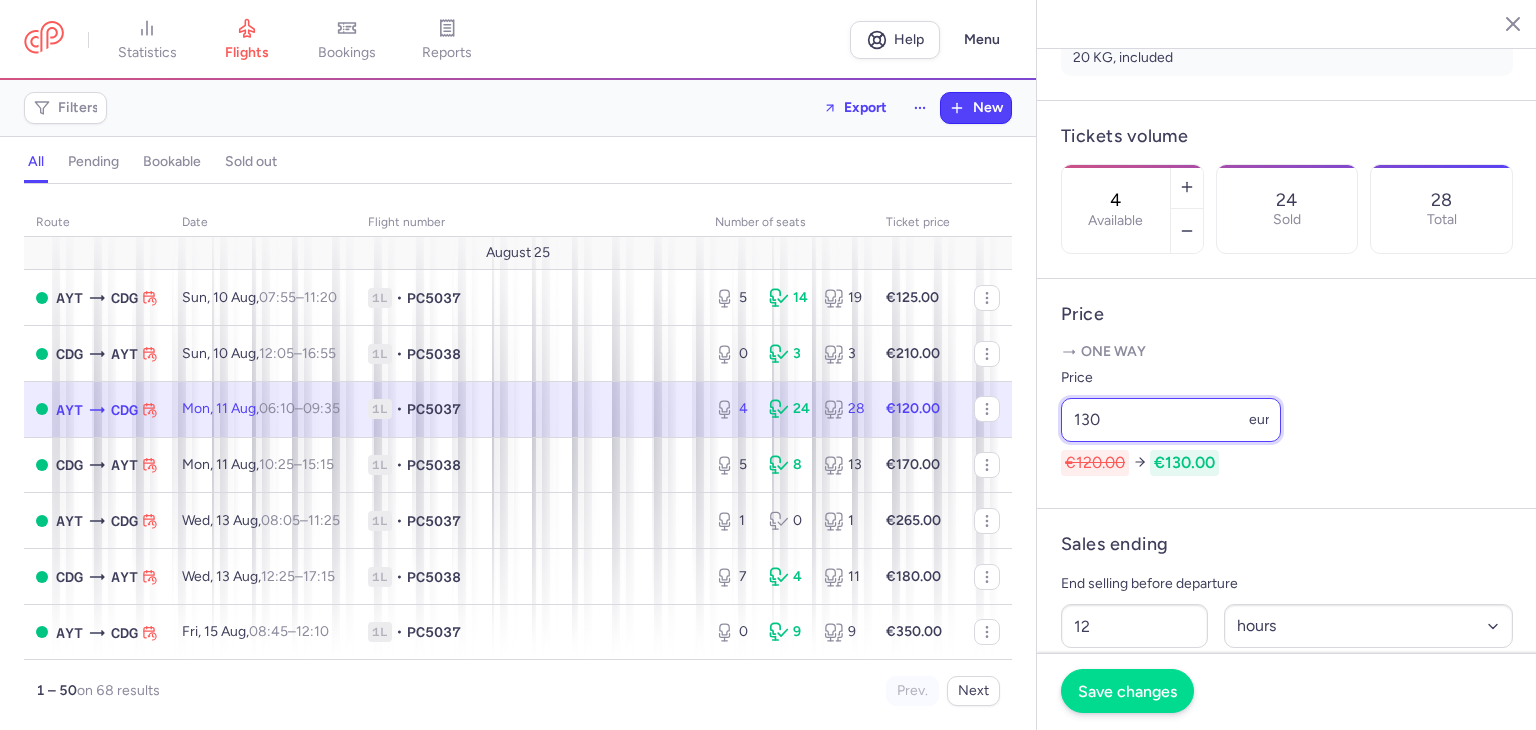 type on "130" 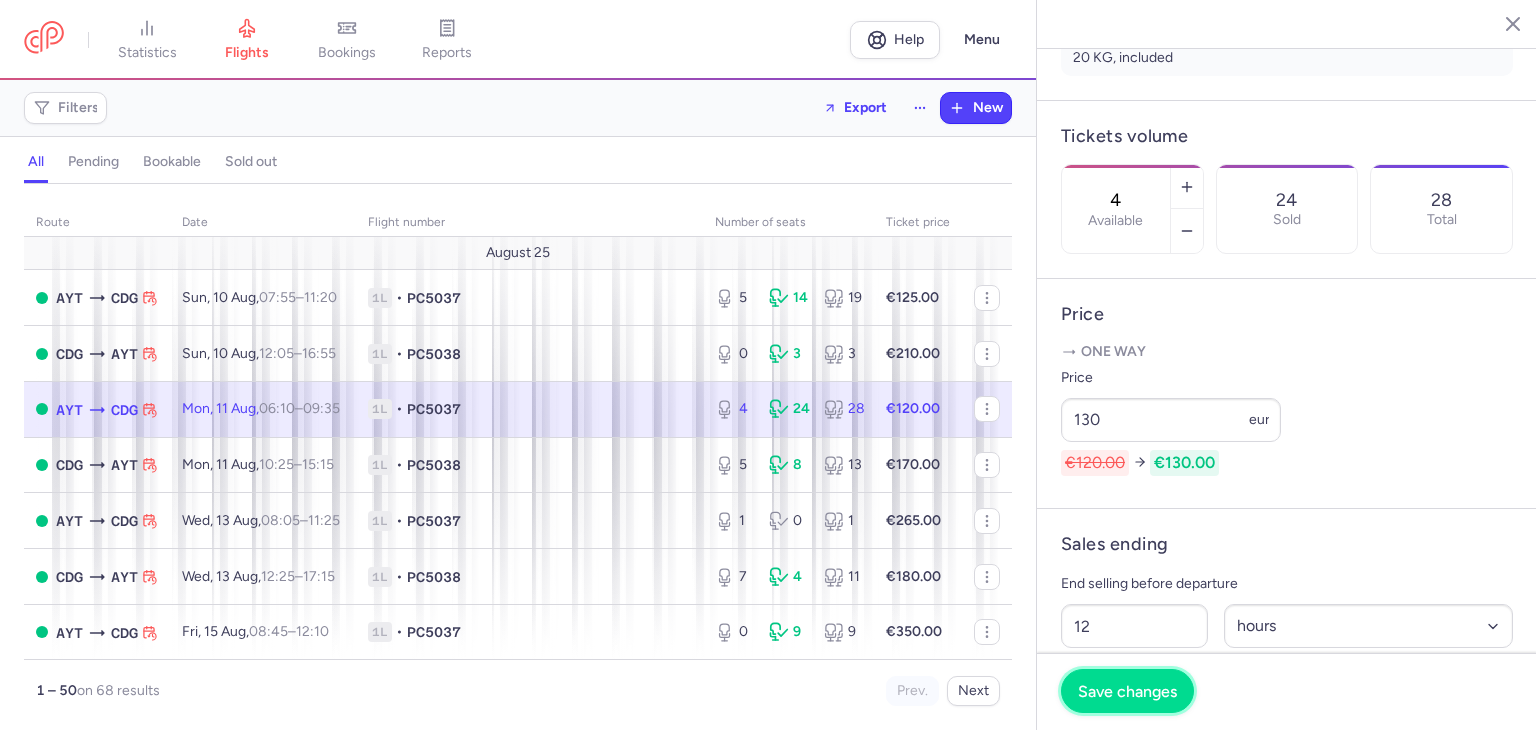 click on "Save changes" at bounding box center (1127, 691) 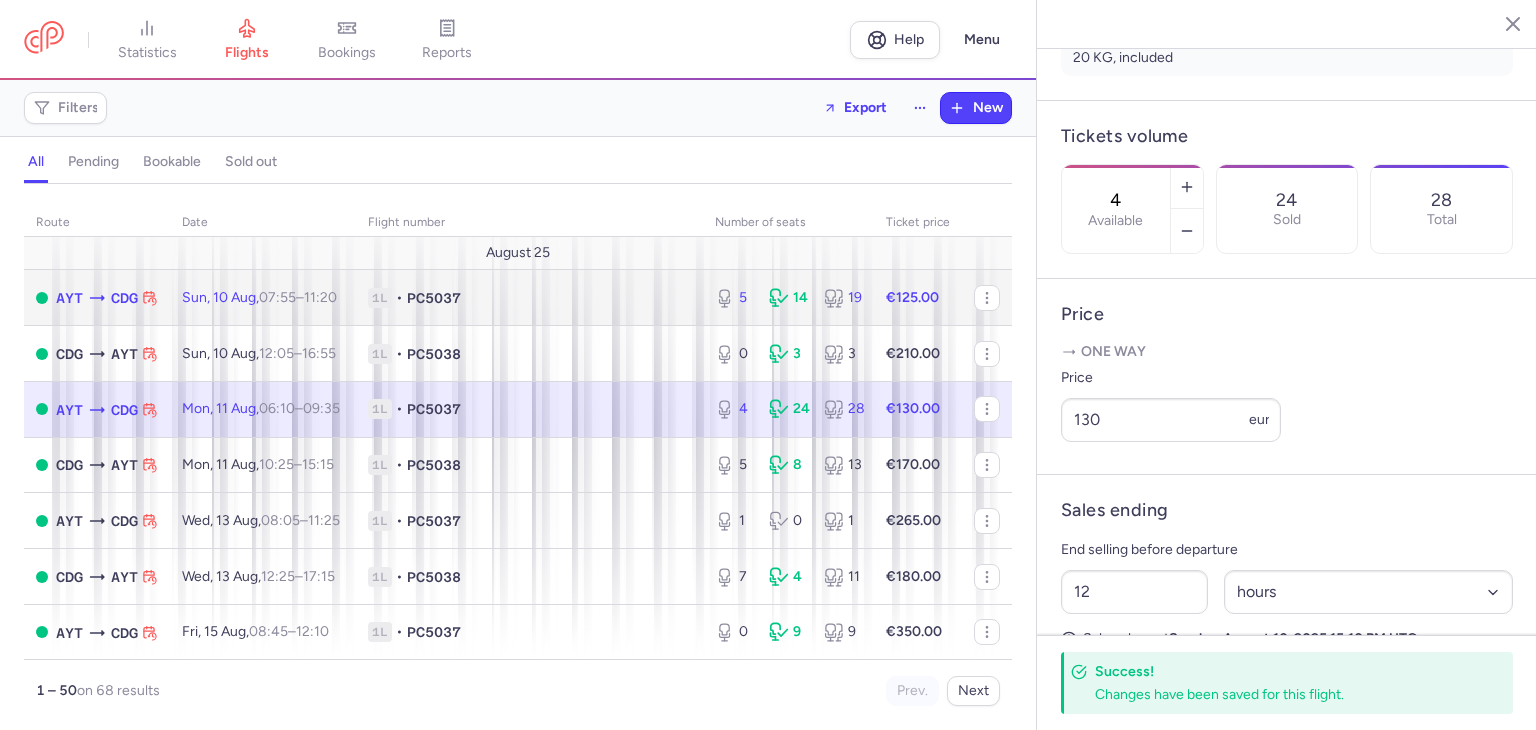 click on "1L • PC5037" at bounding box center [529, 298] 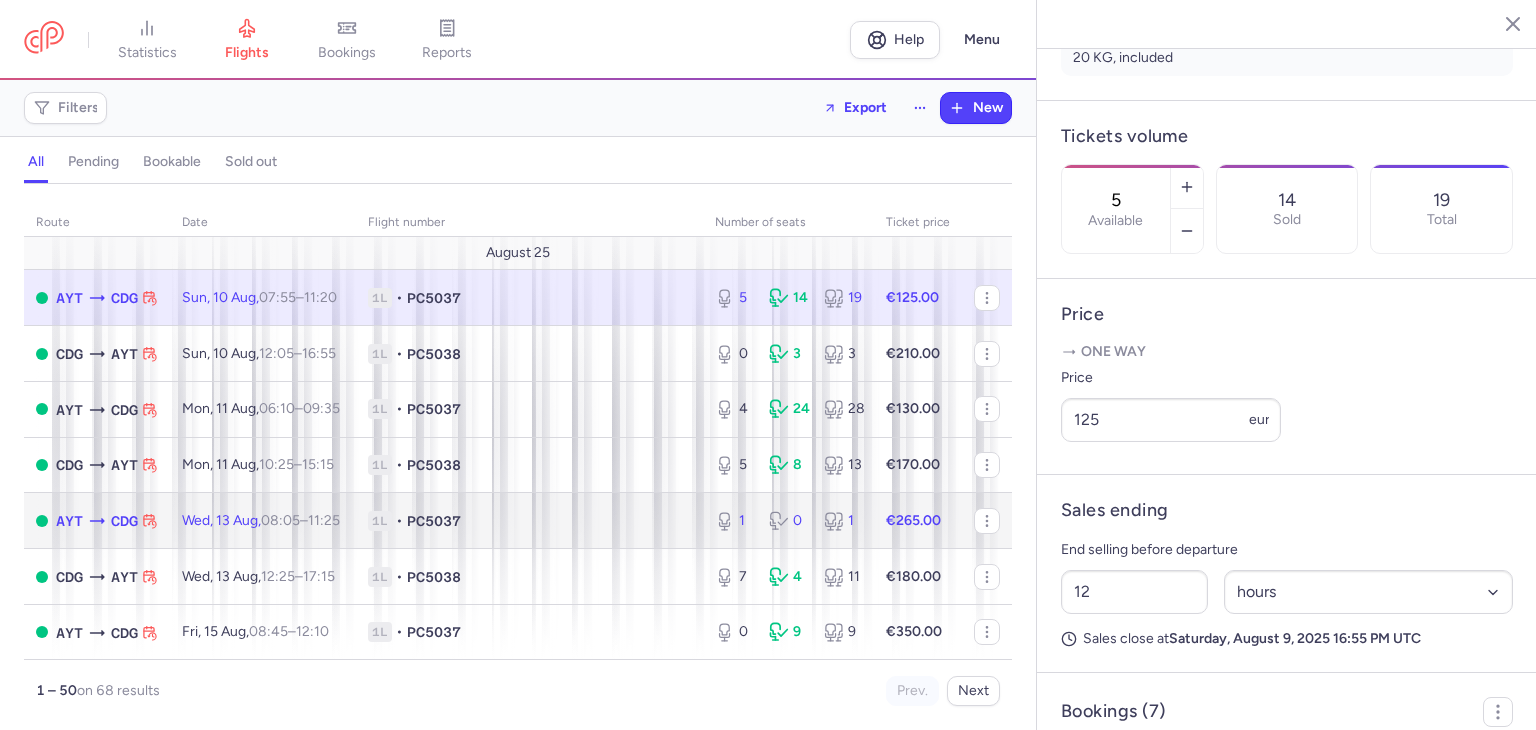 click on "1L • PC5037" at bounding box center (529, 521) 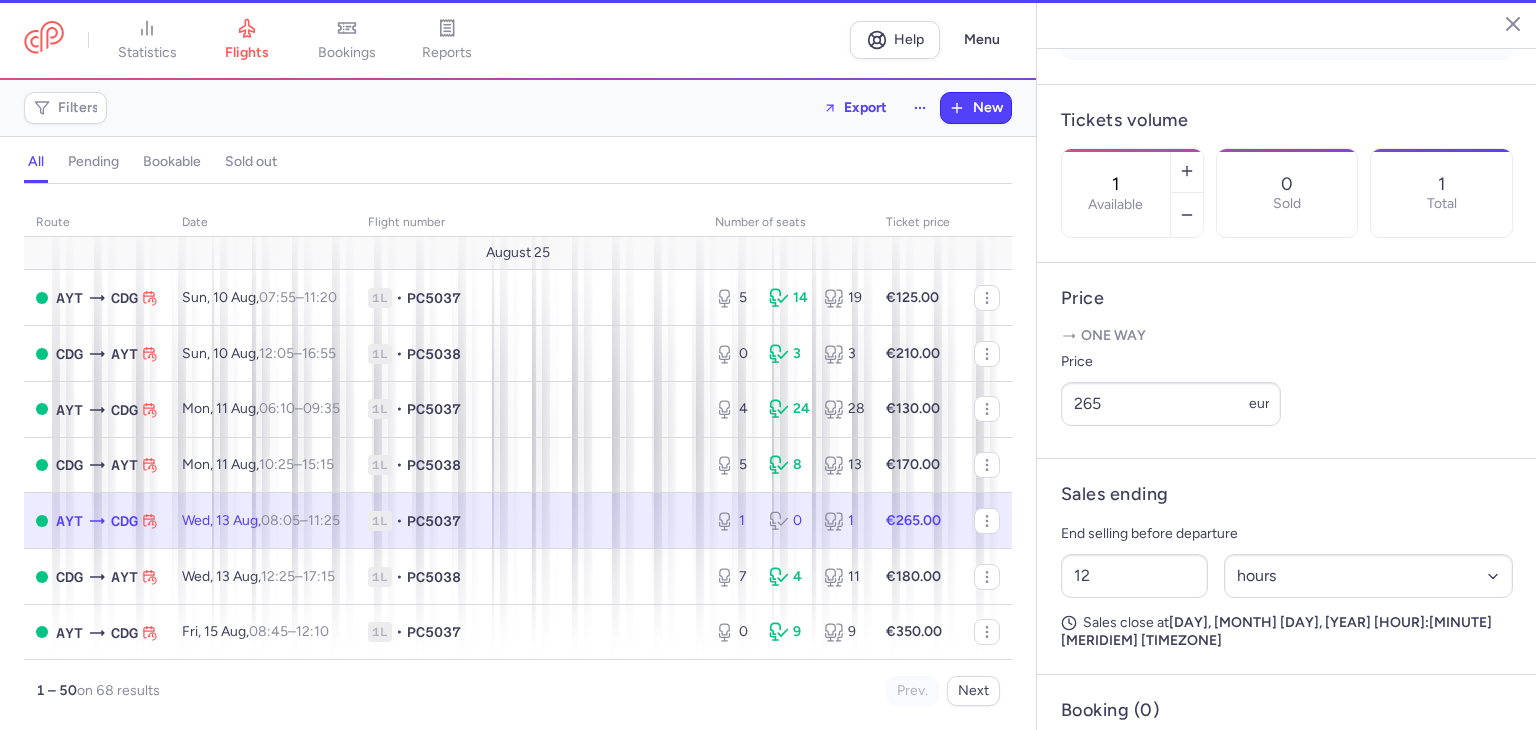 scroll, scrollTop: 517, scrollLeft: 0, axis: vertical 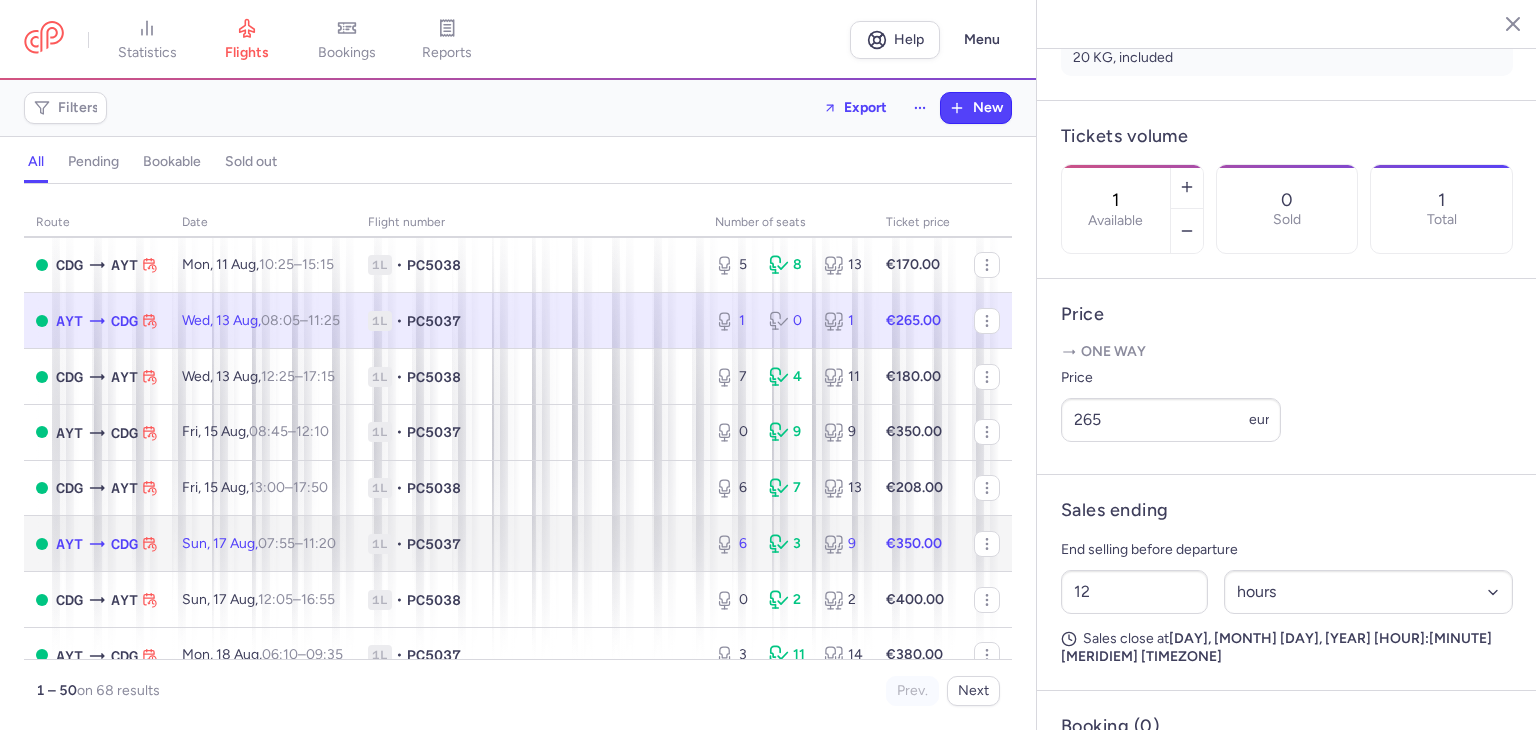 click on "1L • PC5037" at bounding box center [529, 544] 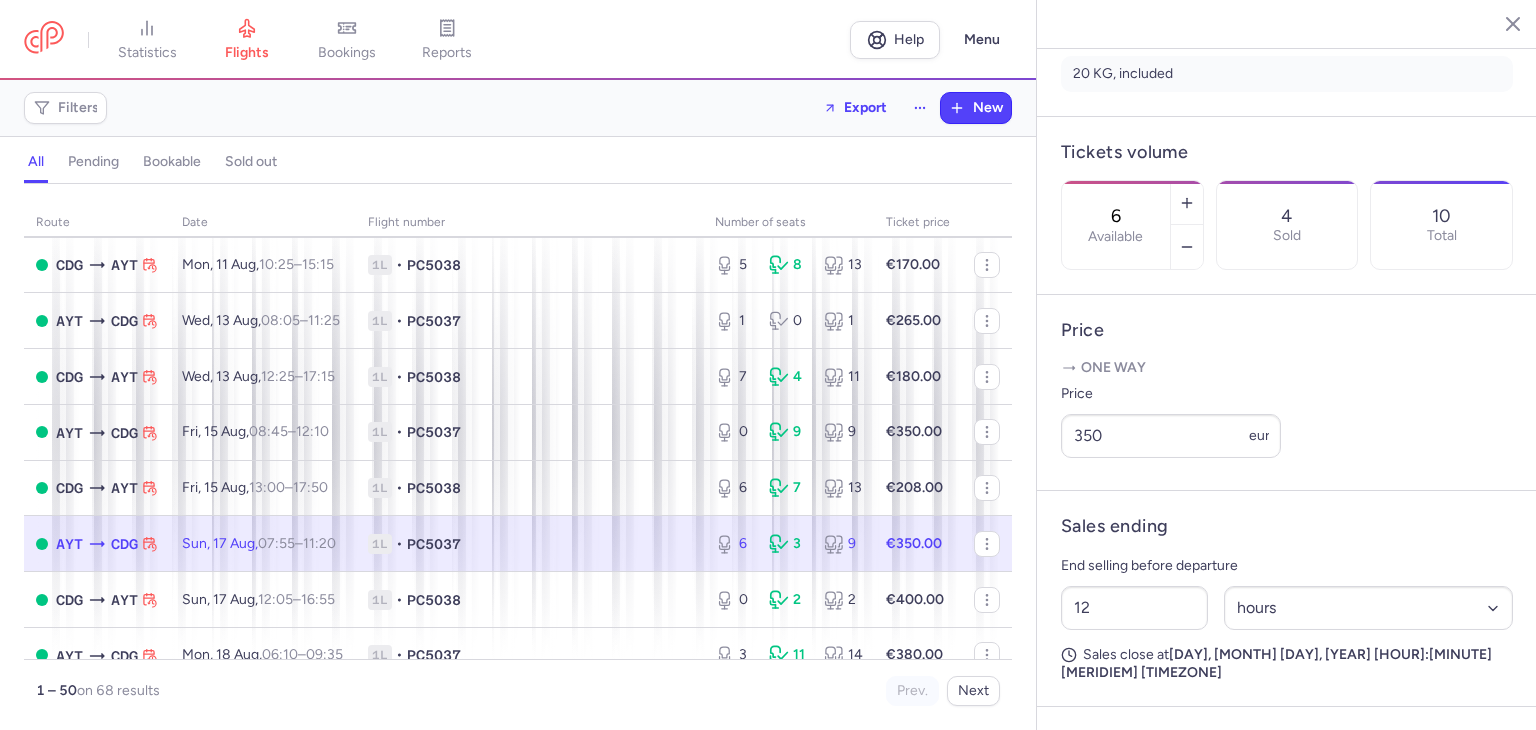 scroll, scrollTop: 533, scrollLeft: 0, axis: vertical 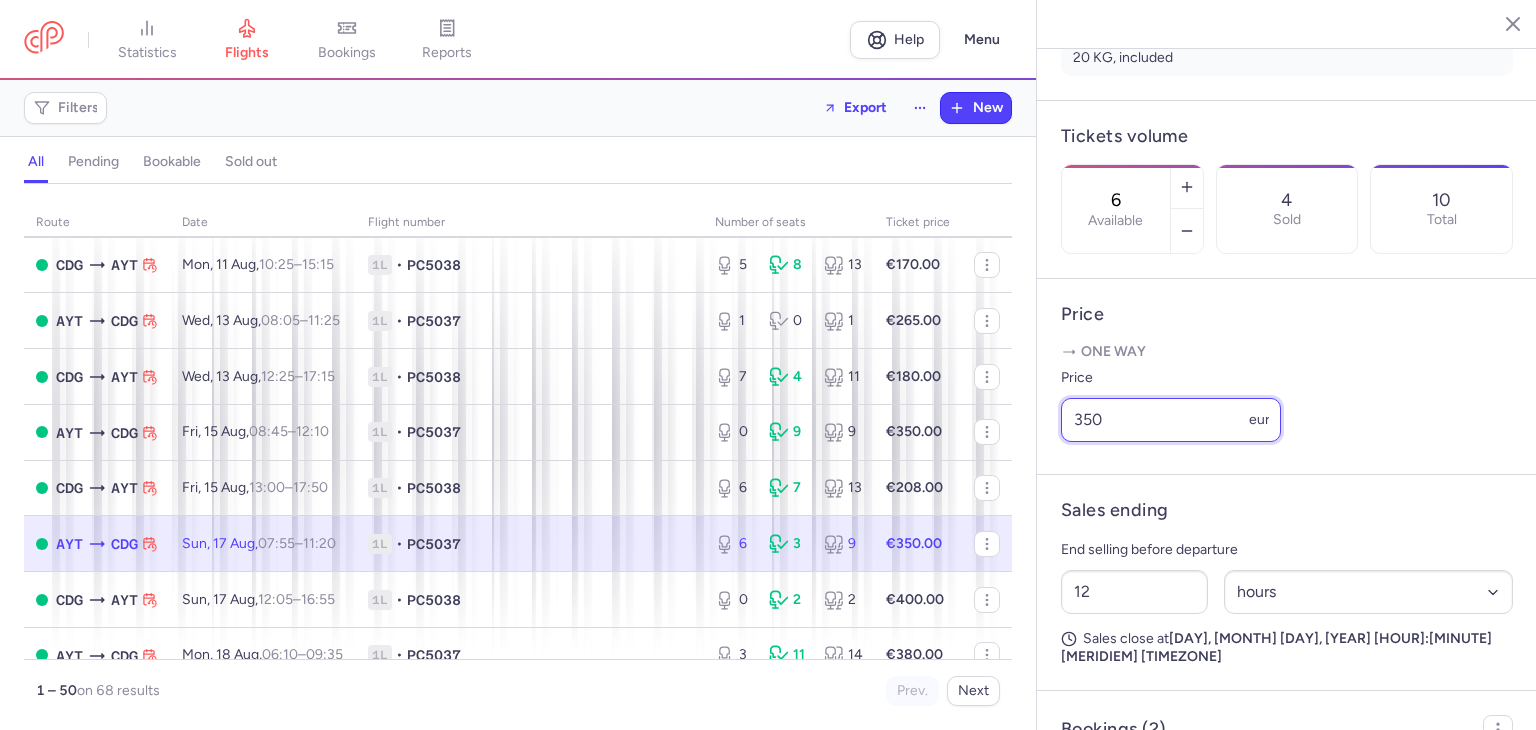 drag, startPoint x: 1193, startPoint y: 471, endPoint x: 1179, endPoint y: 471, distance: 14 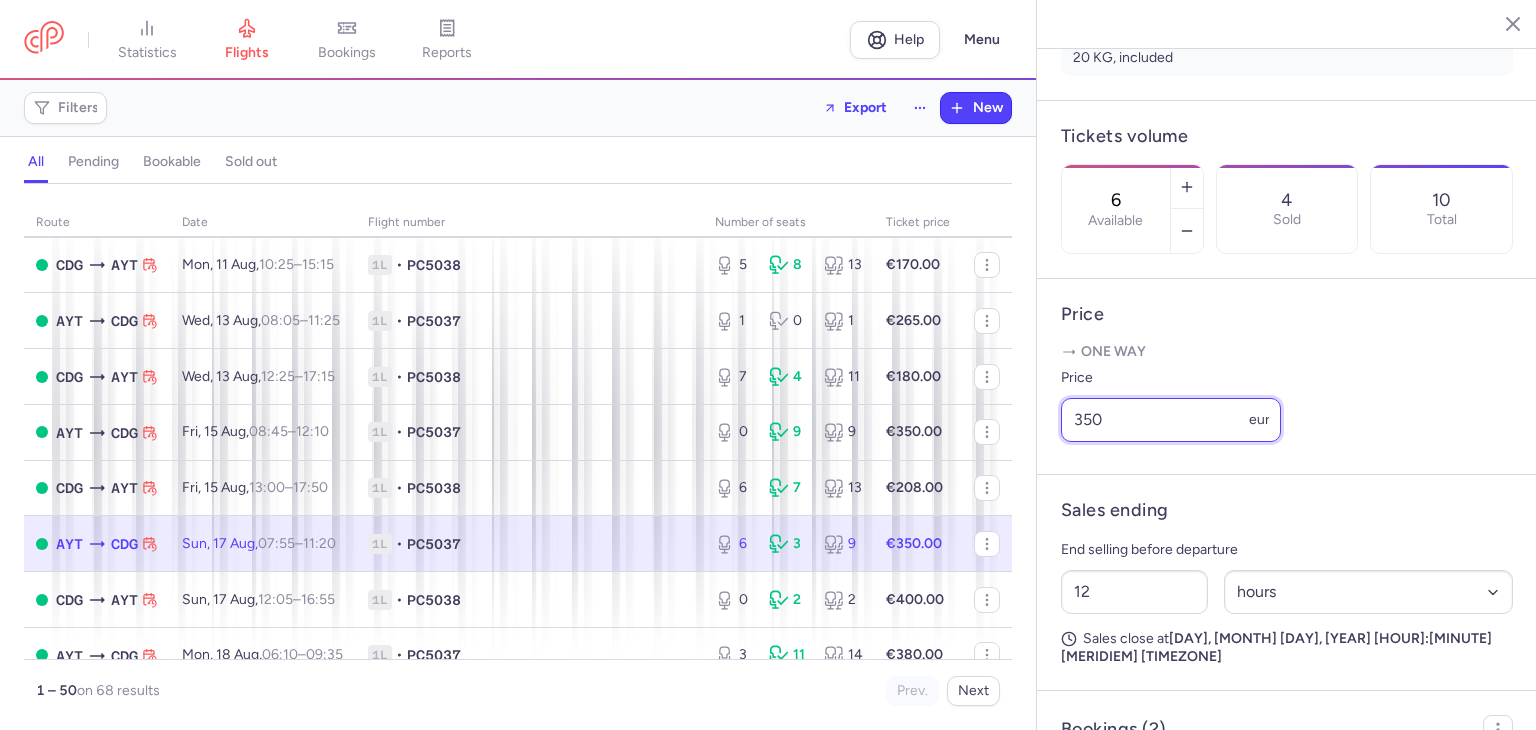 drag, startPoint x: 1180, startPoint y: 465, endPoint x: 1142, endPoint y: 468, distance: 38.118237 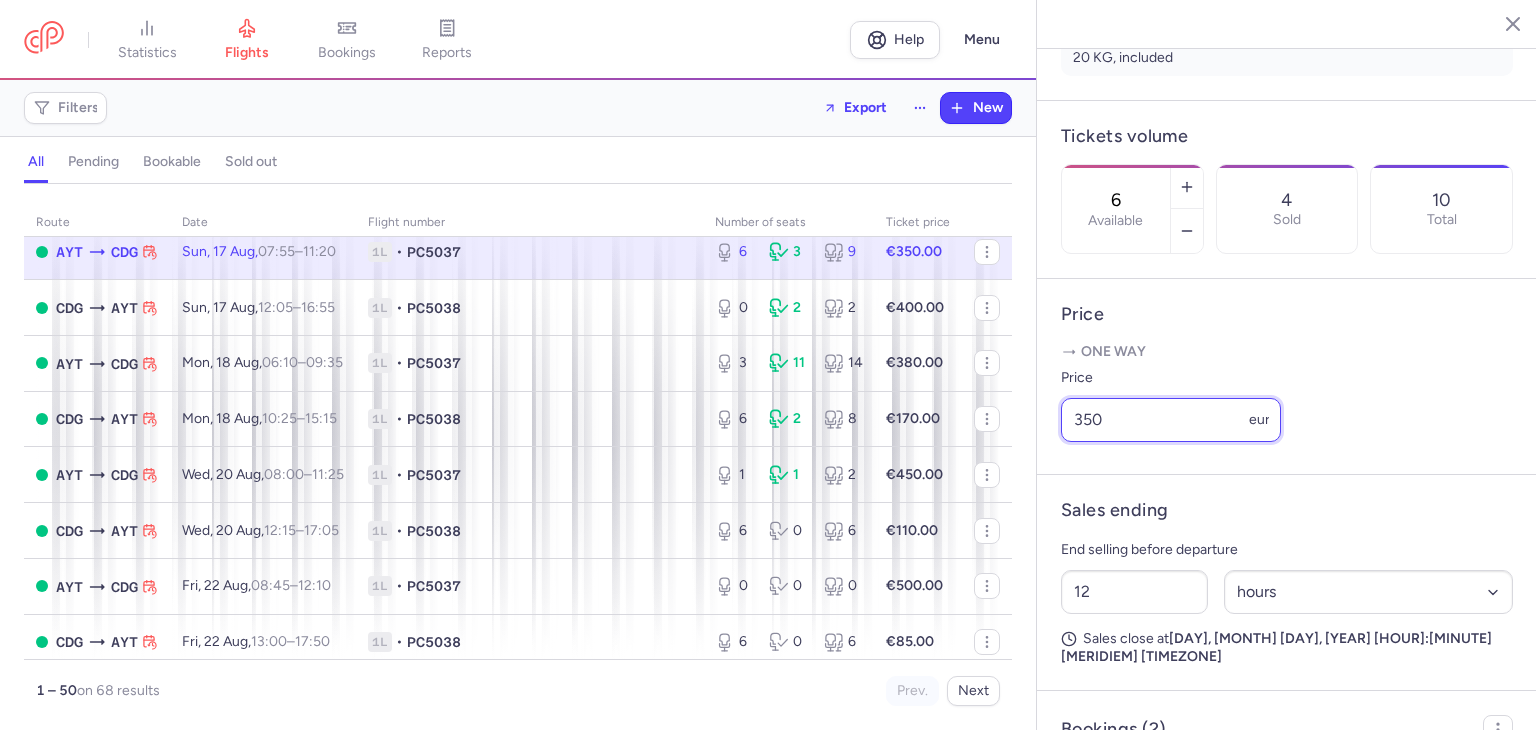 scroll, scrollTop: 533, scrollLeft: 0, axis: vertical 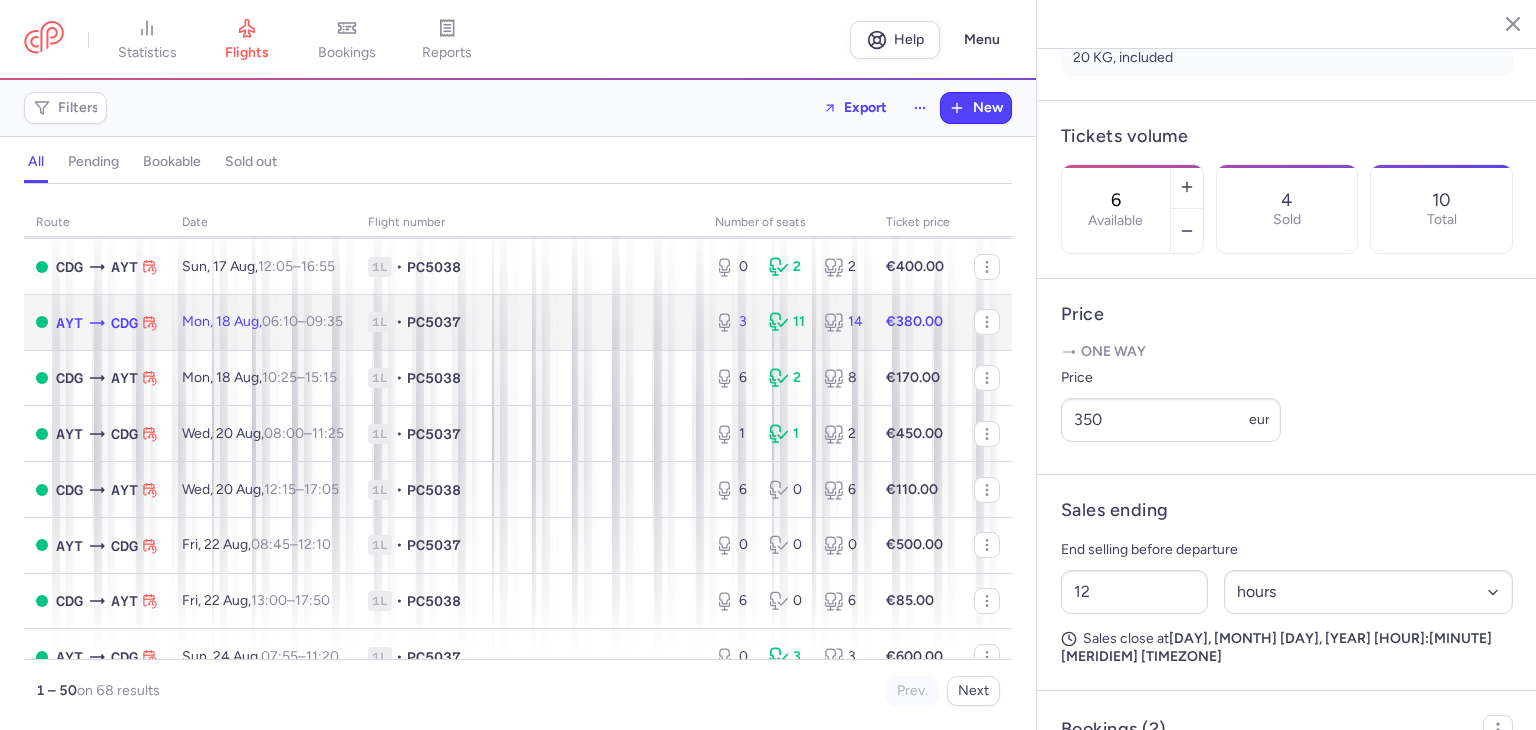 click on "1L • PC5037" at bounding box center [529, 322] 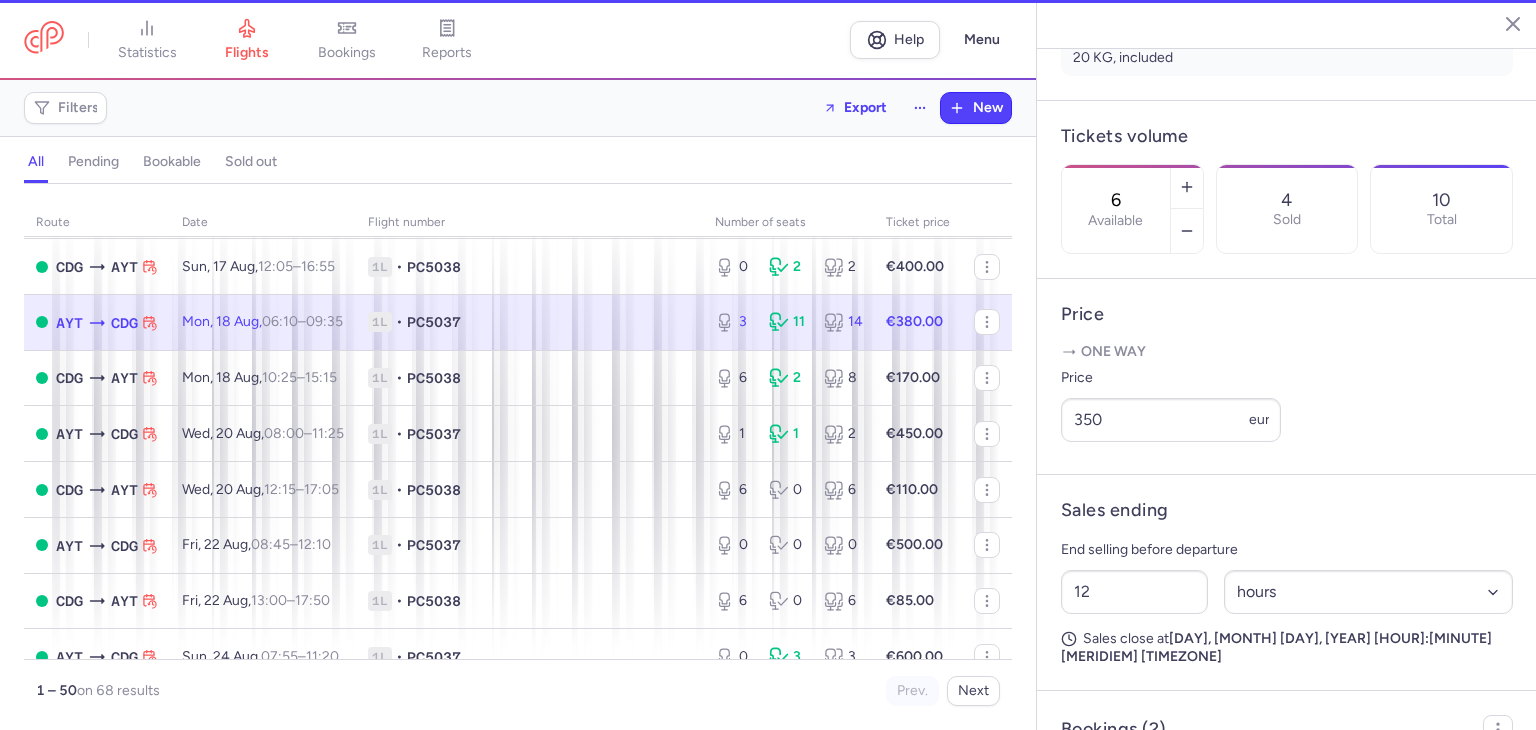 type on "3" 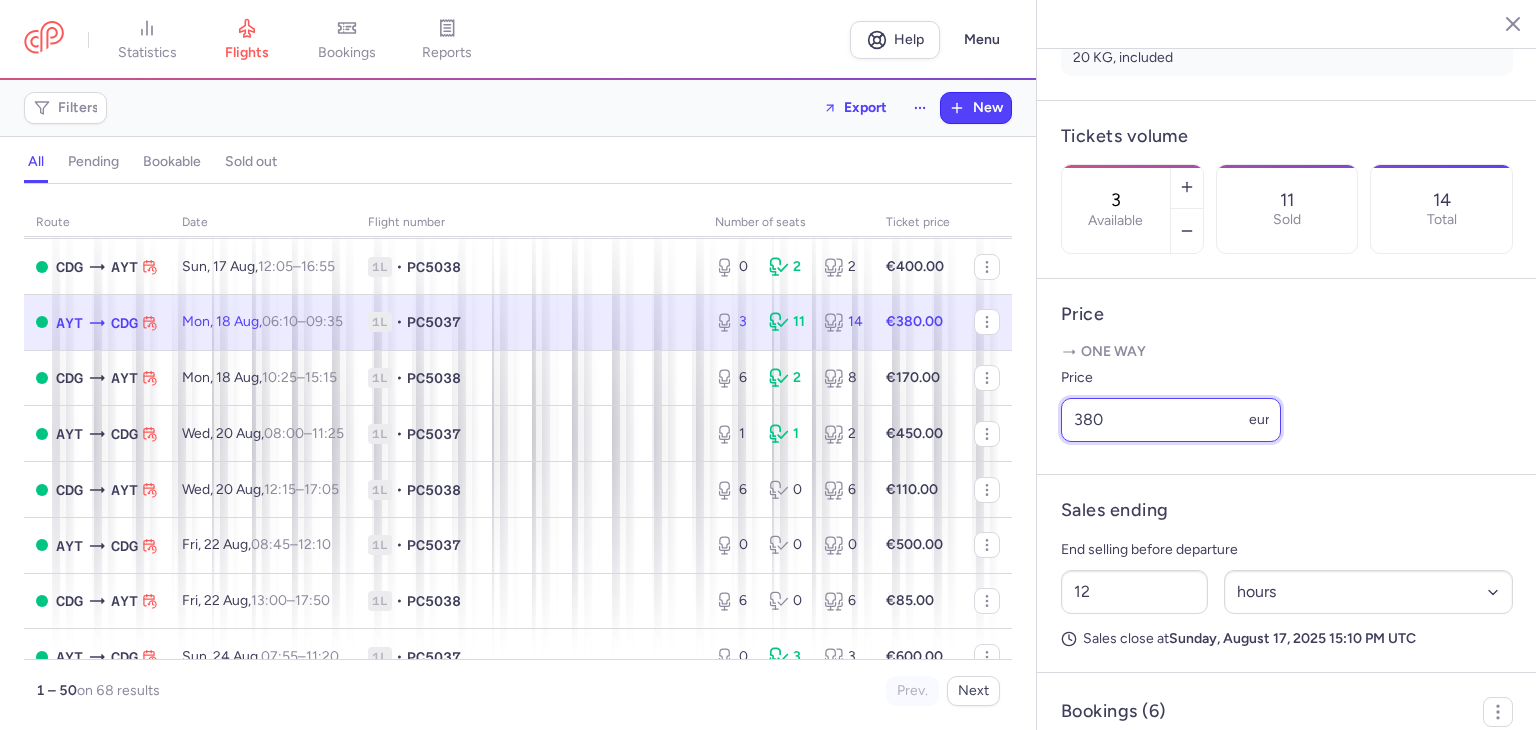 click on "380" at bounding box center (1171, 420) 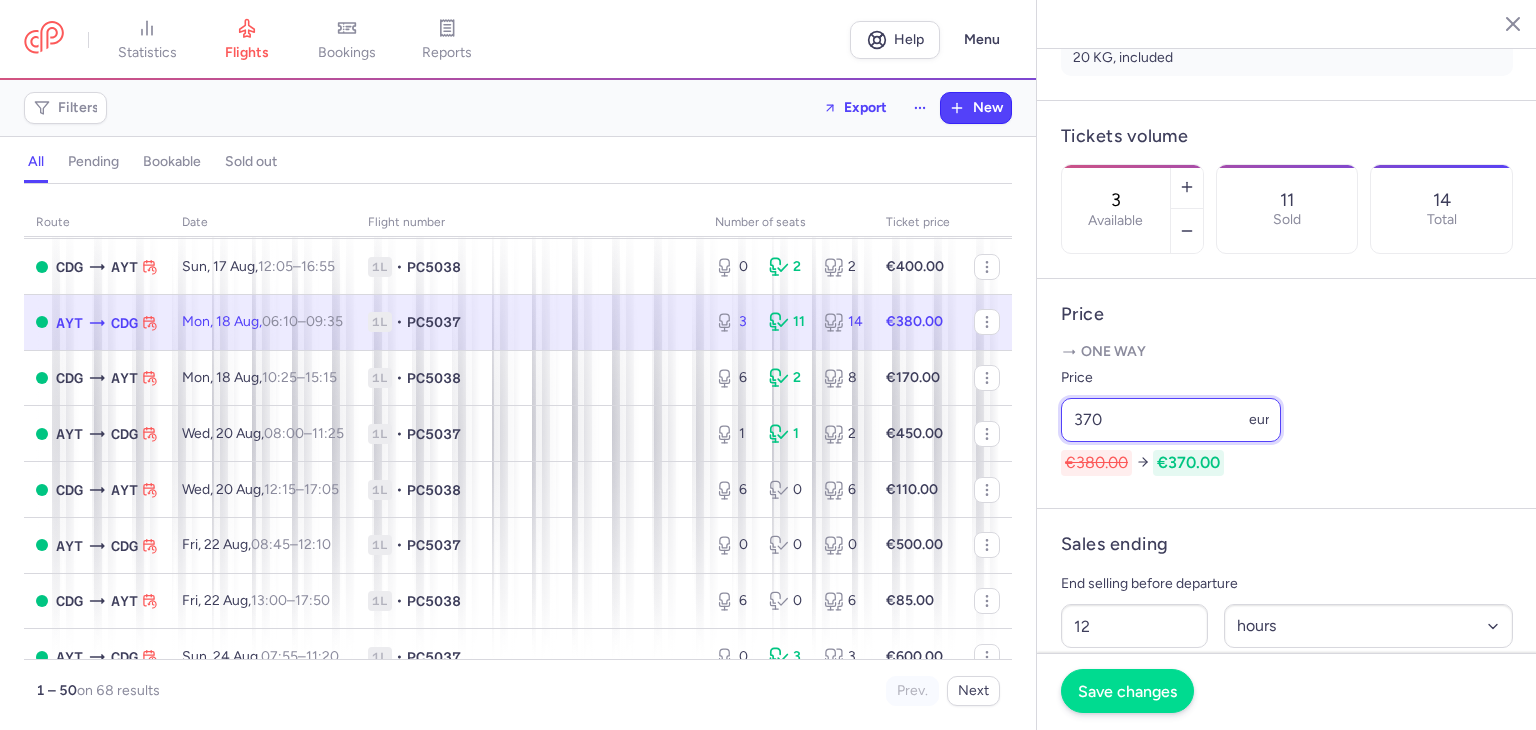 type on "370" 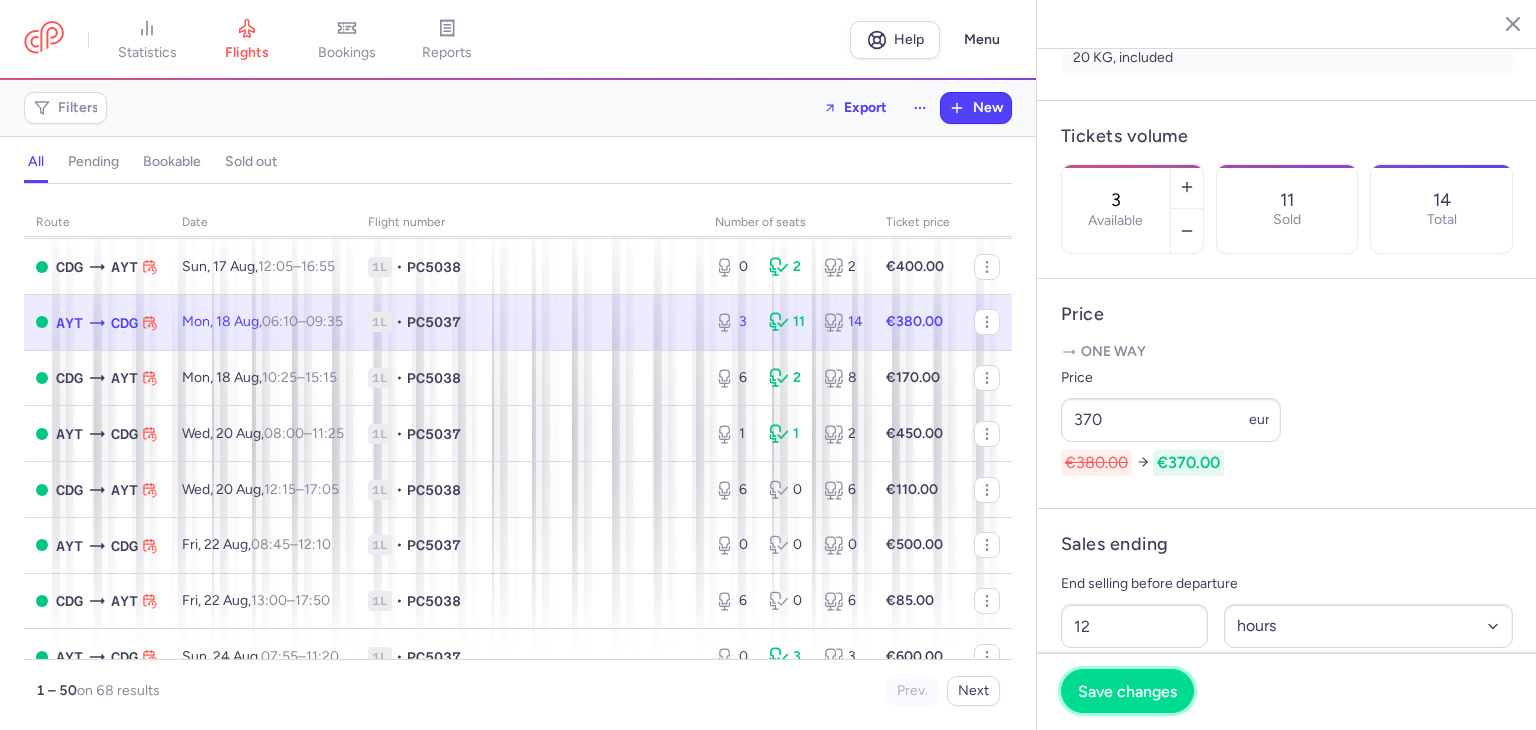 click on "Save changes" at bounding box center (1127, 691) 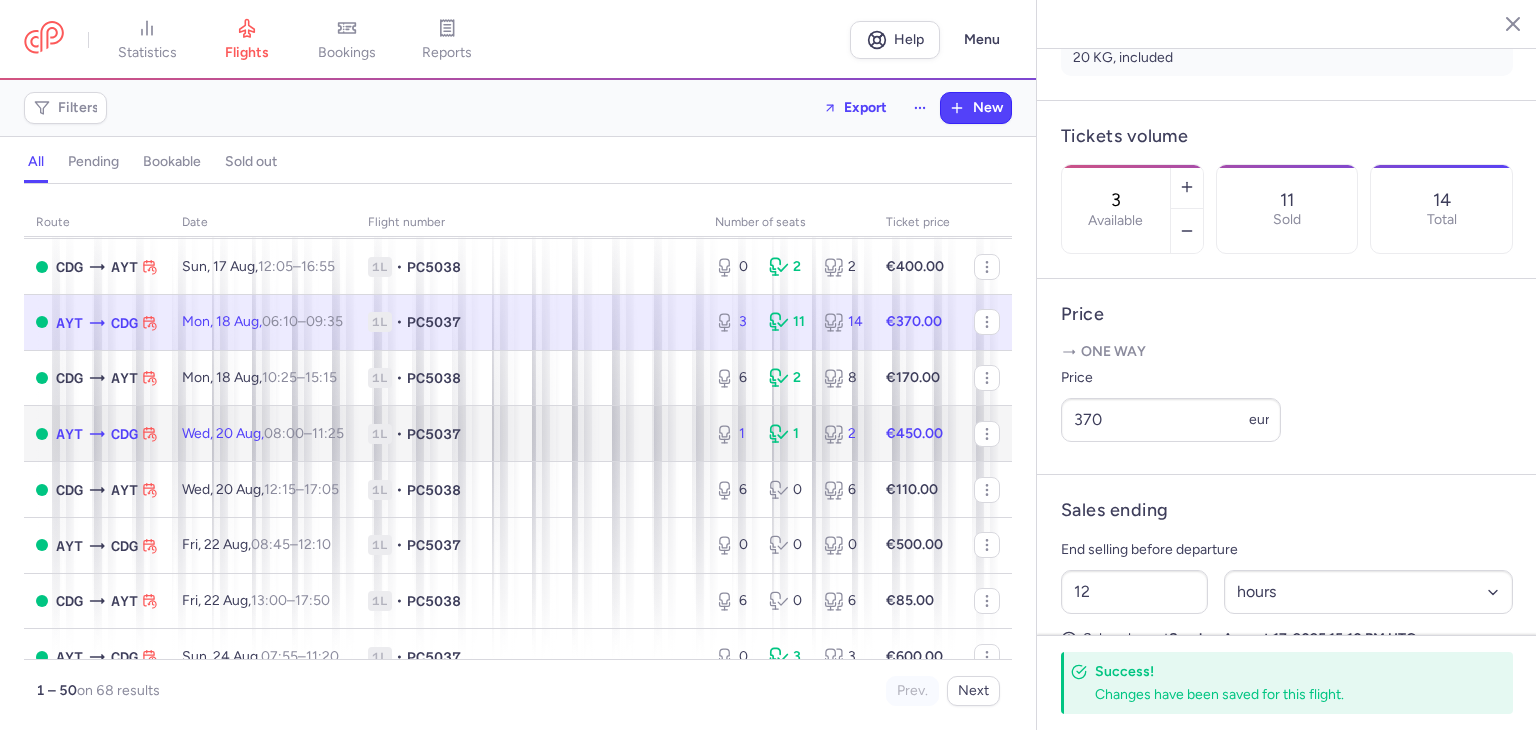 click on "1L • PC5037" at bounding box center (529, 434) 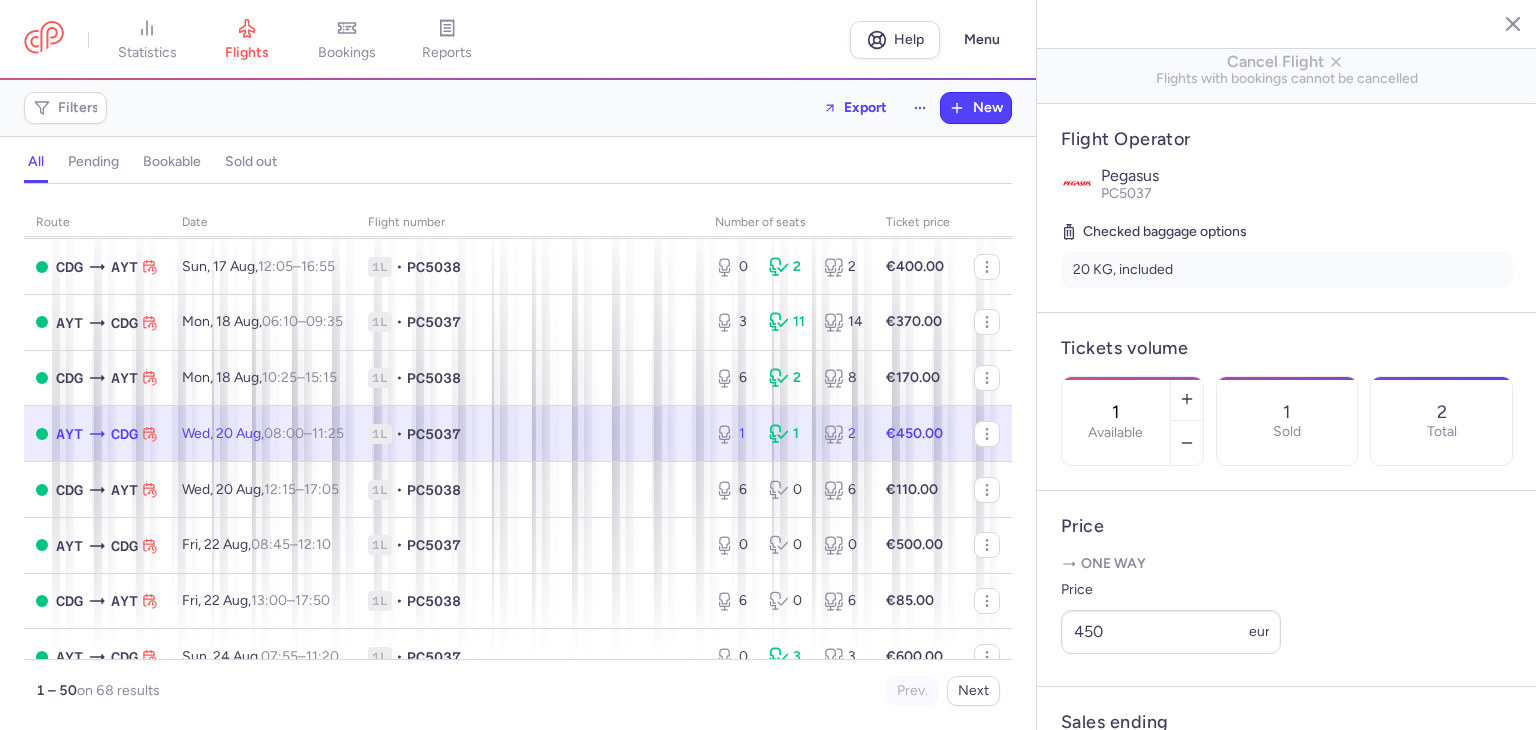 scroll, scrollTop: 333, scrollLeft: 0, axis: vertical 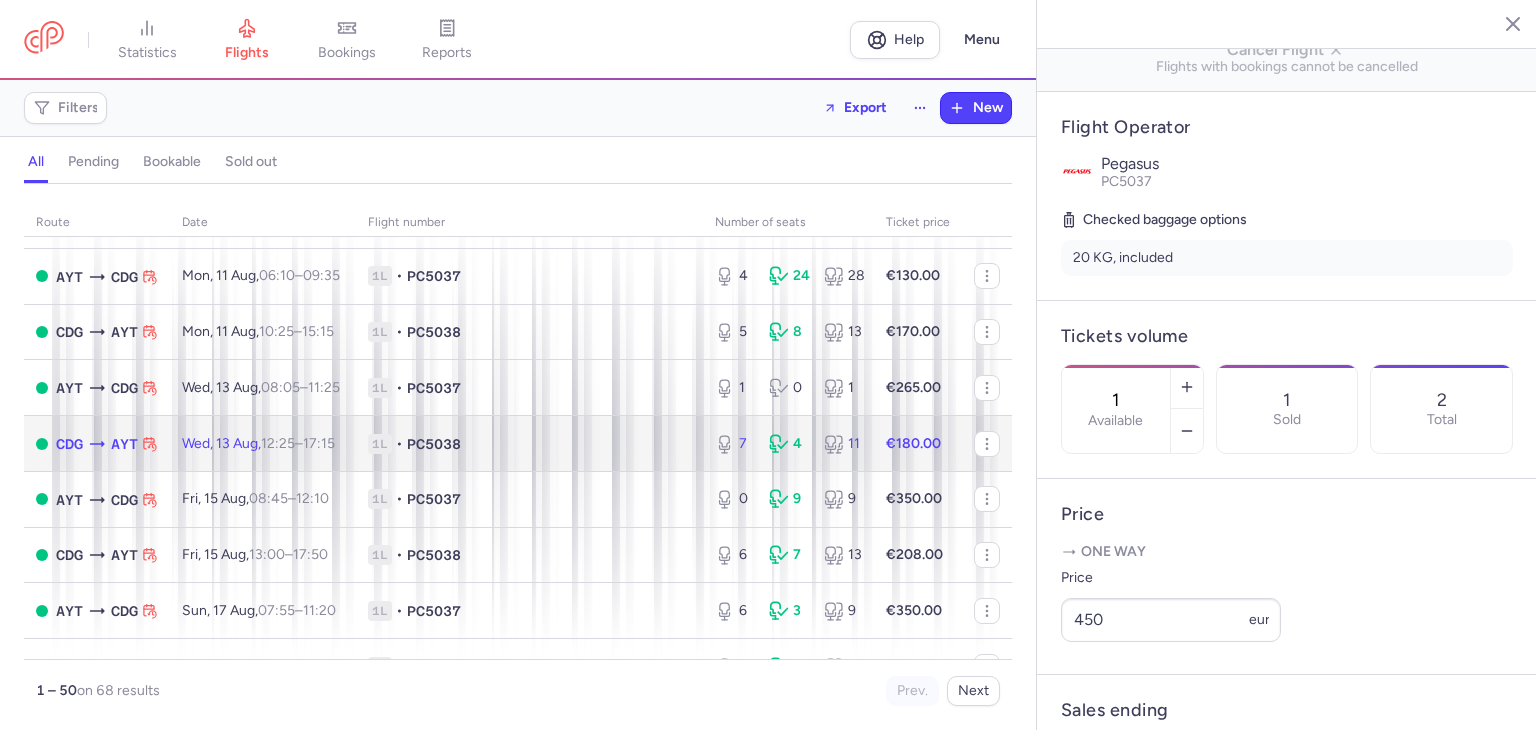 click on "1L • PC5038" at bounding box center (529, 444) 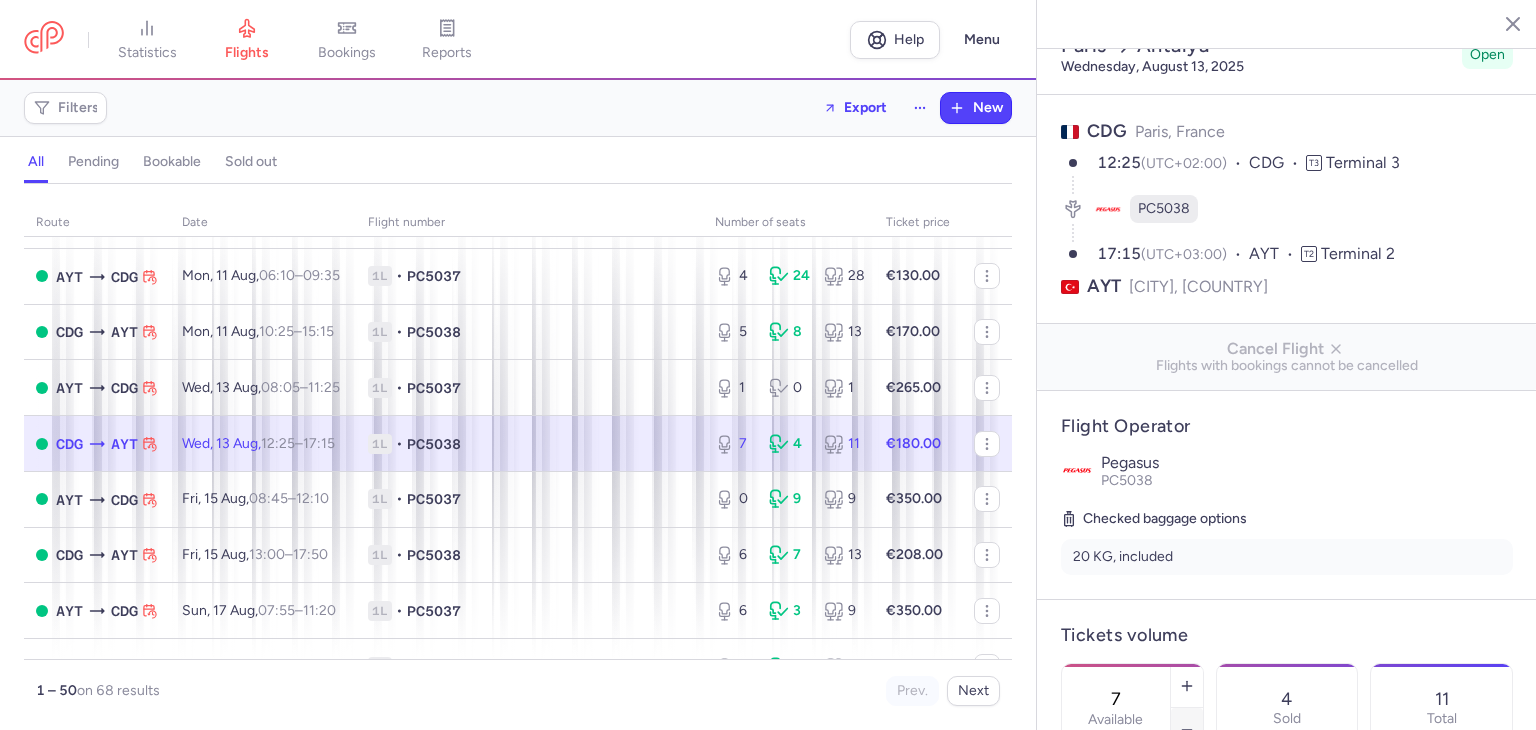scroll, scrollTop: 0, scrollLeft: 0, axis: both 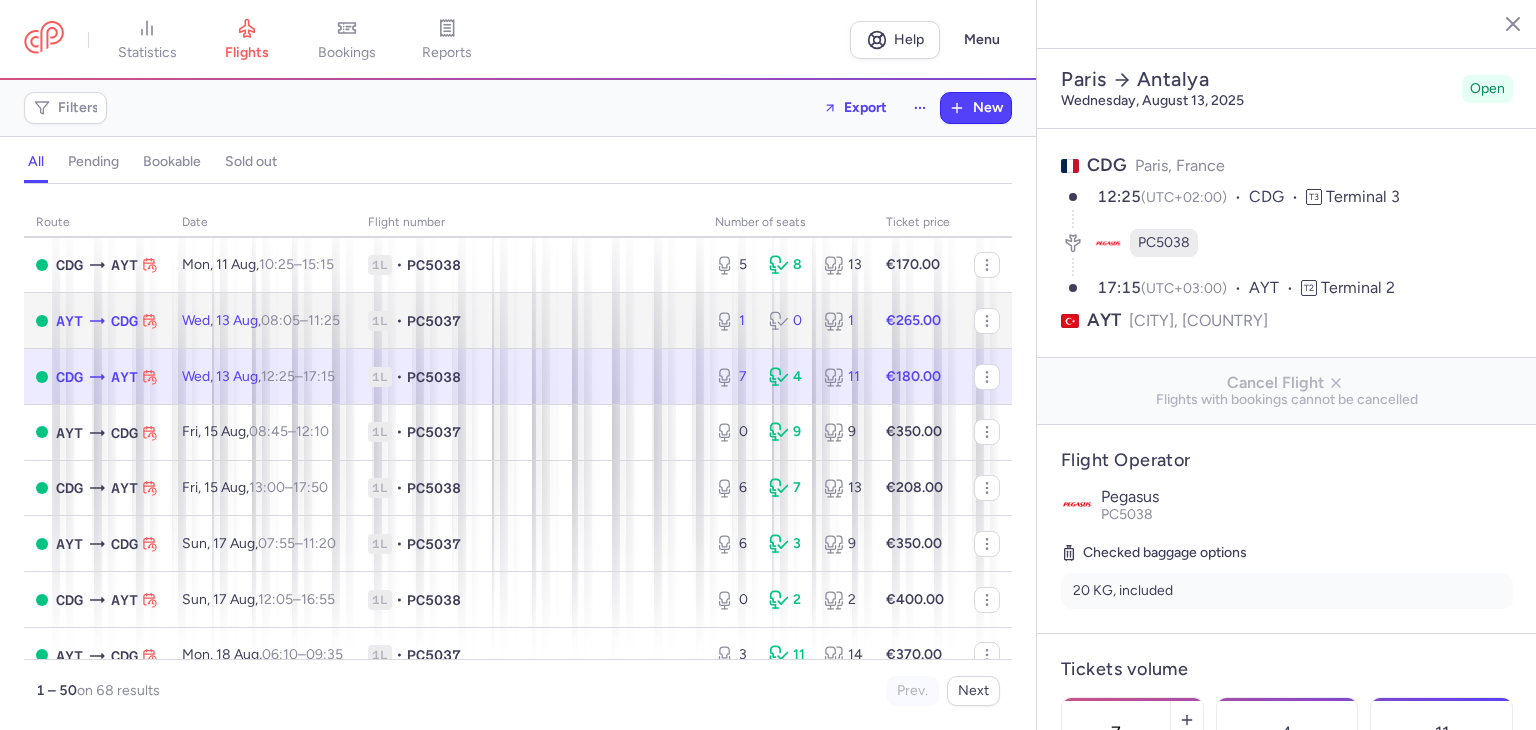 click on "1L • PC5037" at bounding box center (529, 321) 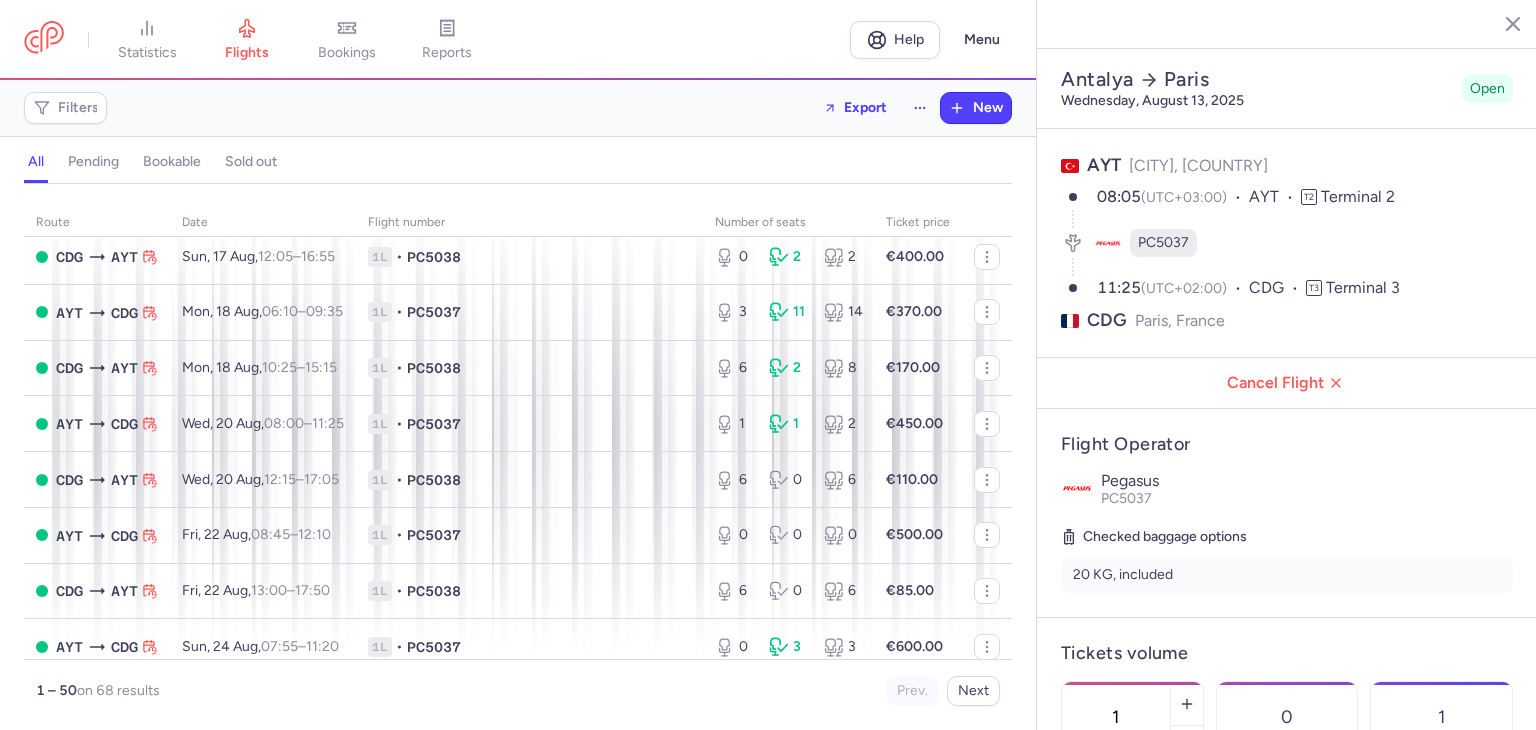 scroll, scrollTop: 600, scrollLeft: 0, axis: vertical 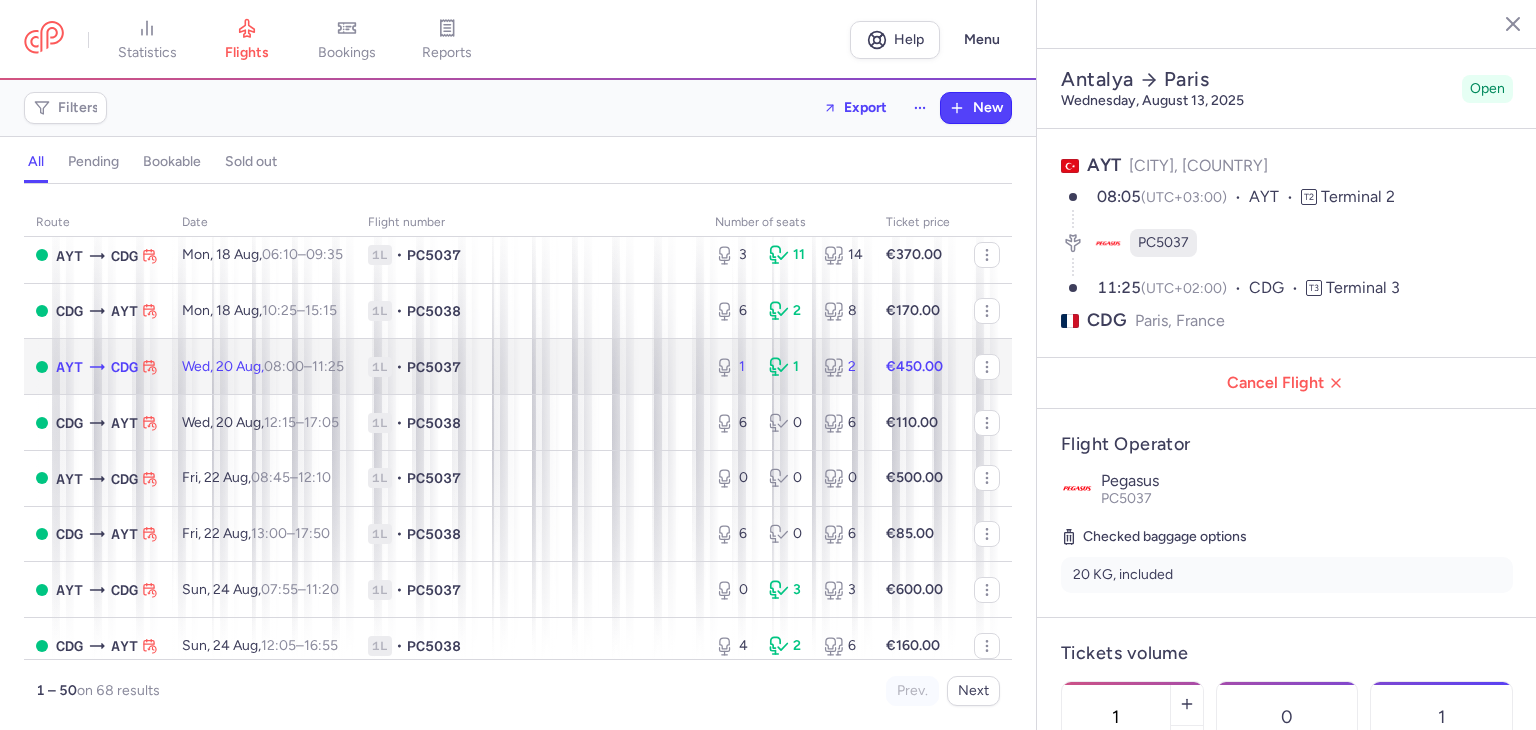 click on "1L • PC5037" at bounding box center [529, 367] 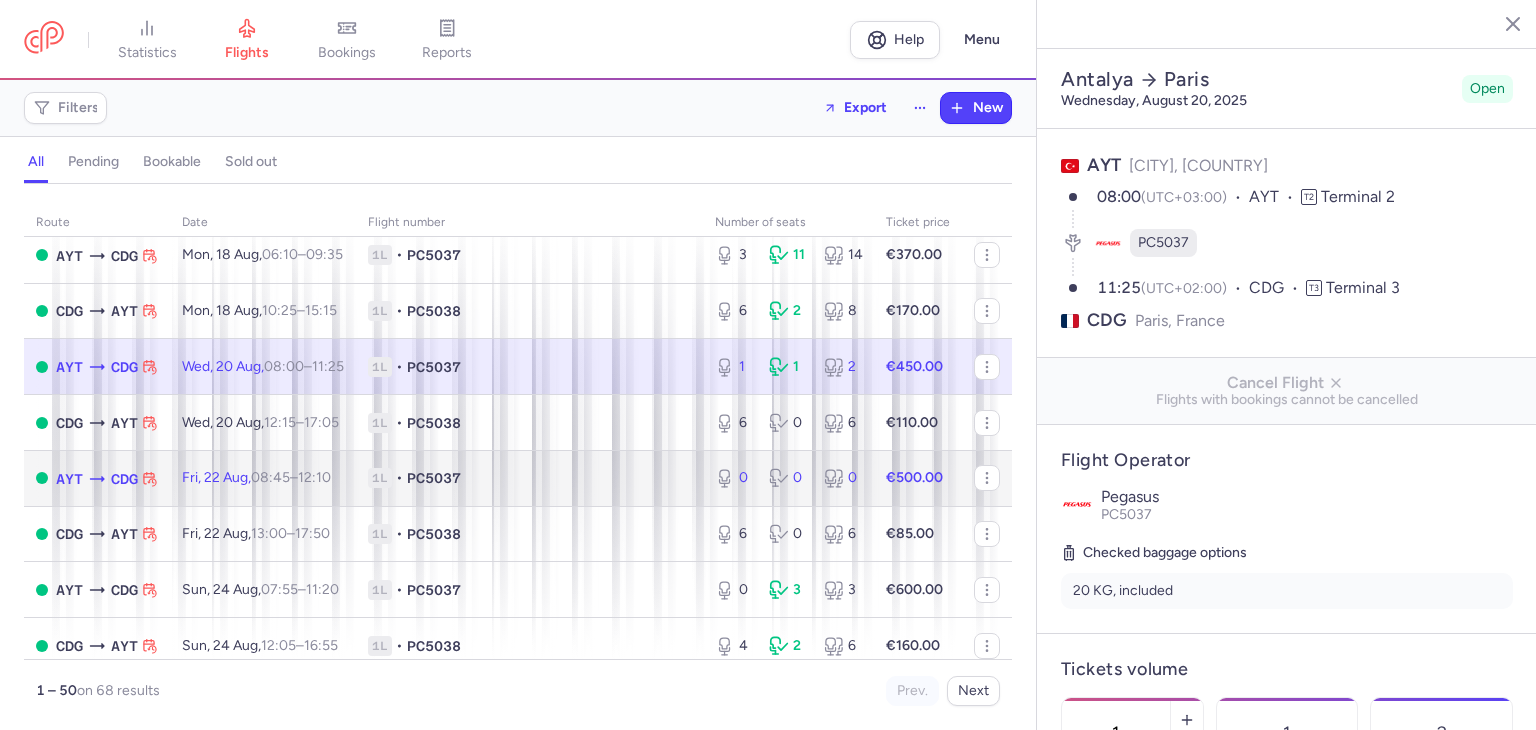 click on "1L • PC5037" at bounding box center (529, 478) 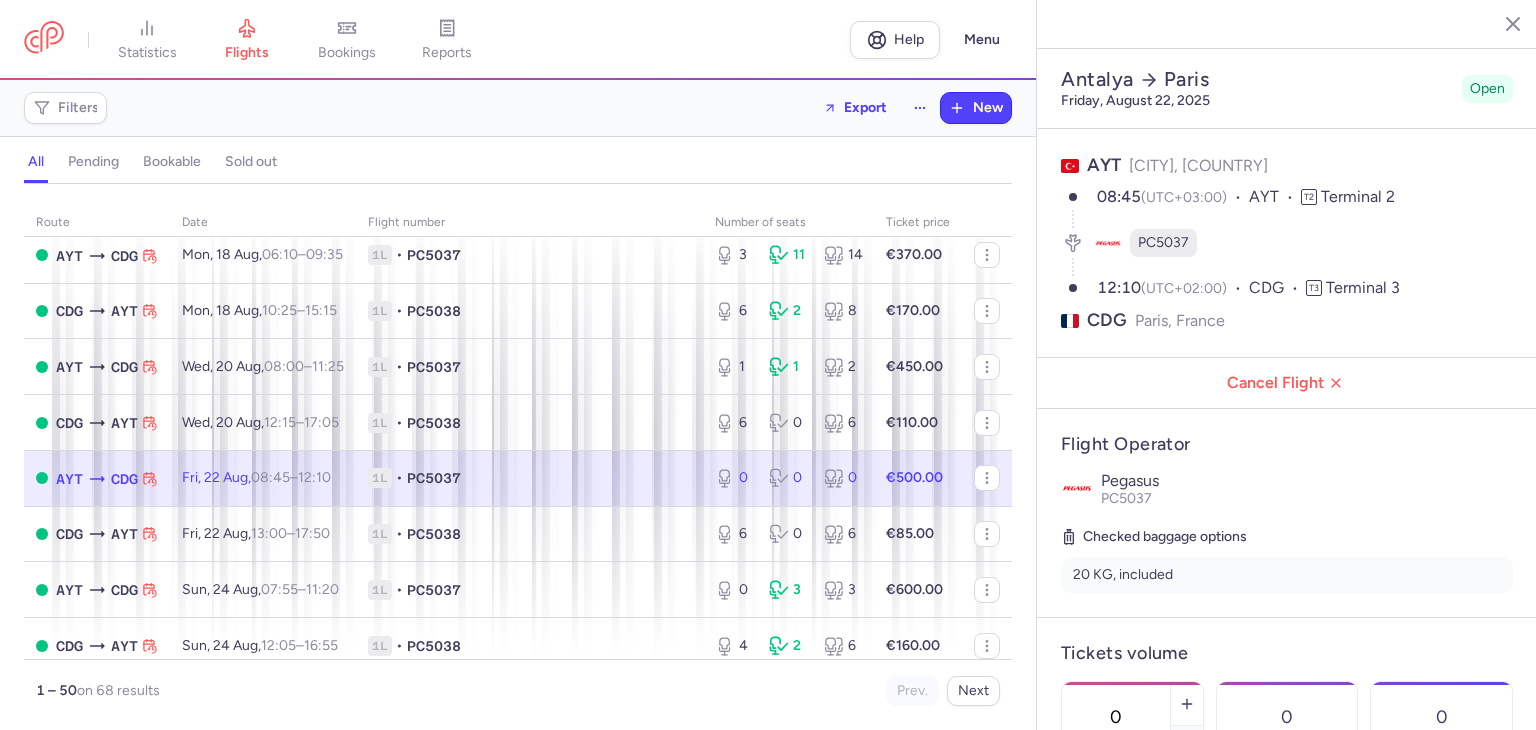 scroll, scrollTop: 66, scrollLeft: 0, axis: vertical 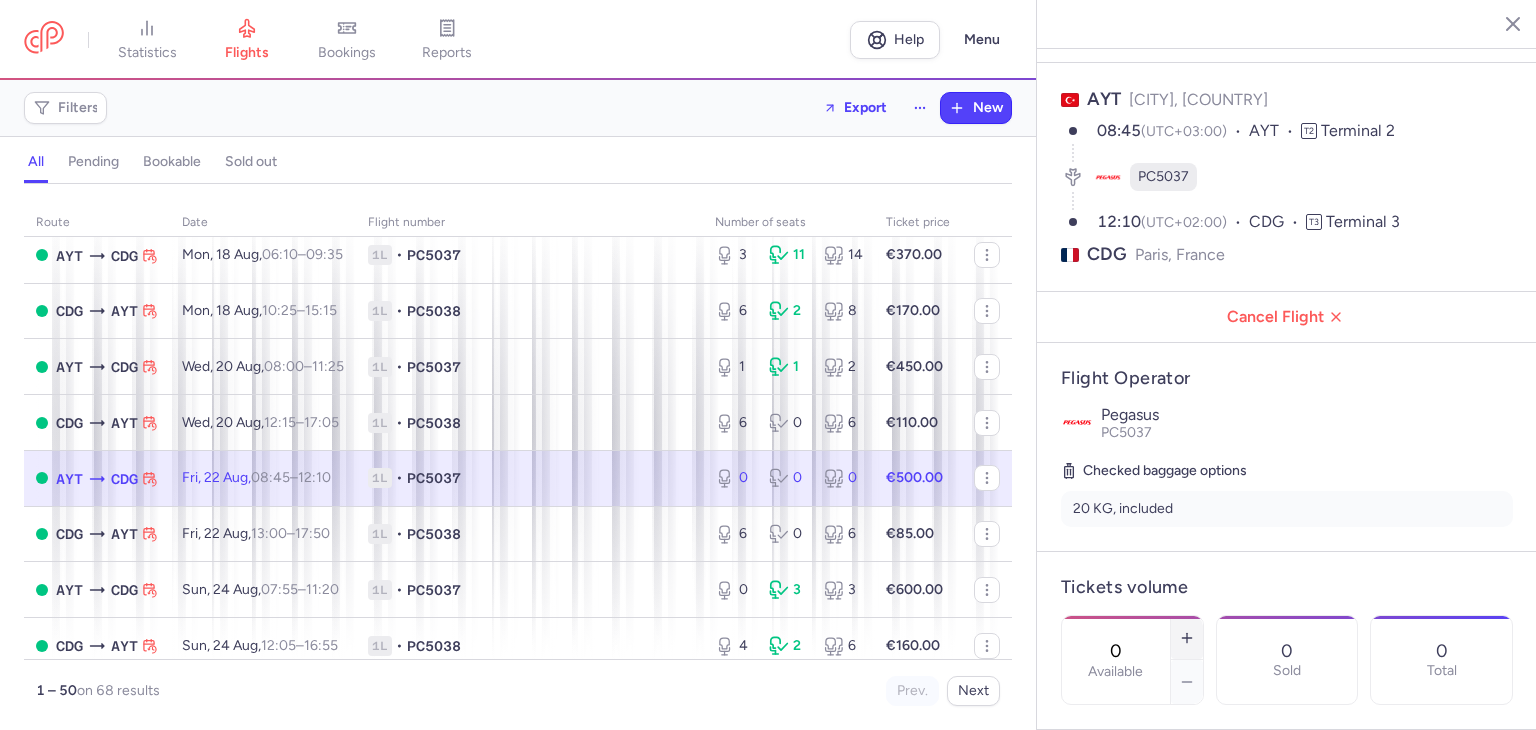 click 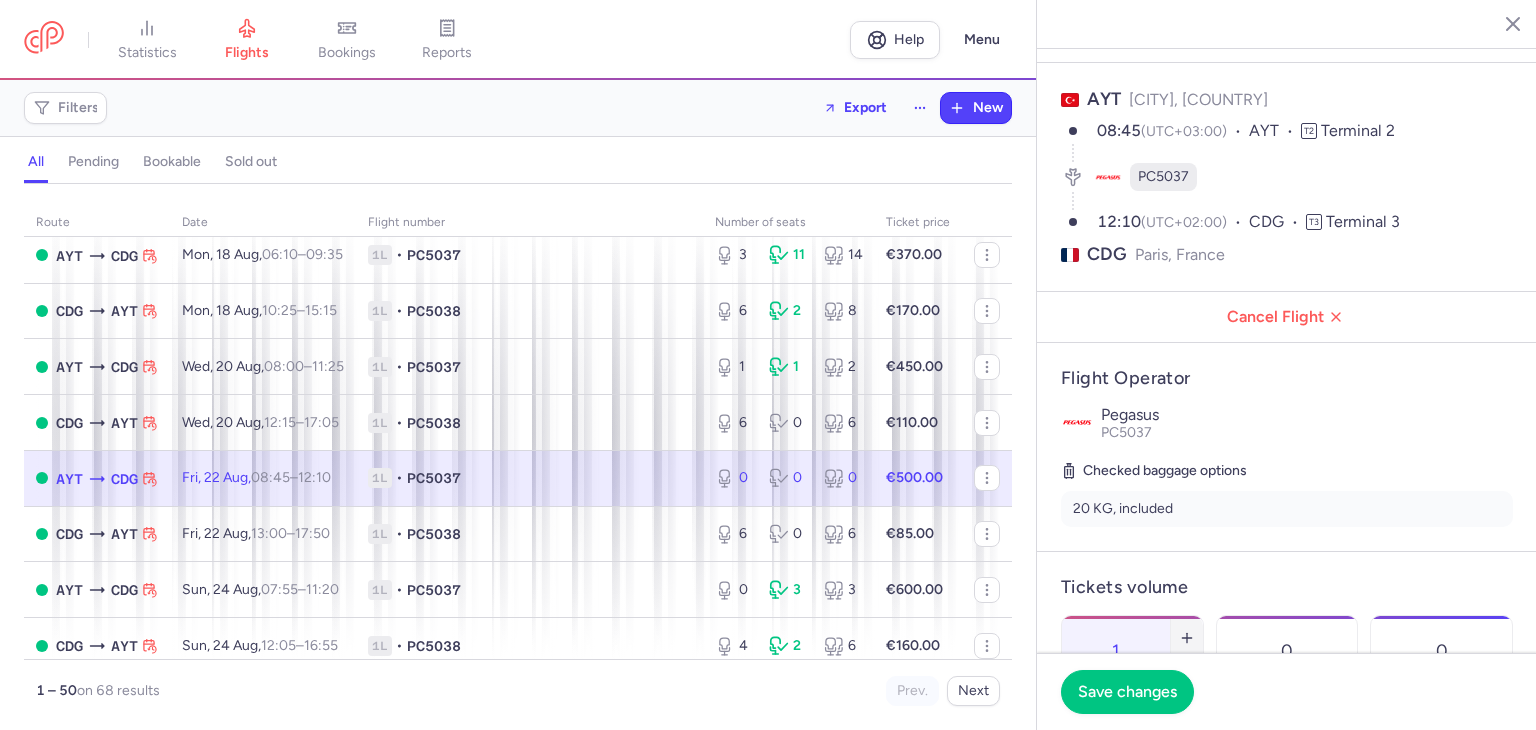 click 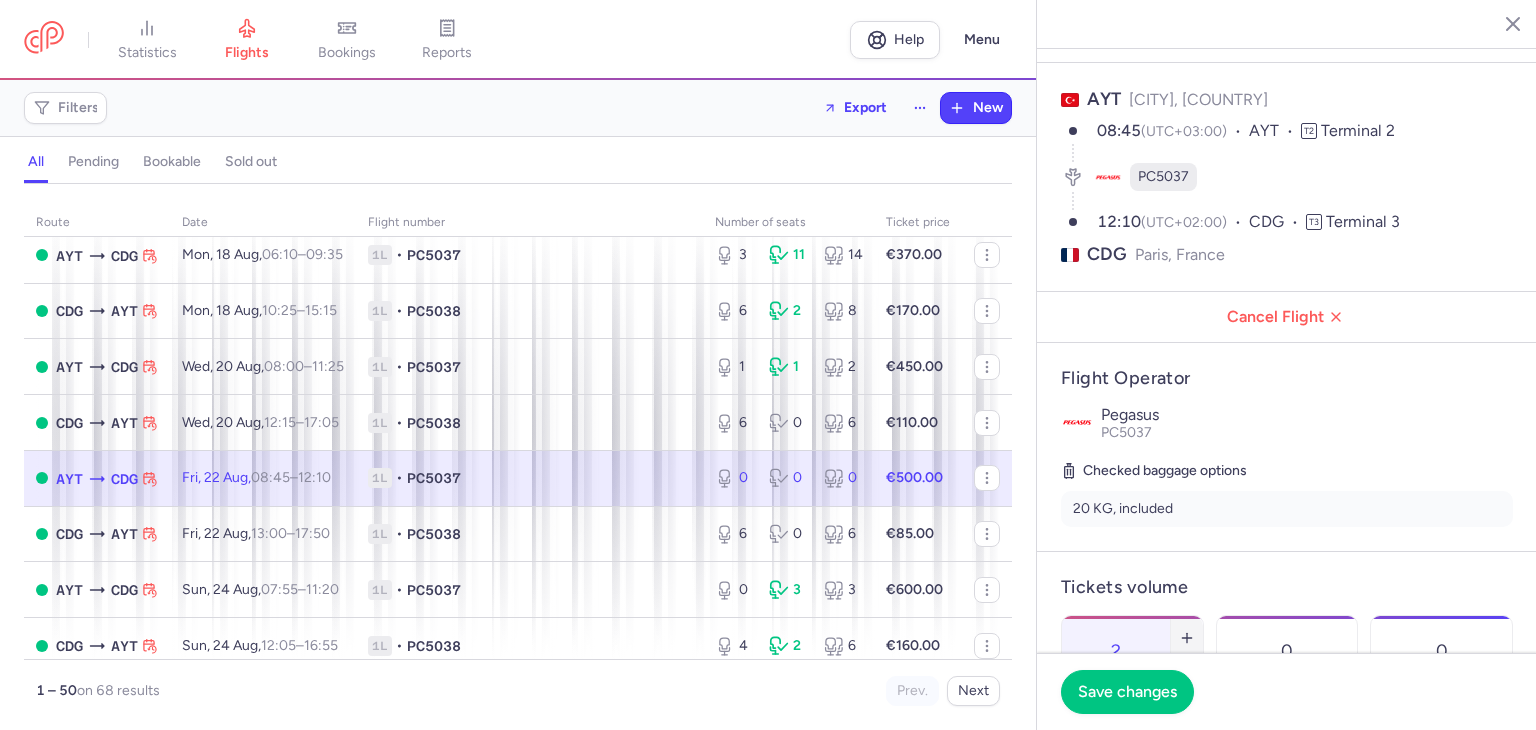 click 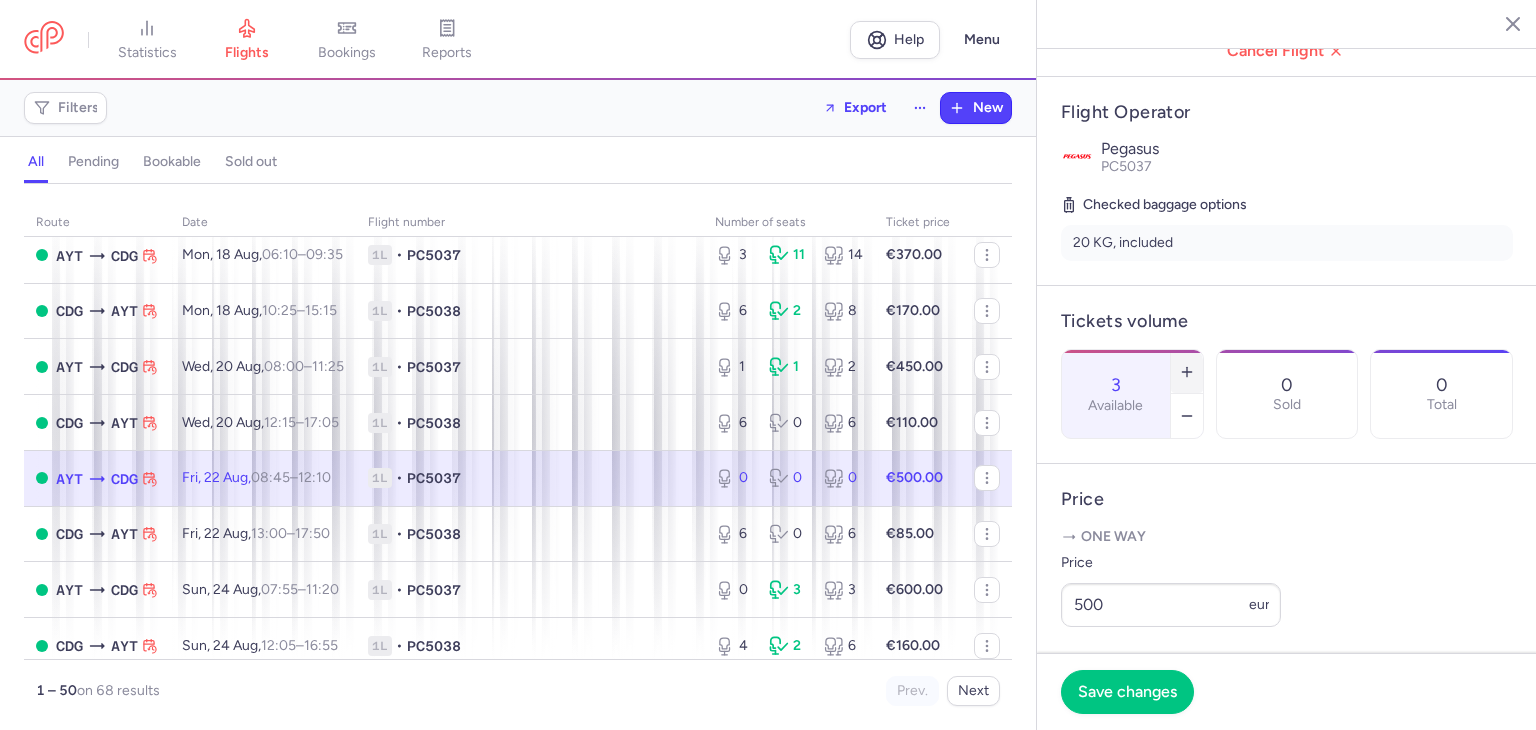 scroll, scrollTop: 400, scrollLeft: 0, axis: vertical 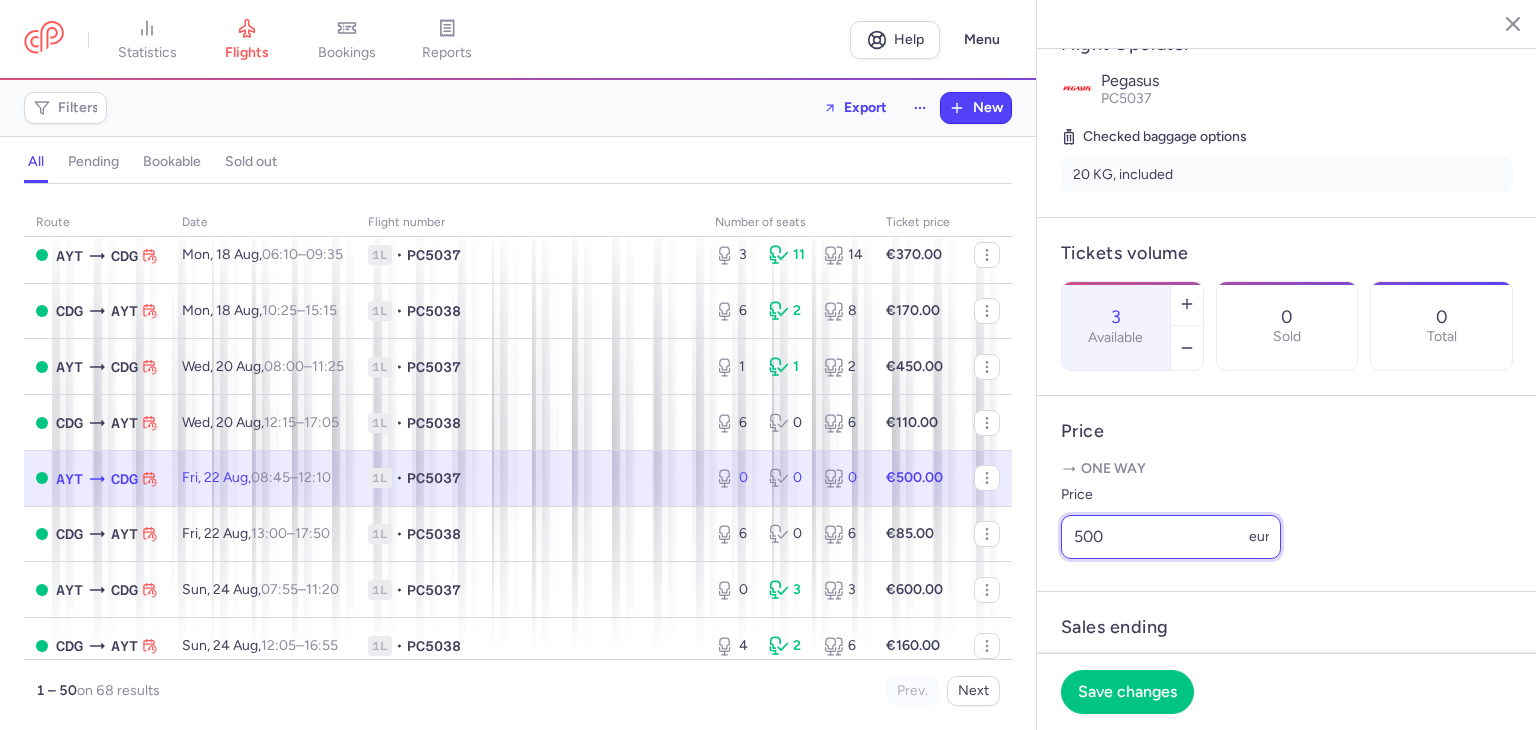 drag, startPoint x: 1160, startPoint y: 592, endPoint x: 1033, endPoint y: 569, distance: 129.06587 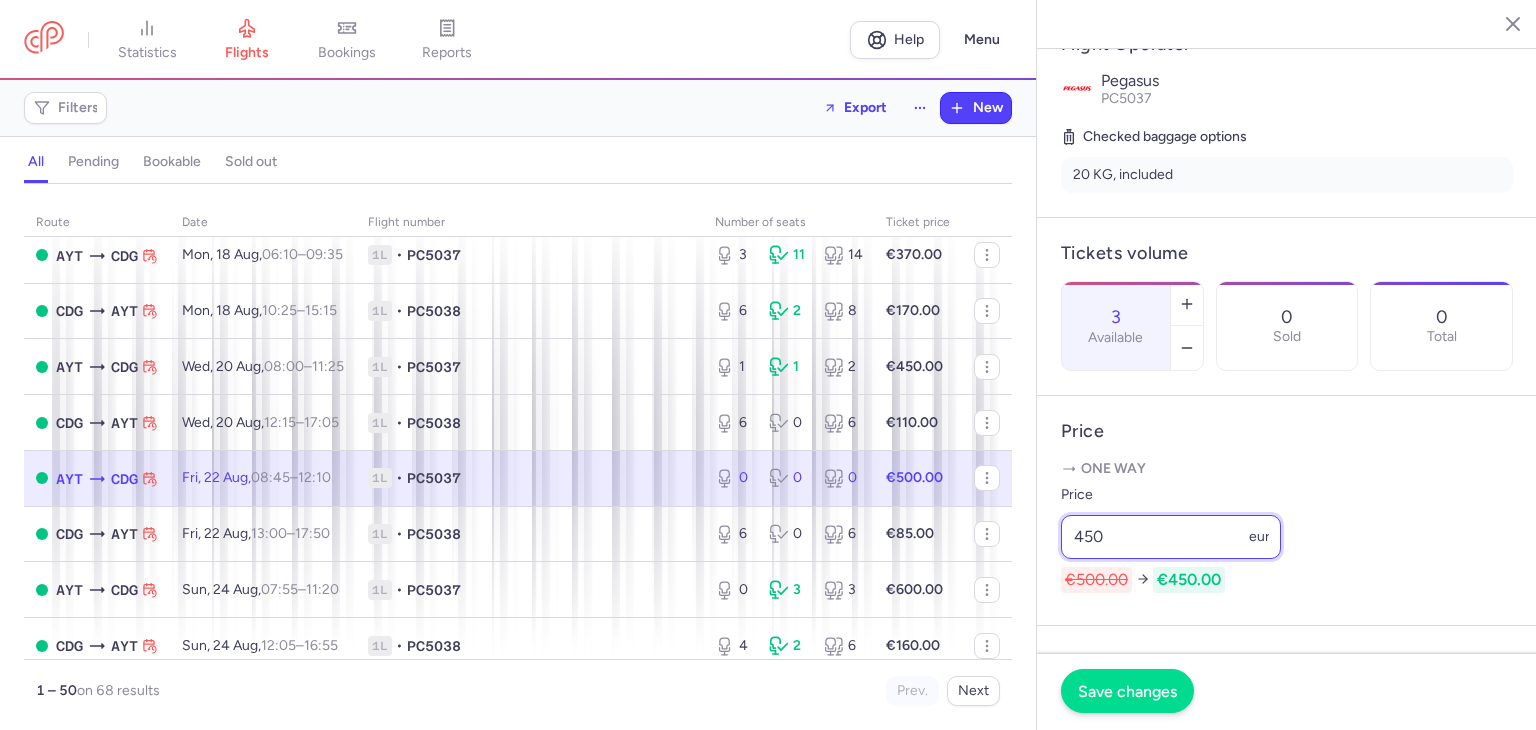type on "450" 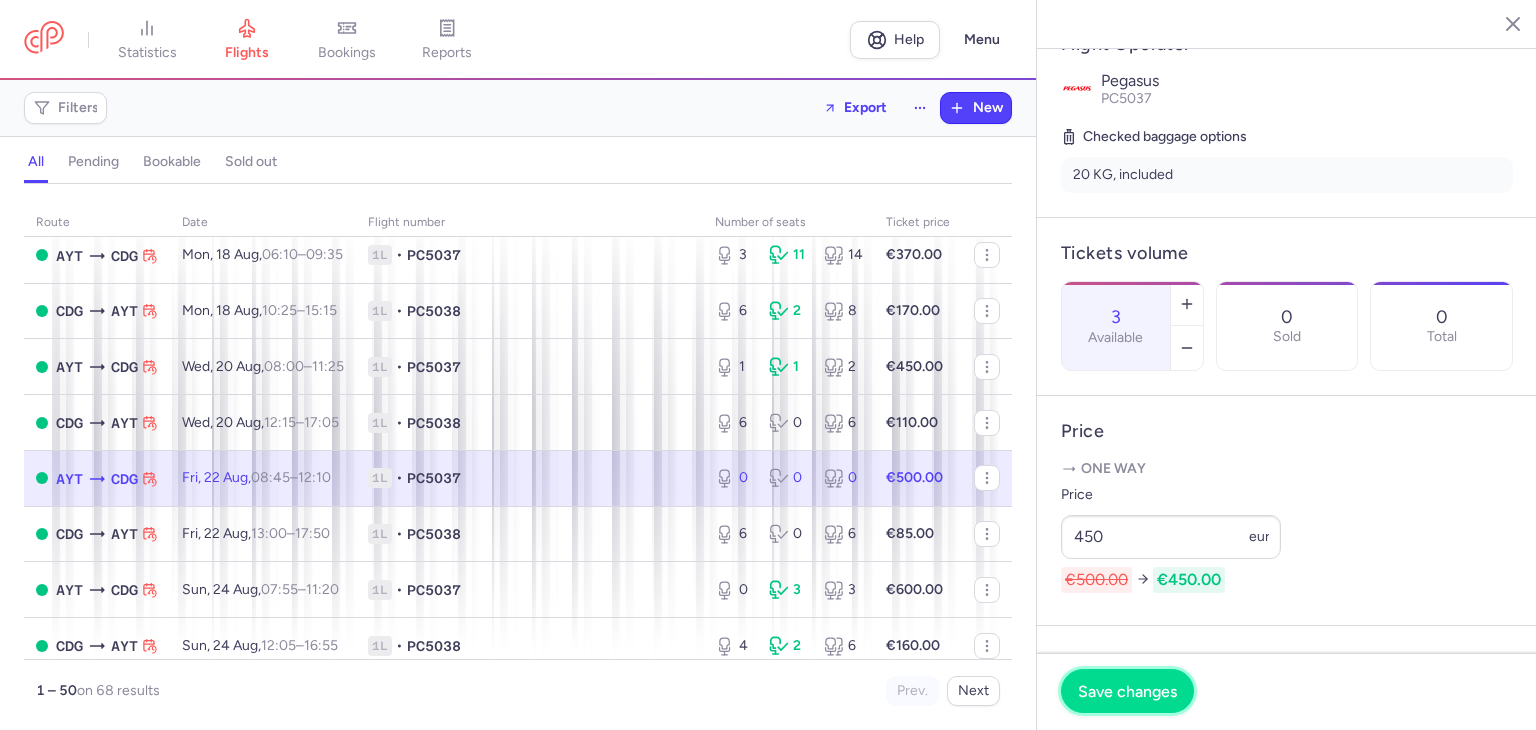 click on "Save changes" at bounding box center (1127, 691) 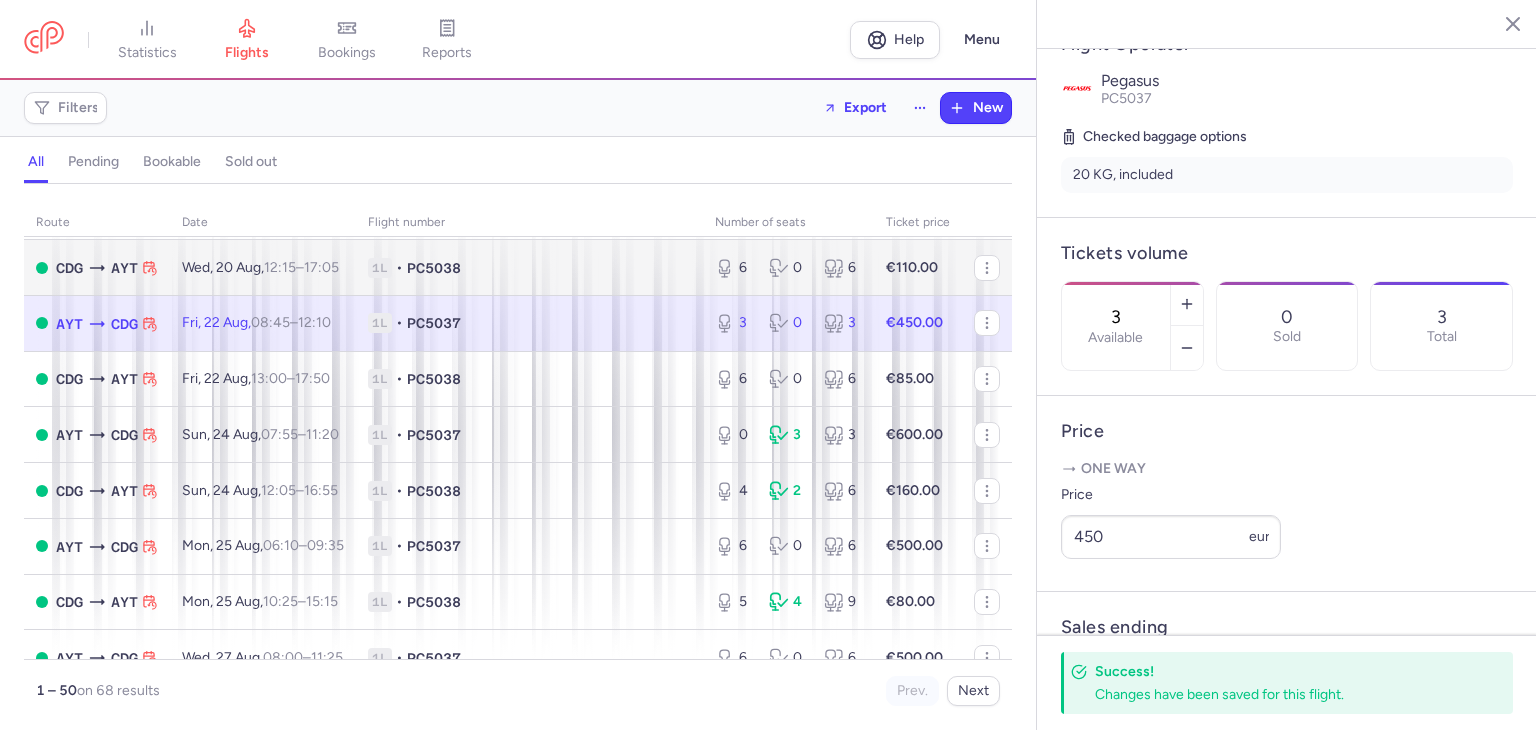 scroll, scrollTop: 800, scrollLeft: 0, axis: vertical 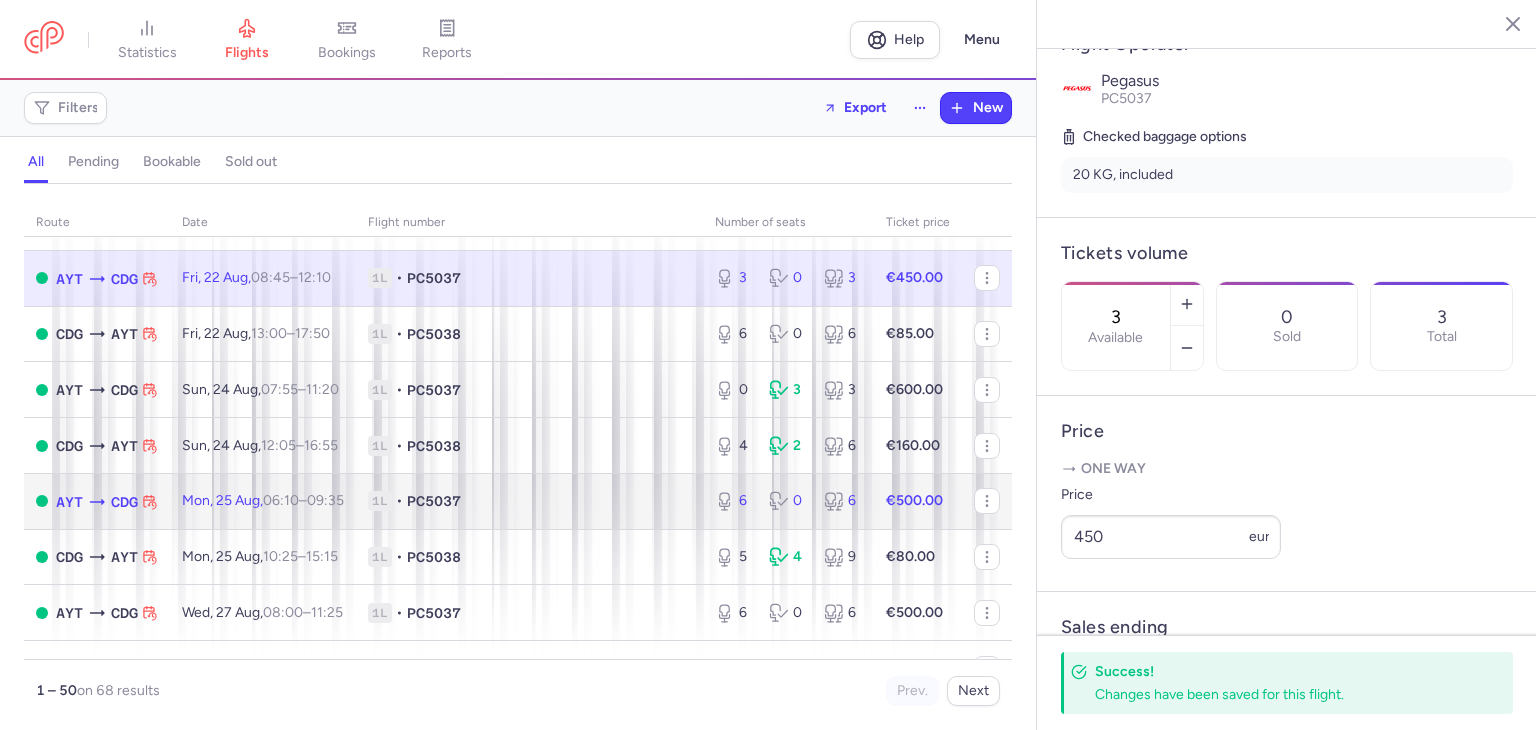 click on "1L • PC5037" at bounding box center [529, 501] 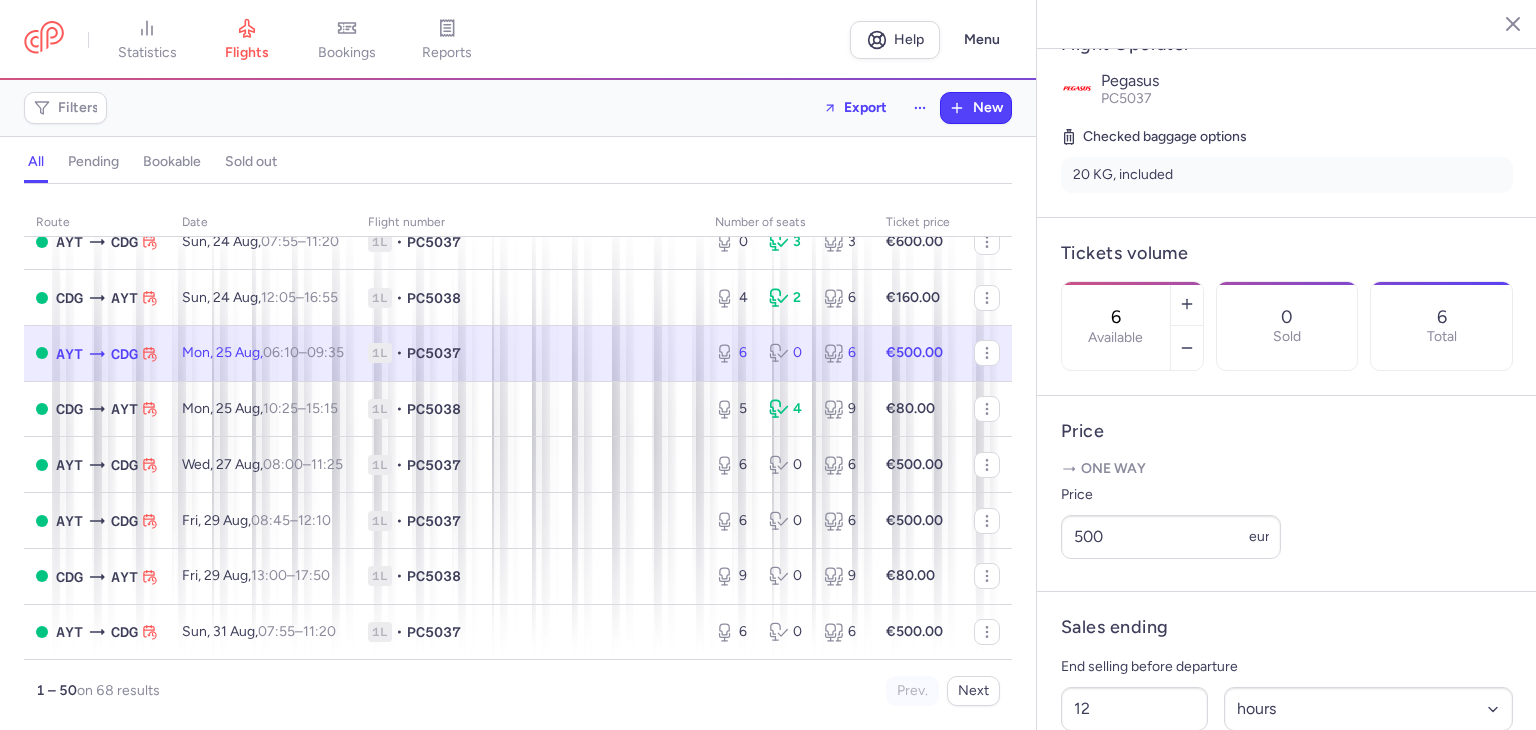 scroll, scrollTop: 1000, scrollLeft: 0, axis: vertical 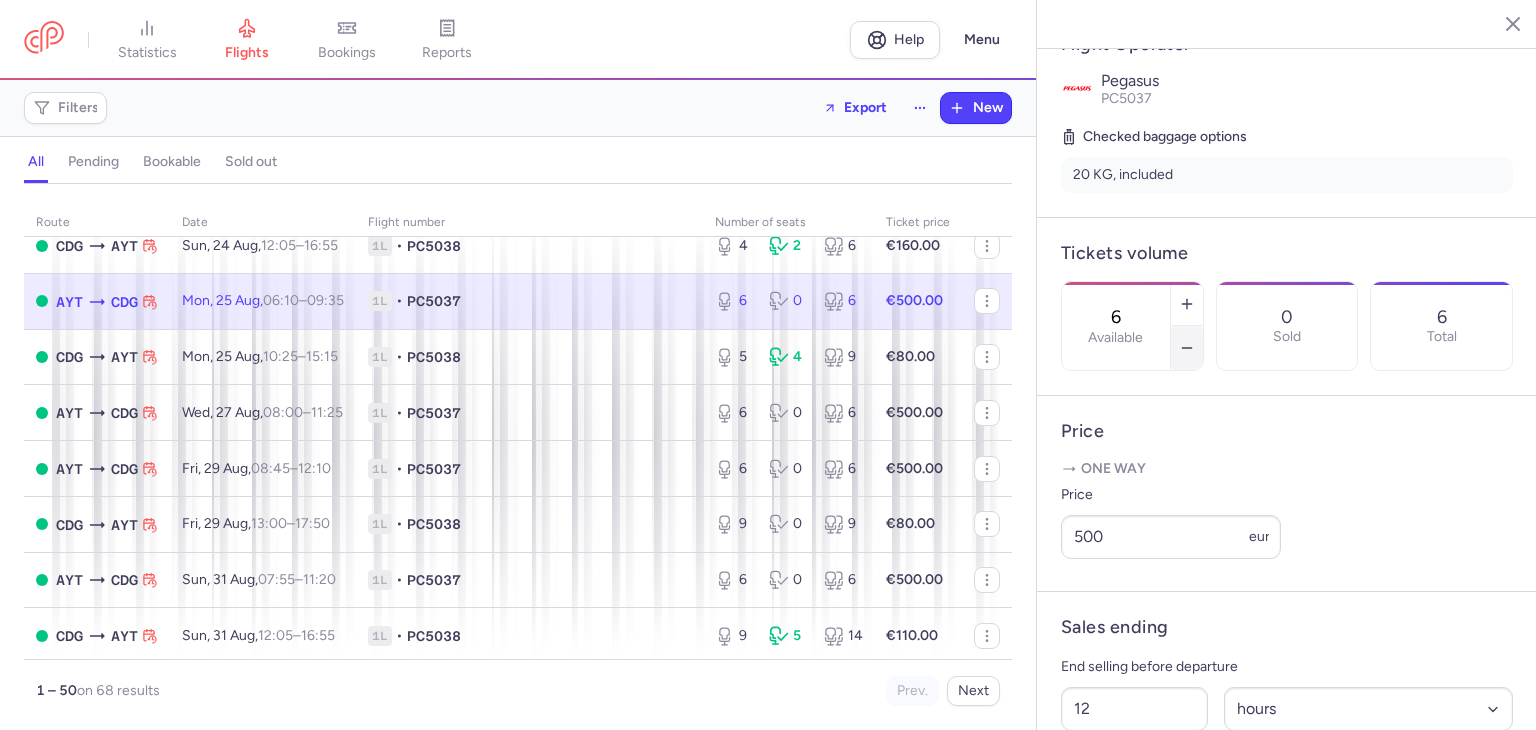 click at bounding box center (1187, 348) 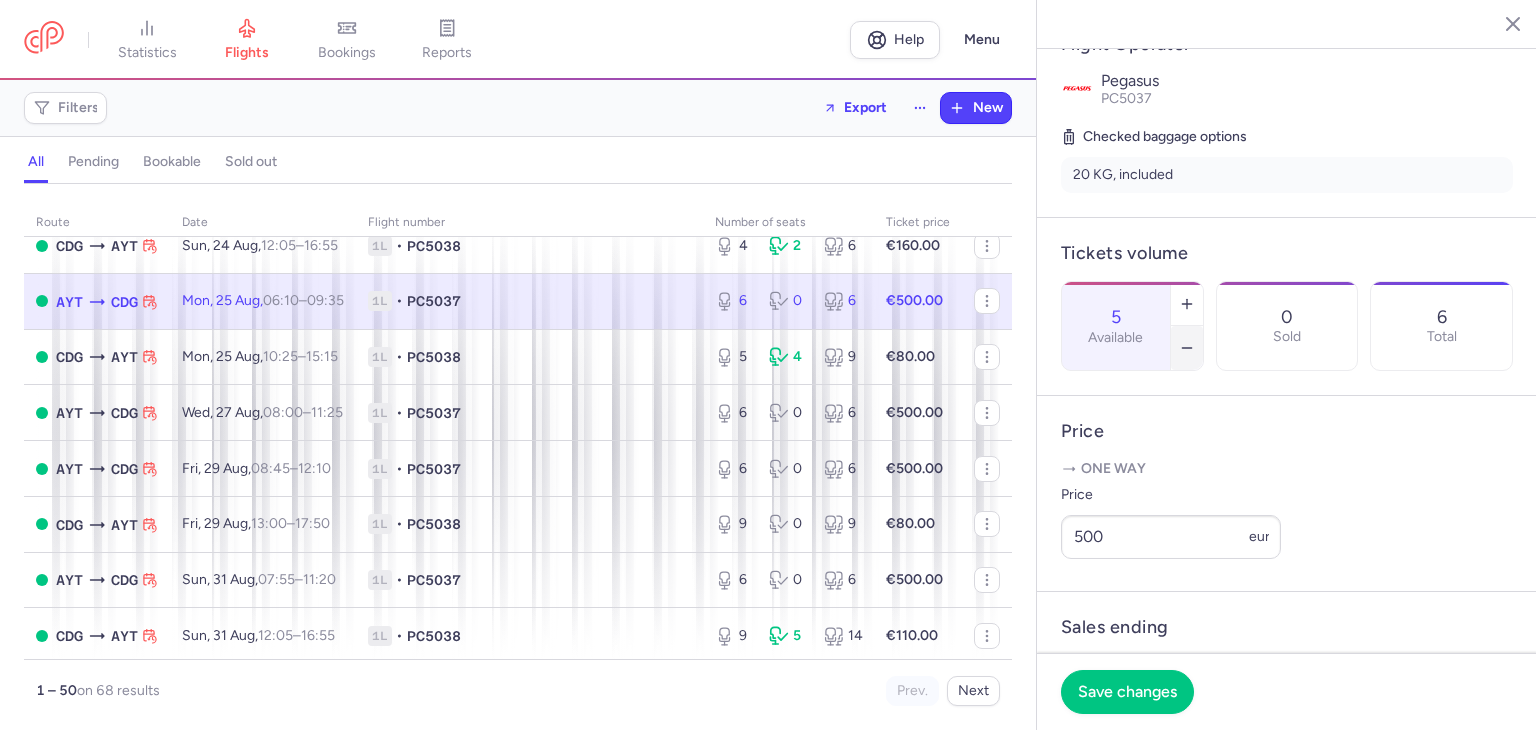 click at bounding box center [1187, 348] 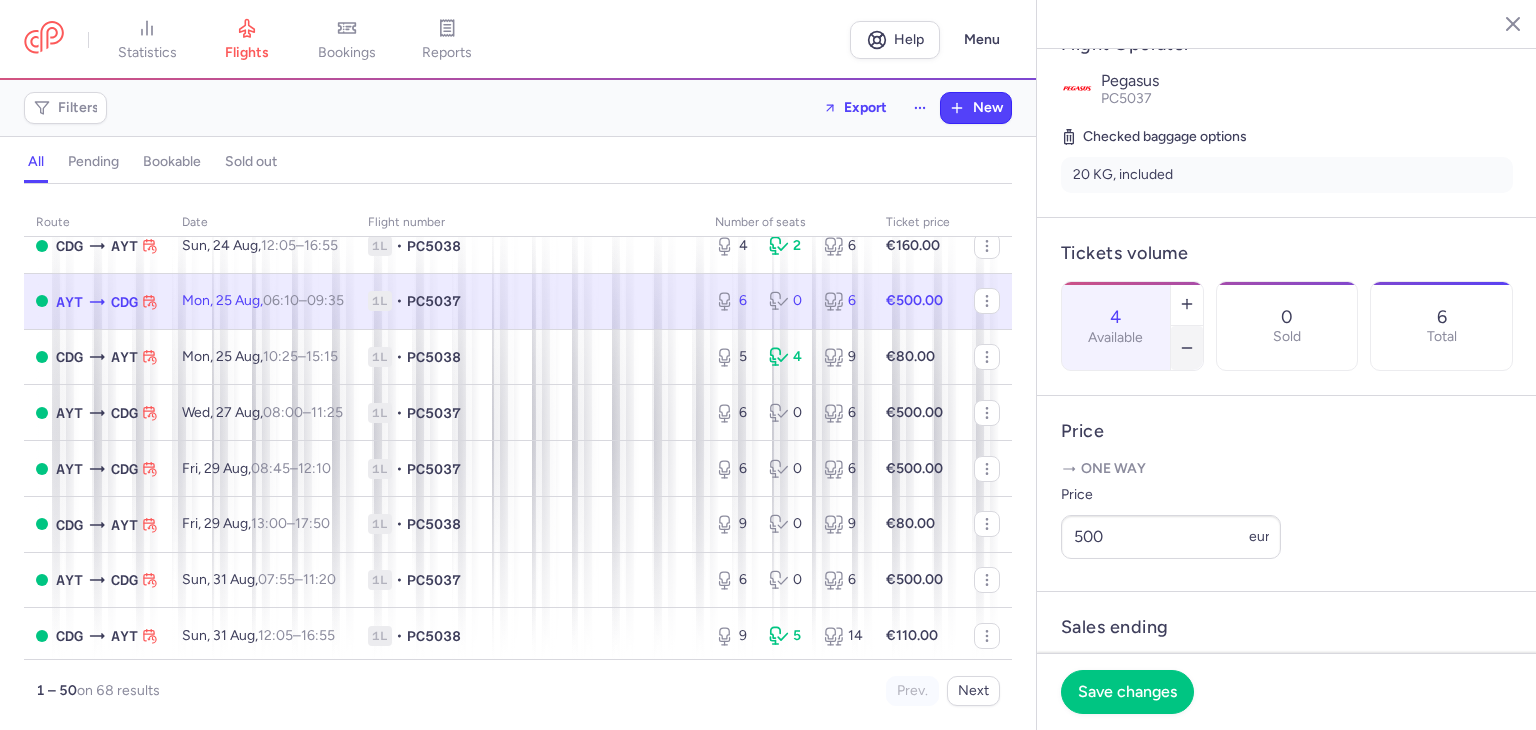 click at bounding box center [1187, 348] 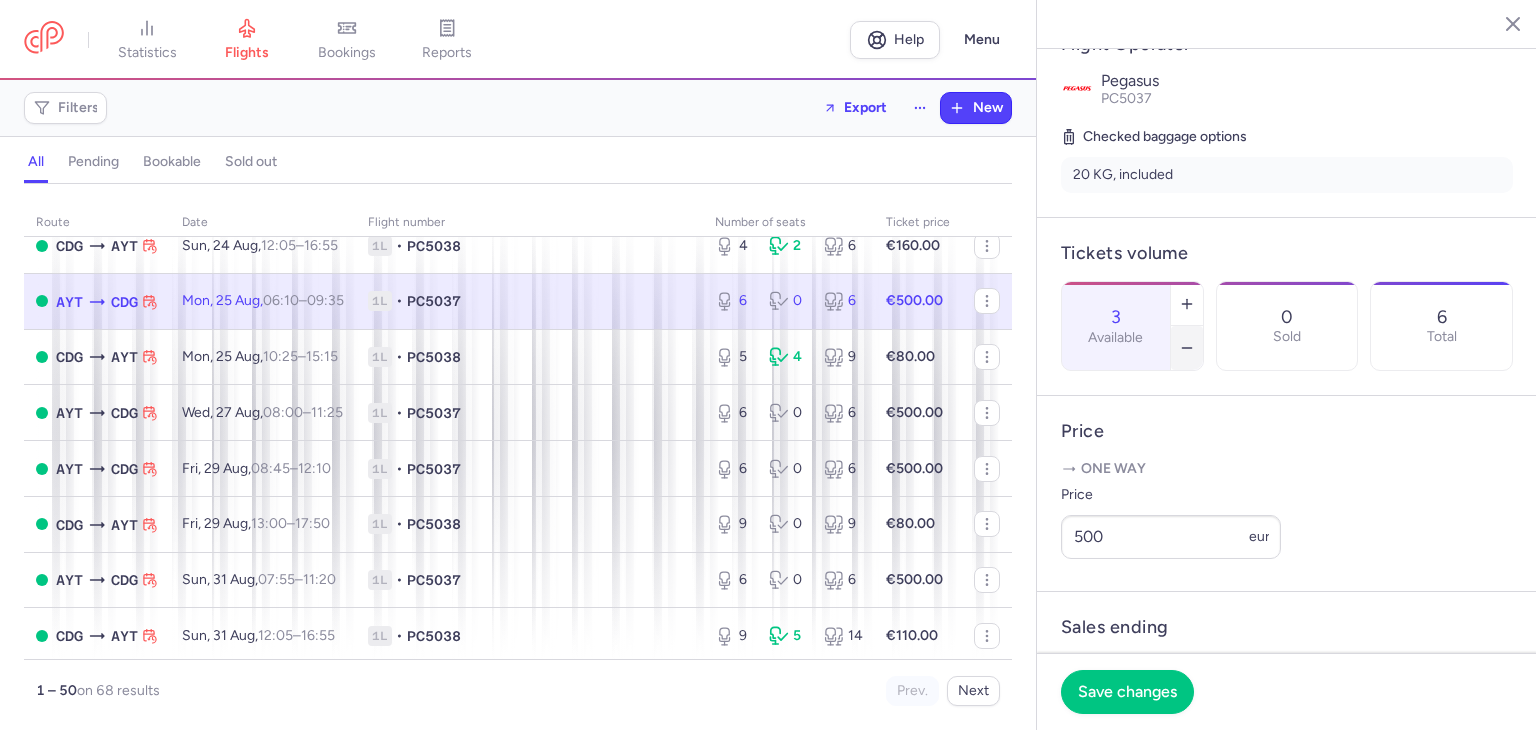 click at bounding box center (1187, 348) 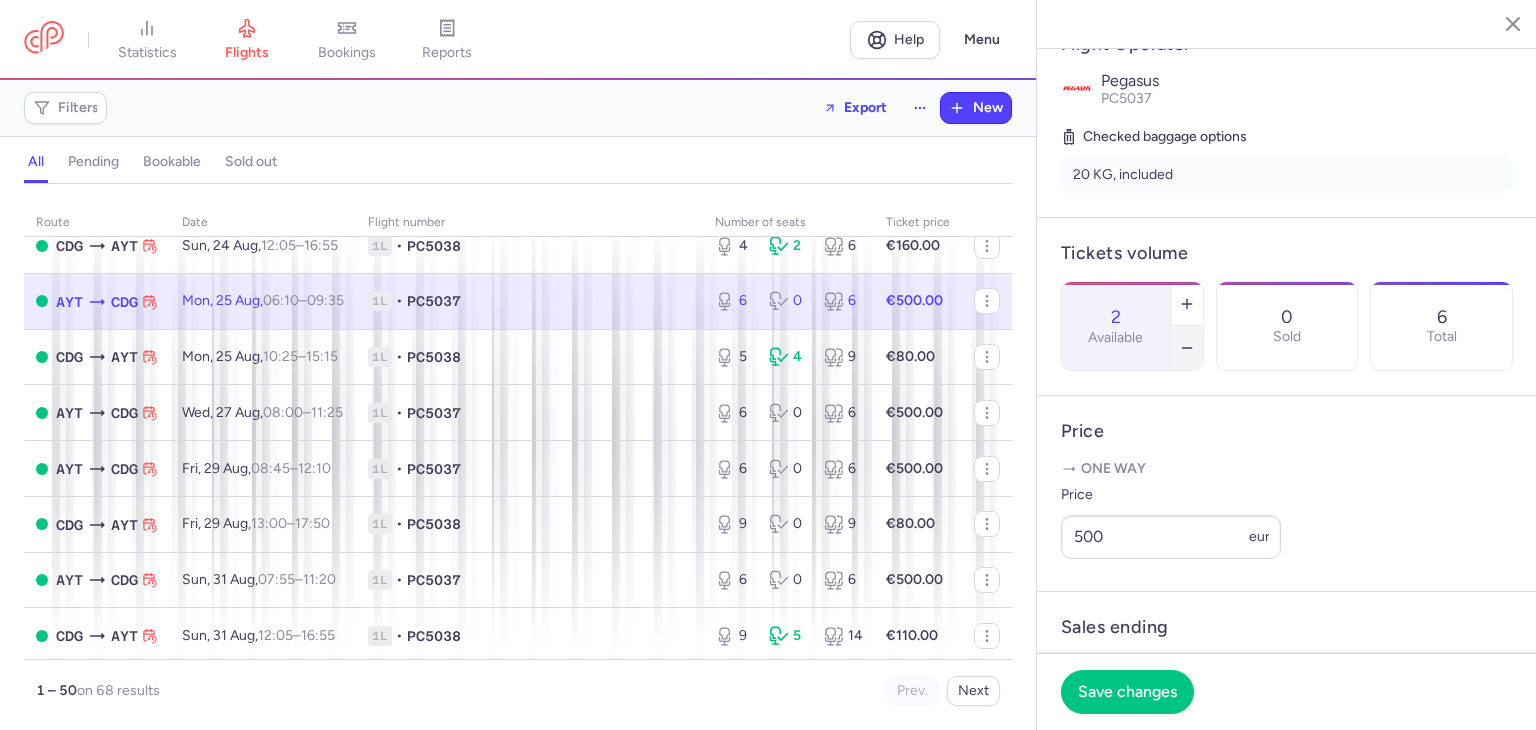 click at bounding box center [1187, 348] 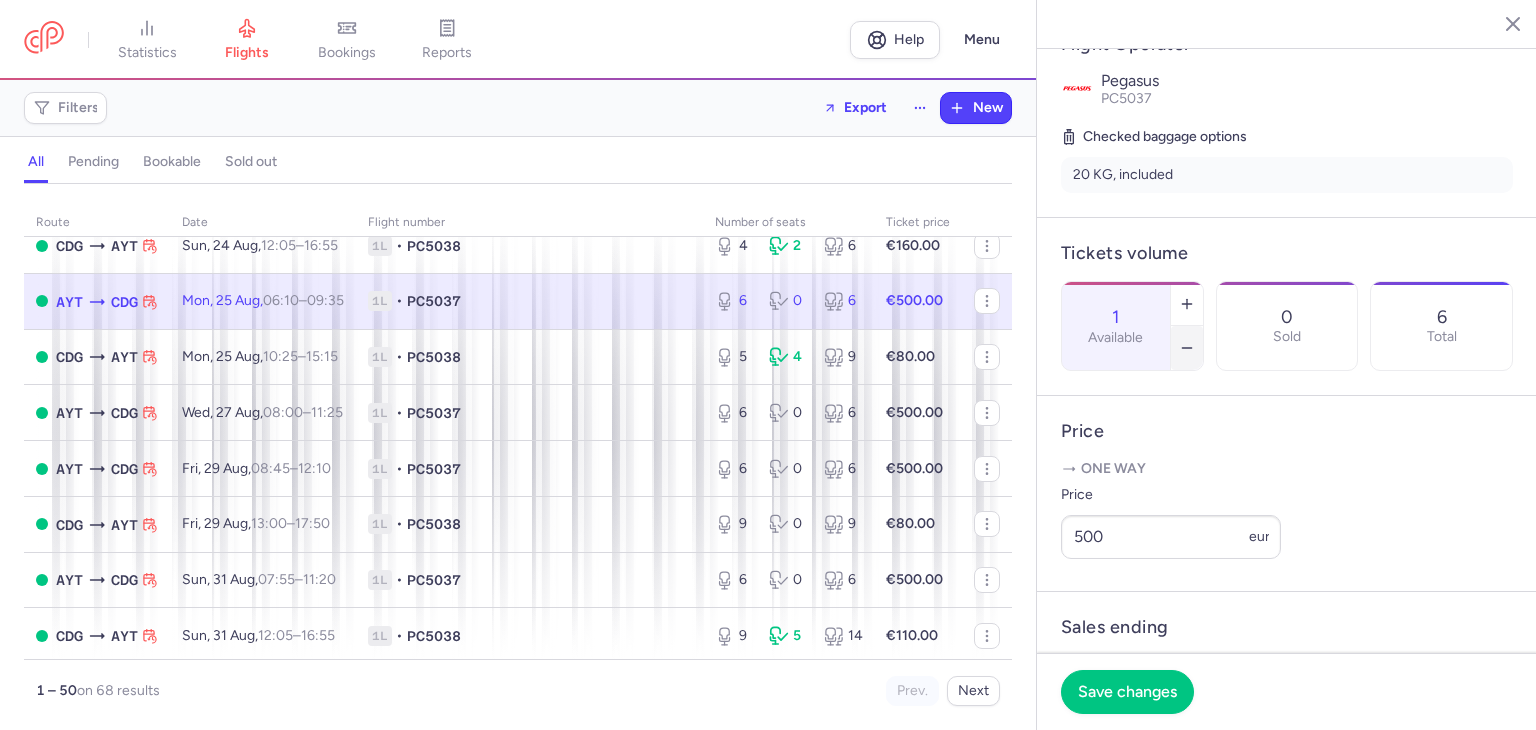 click at bounding box center (1187, 348) 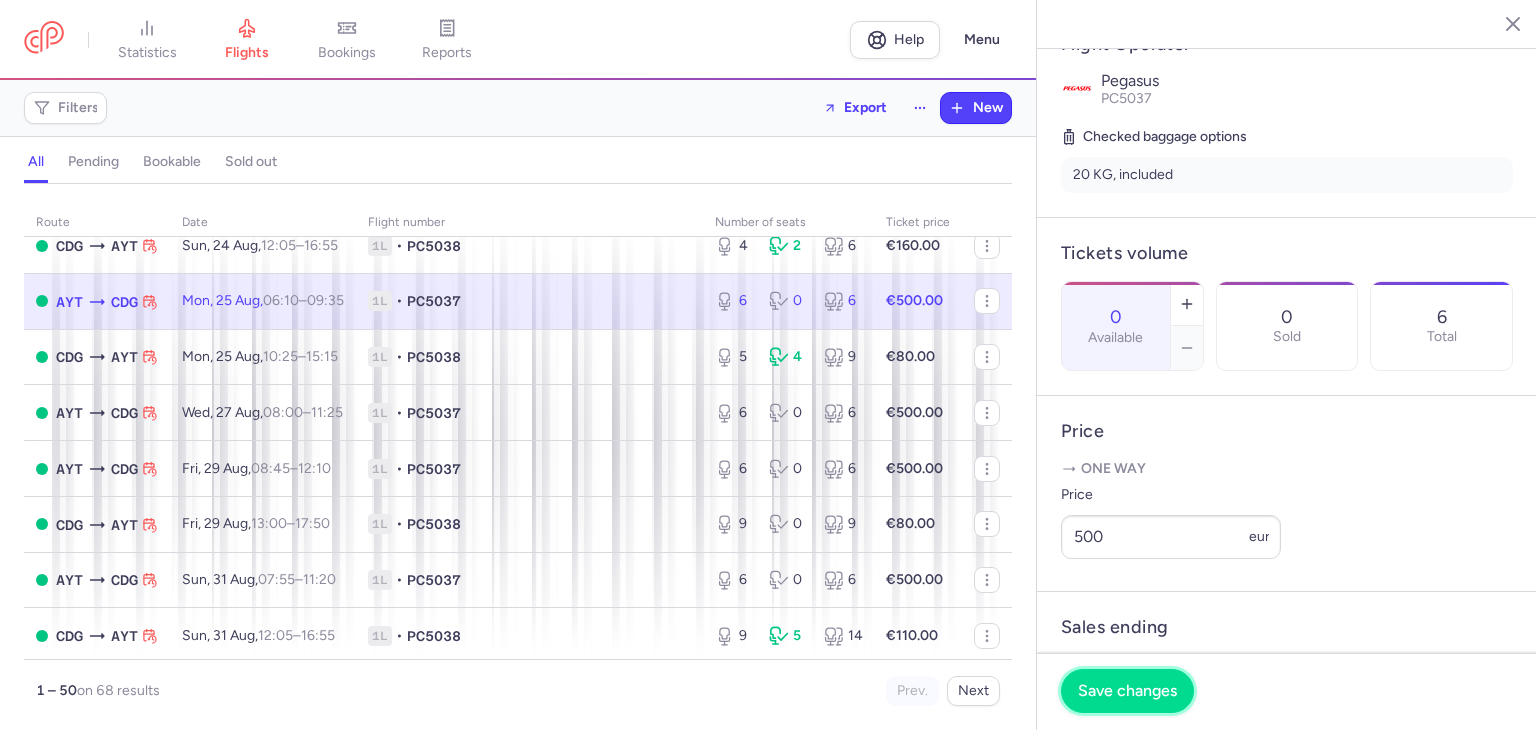 click on "Save changes" at bounding box center [1127, 691] 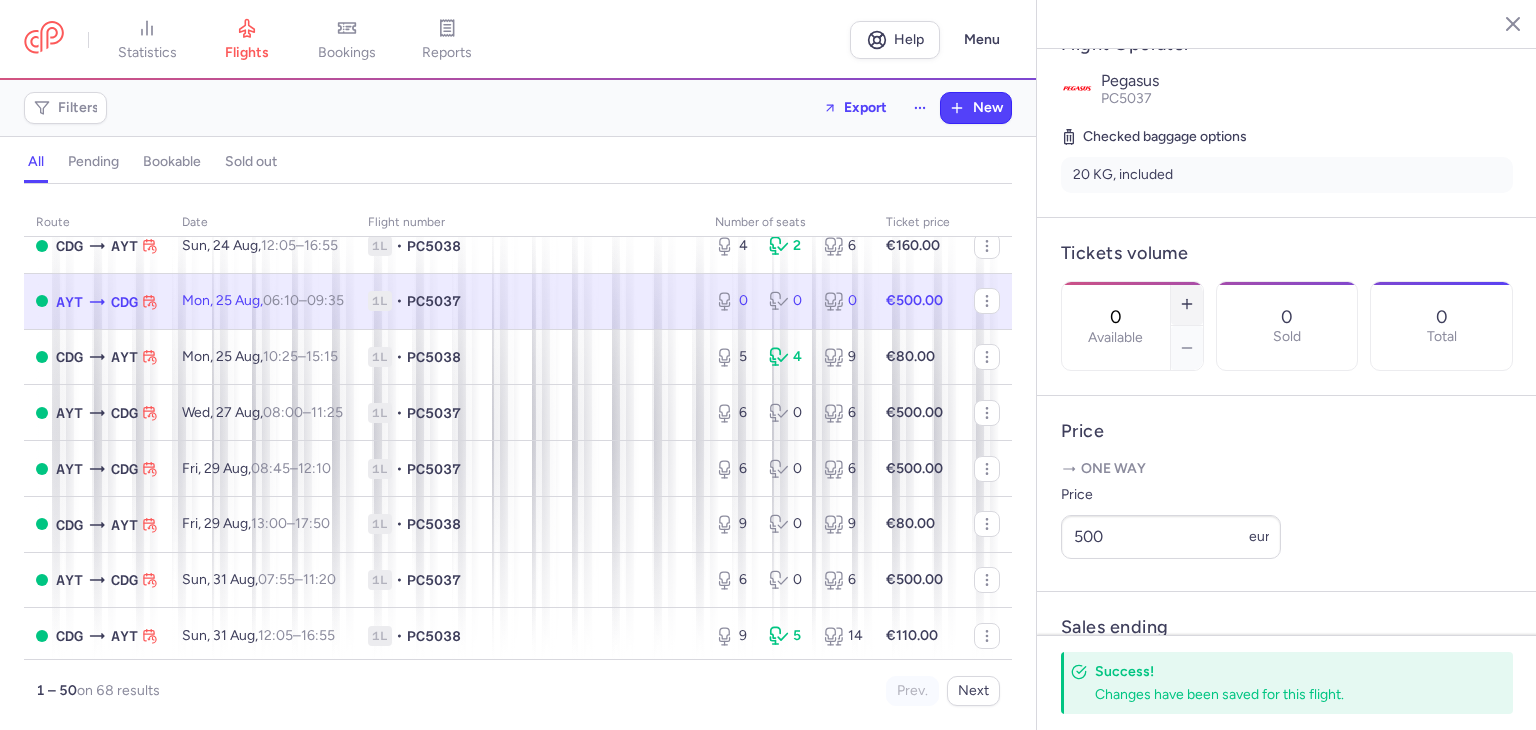 click 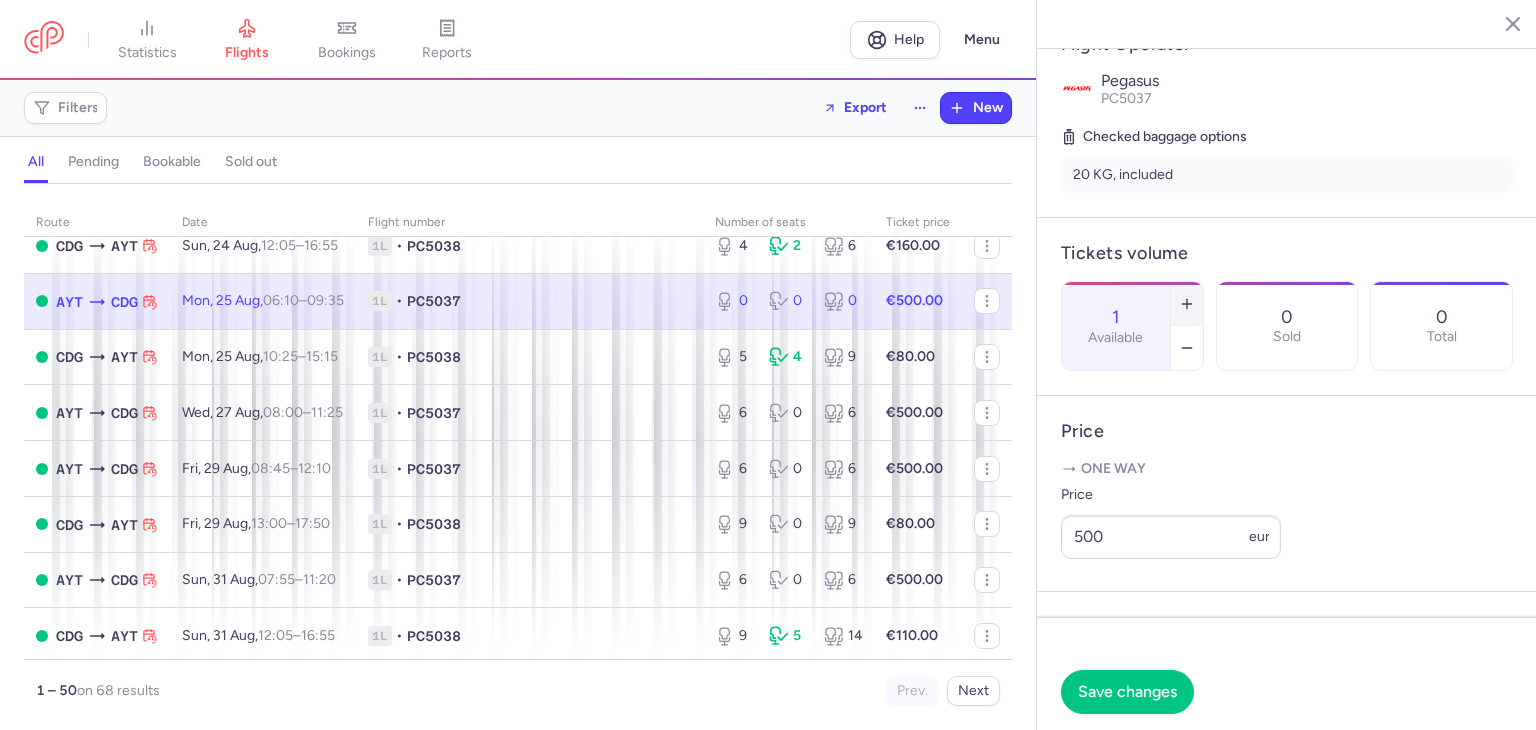 click 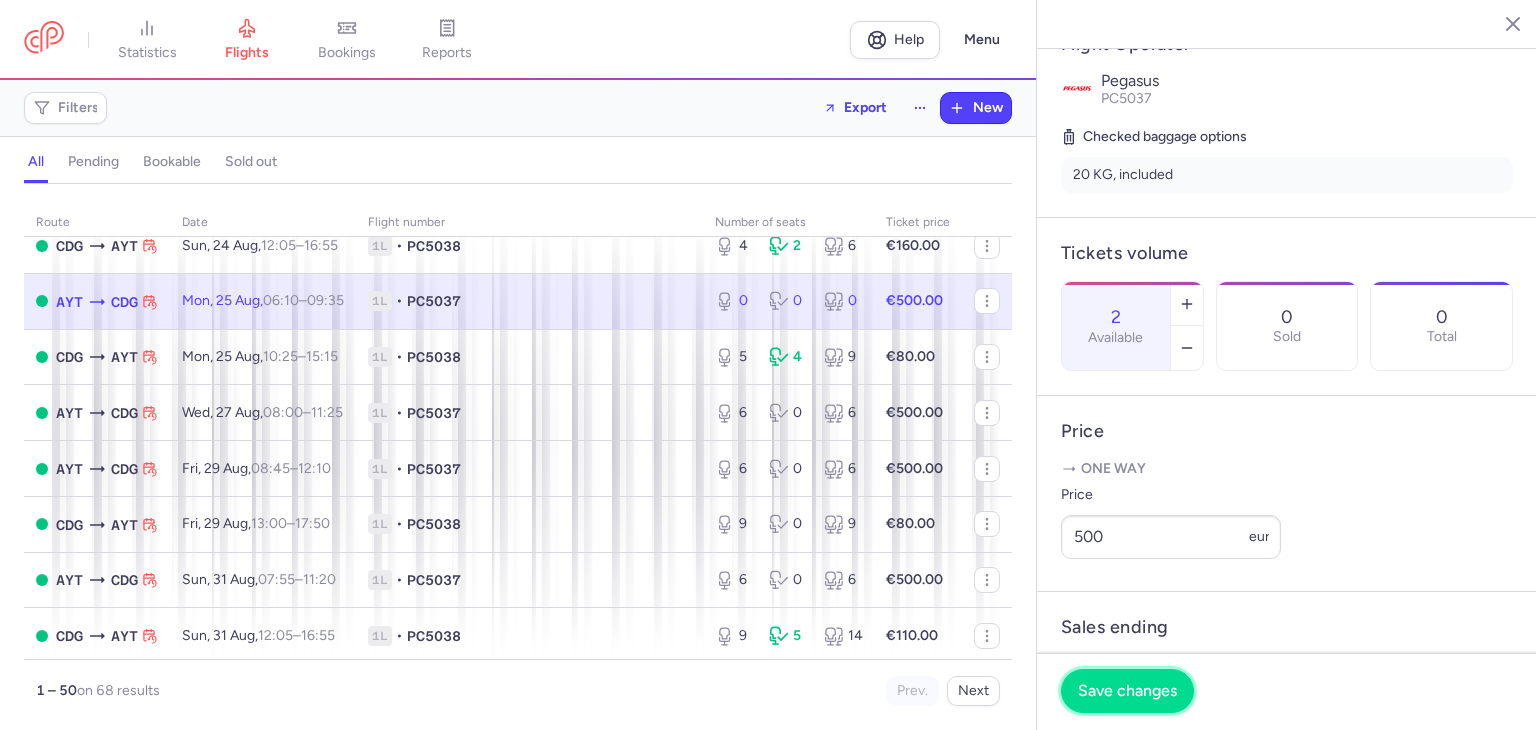 click on "Save changes" at bounding box center (1127, 691) 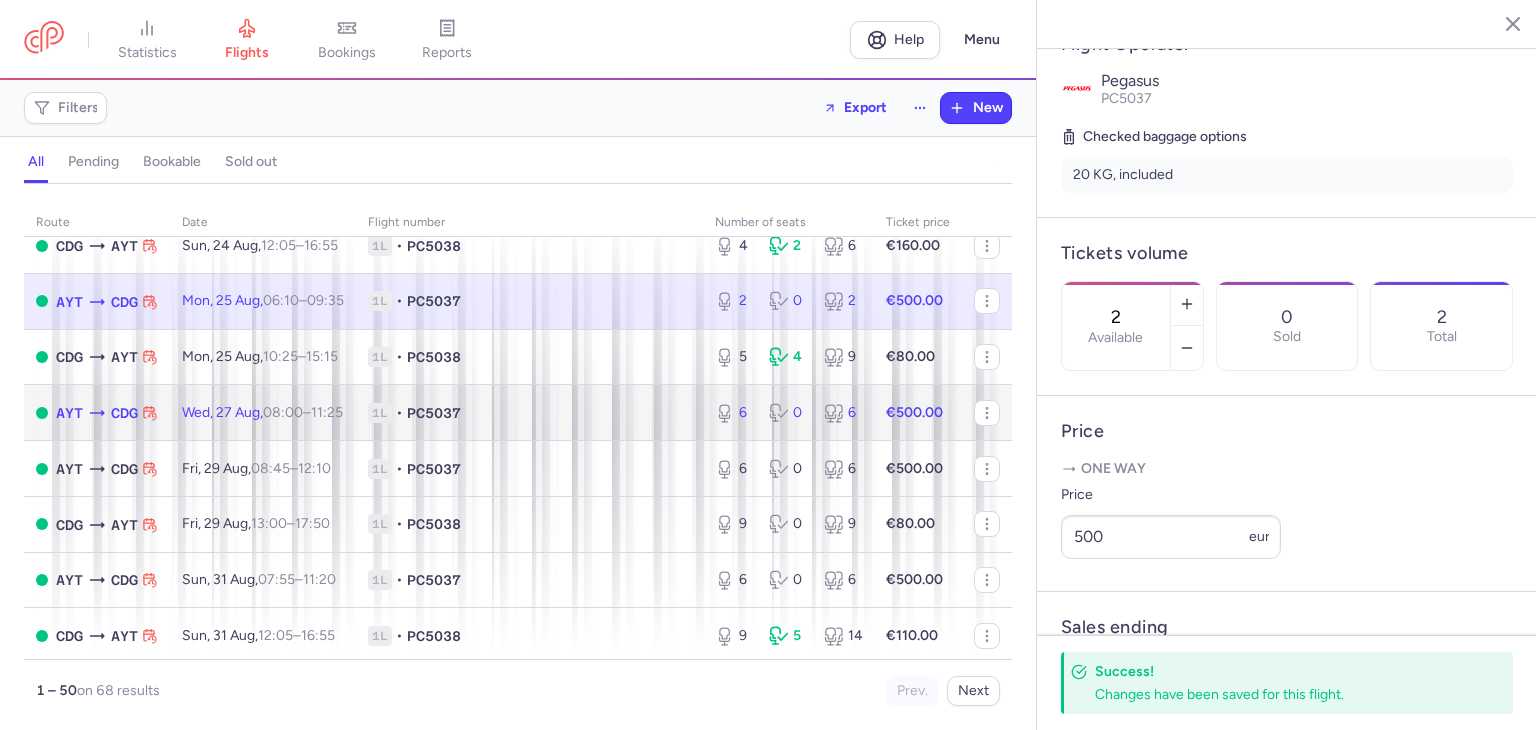 click on "PC5037" at bounding box center [434, 413] 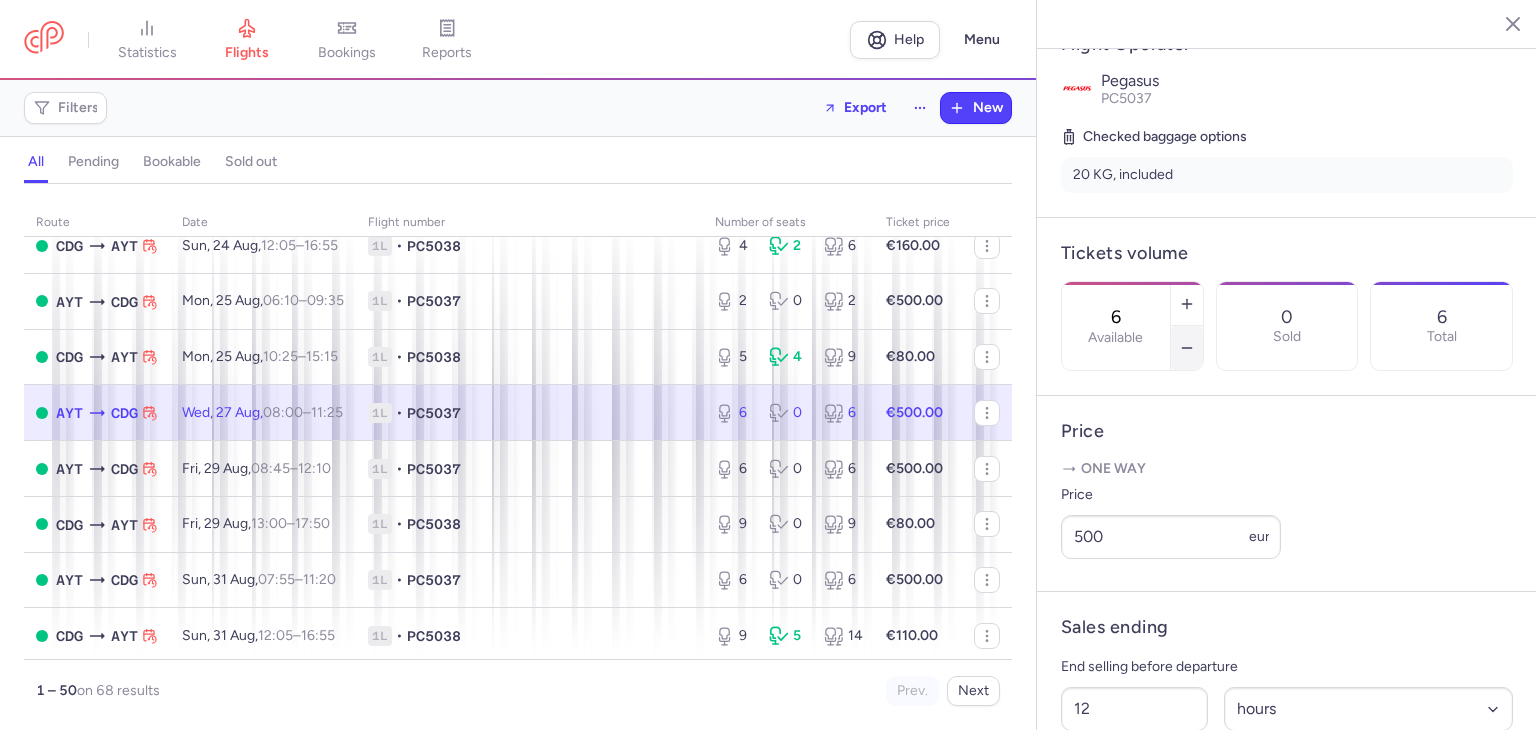 click 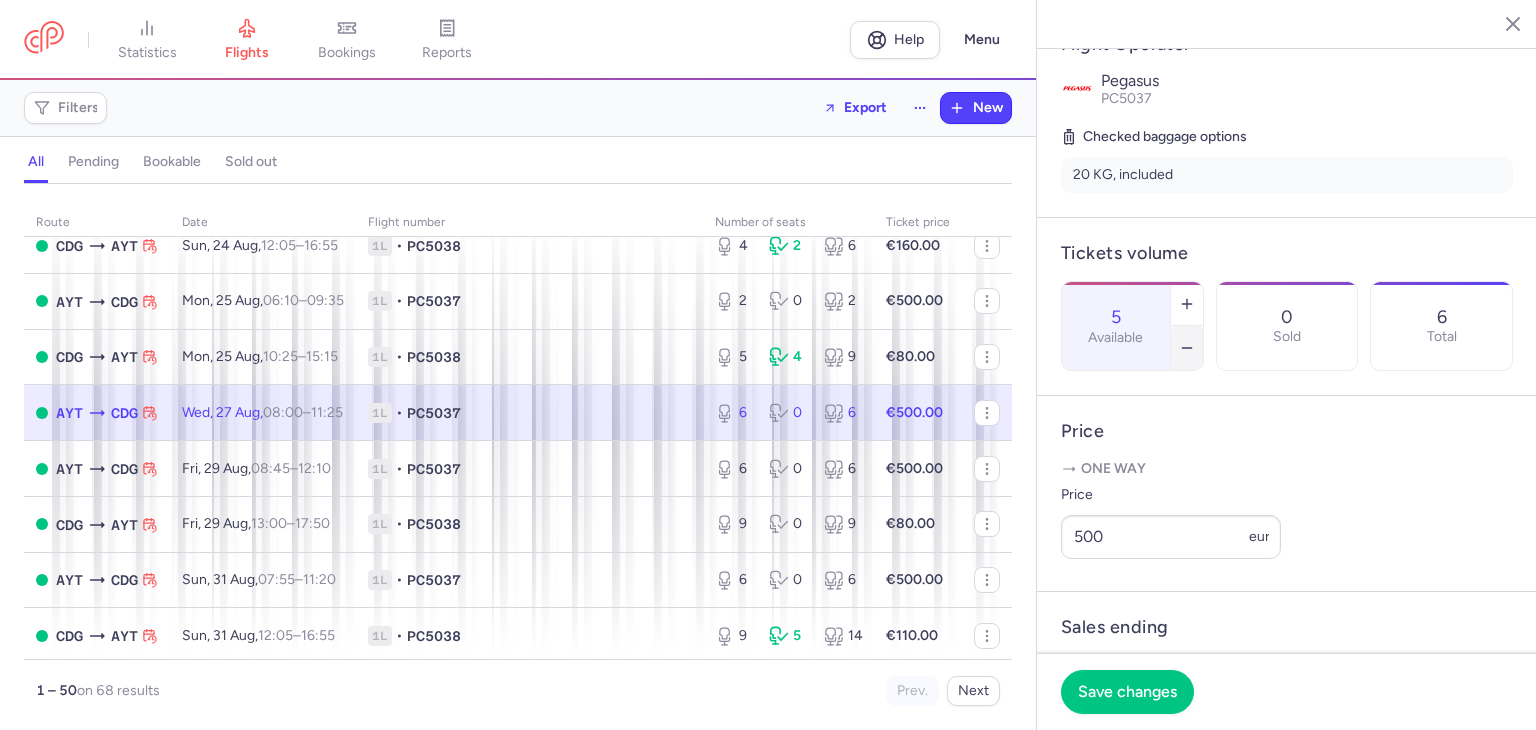 click 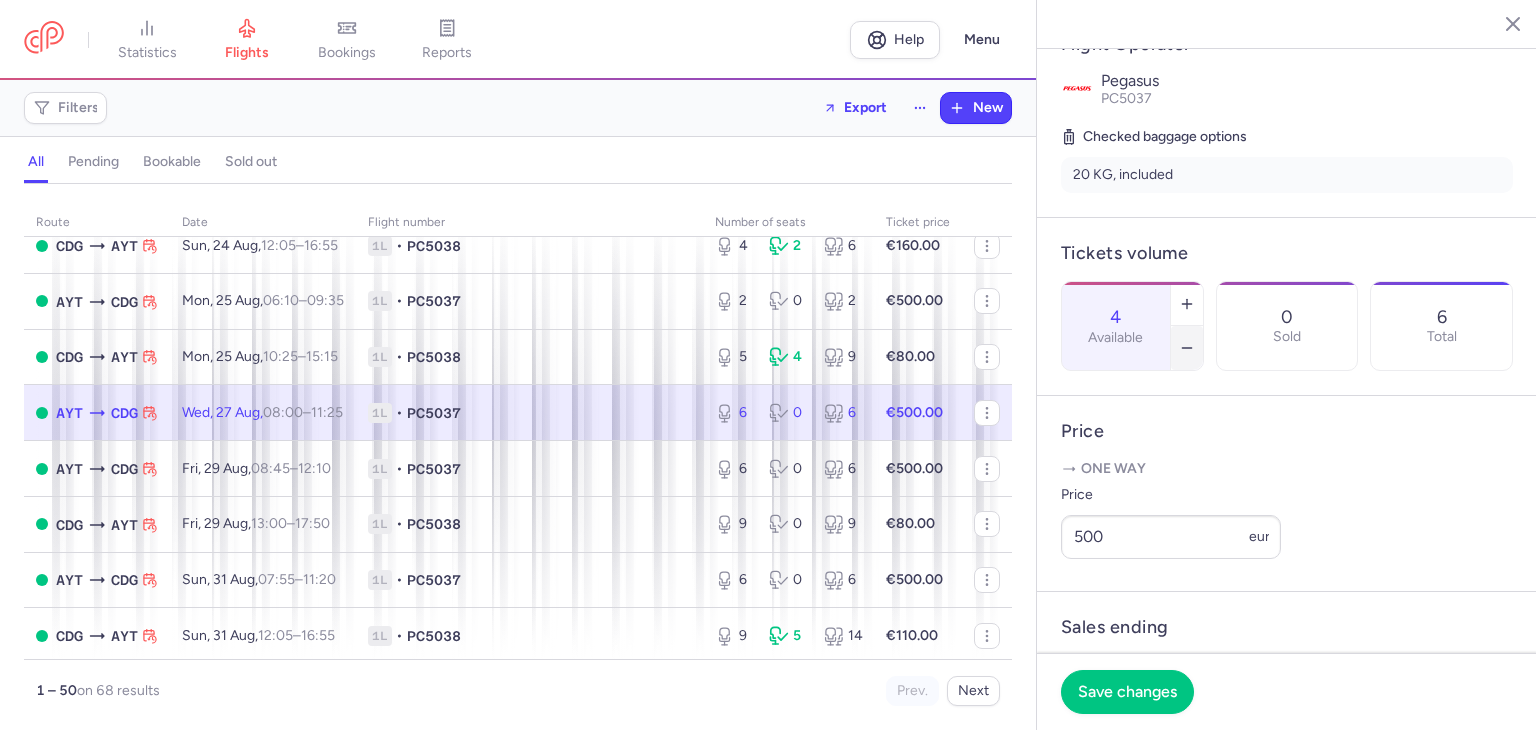 click 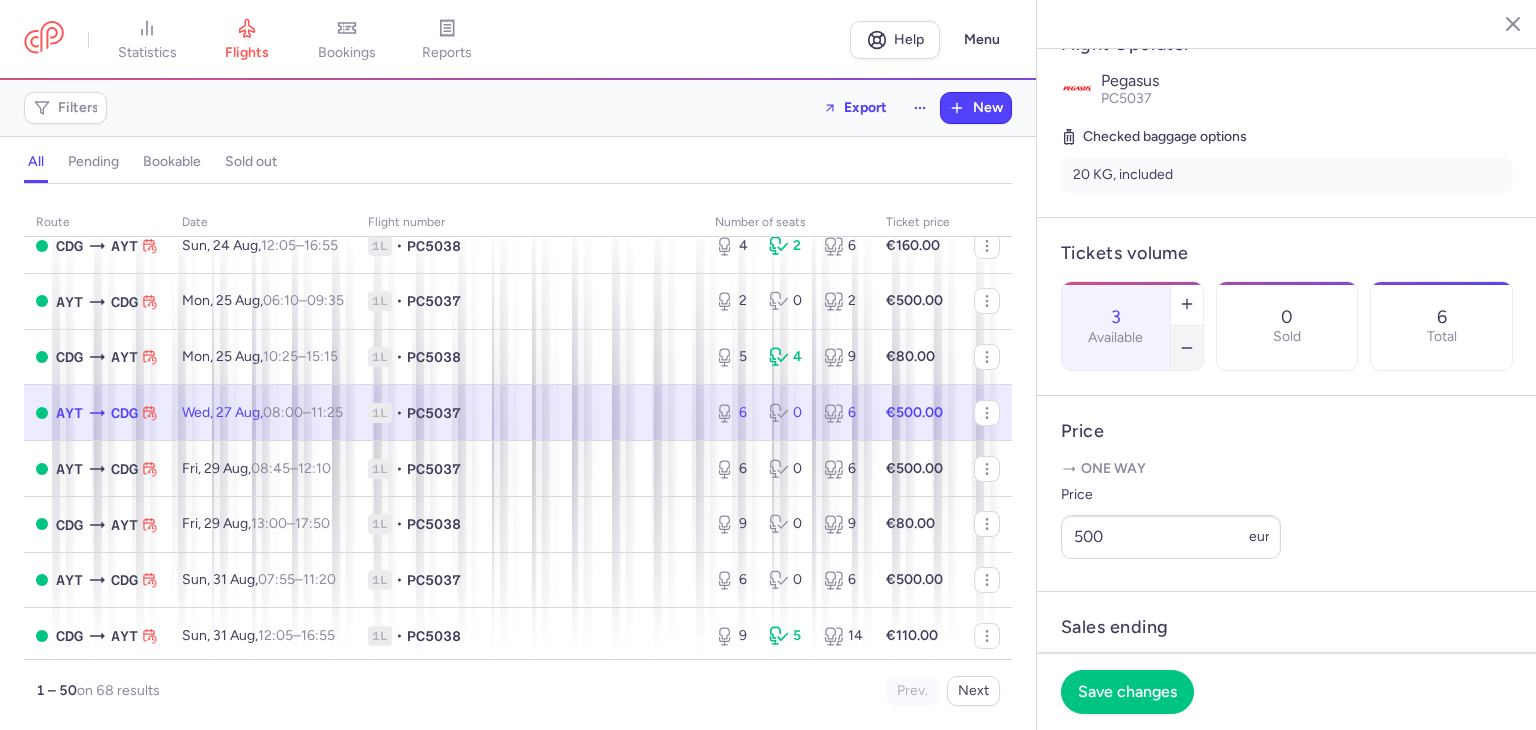click 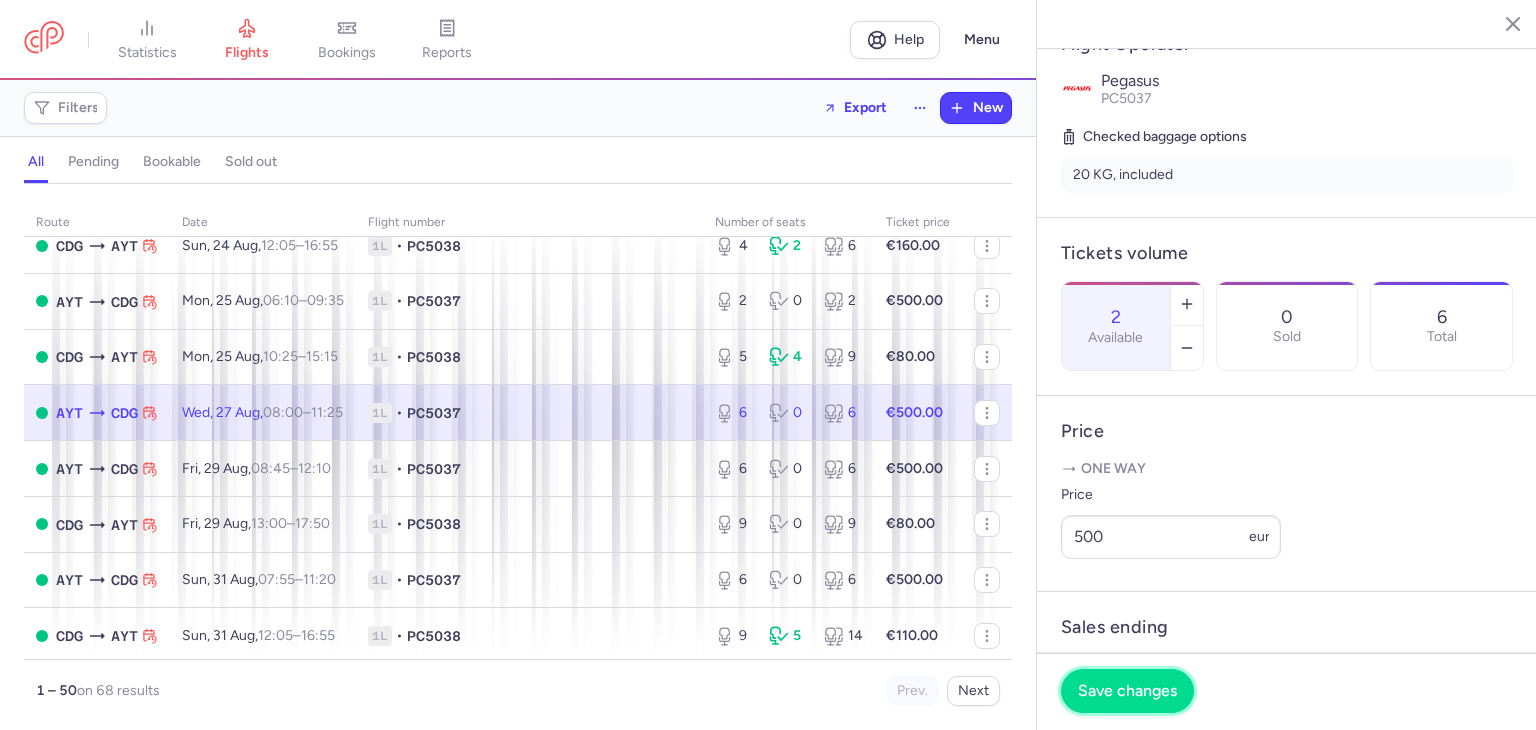 click on "Save changes" at bounding box center (1127, 691) 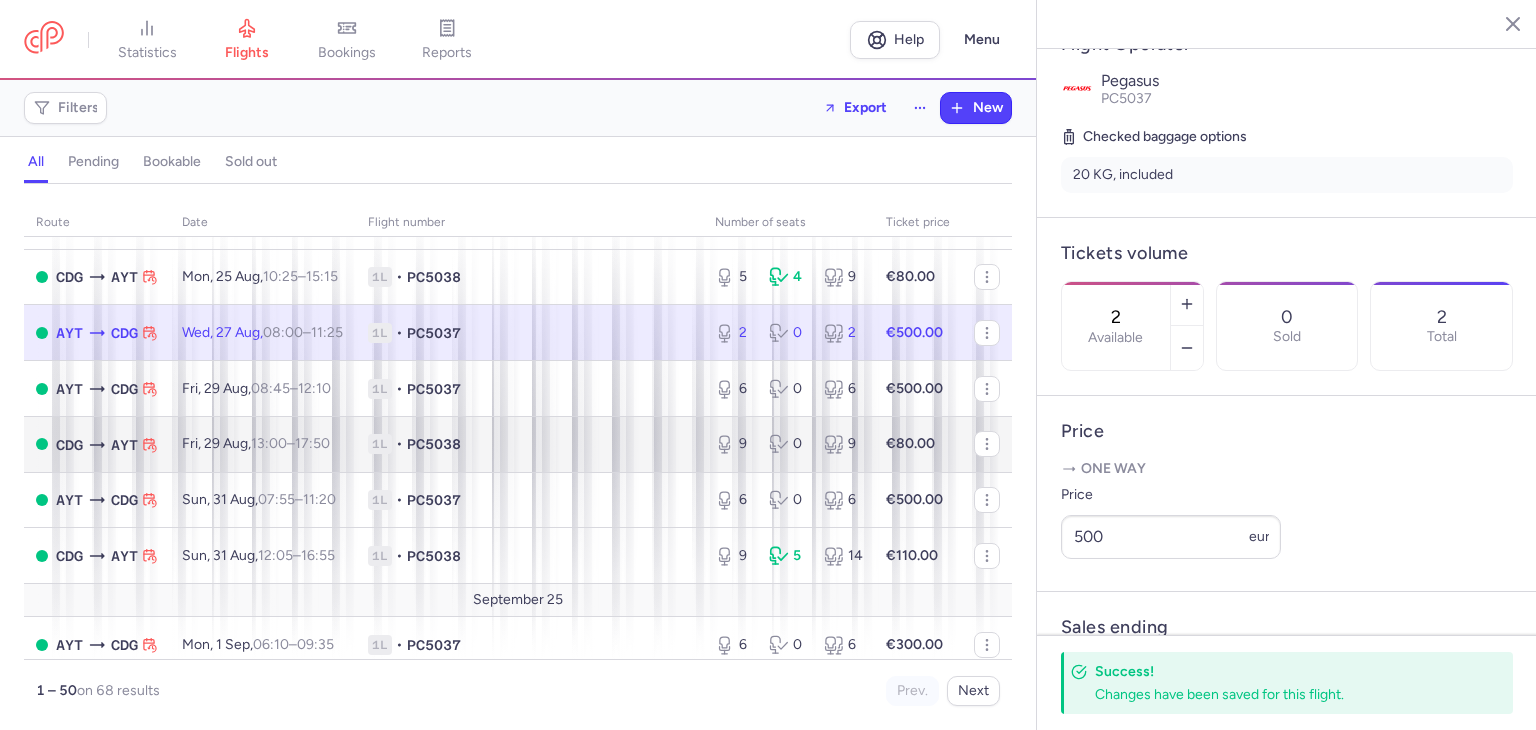 scroll, scrollTop: 1200, scrollLeft: 0, axis: vertical 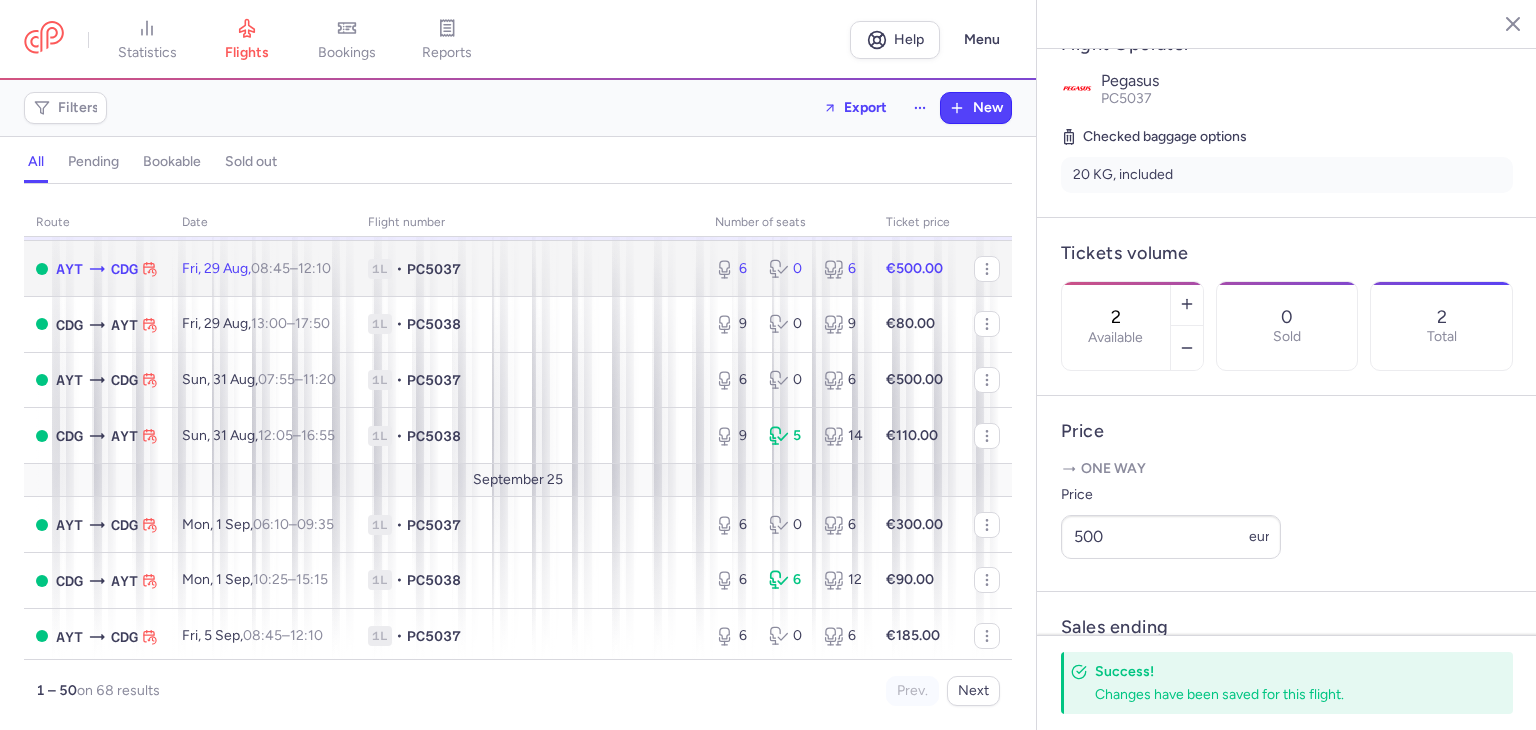 click on "1L • PC5037" at bounding box center (529, 269) 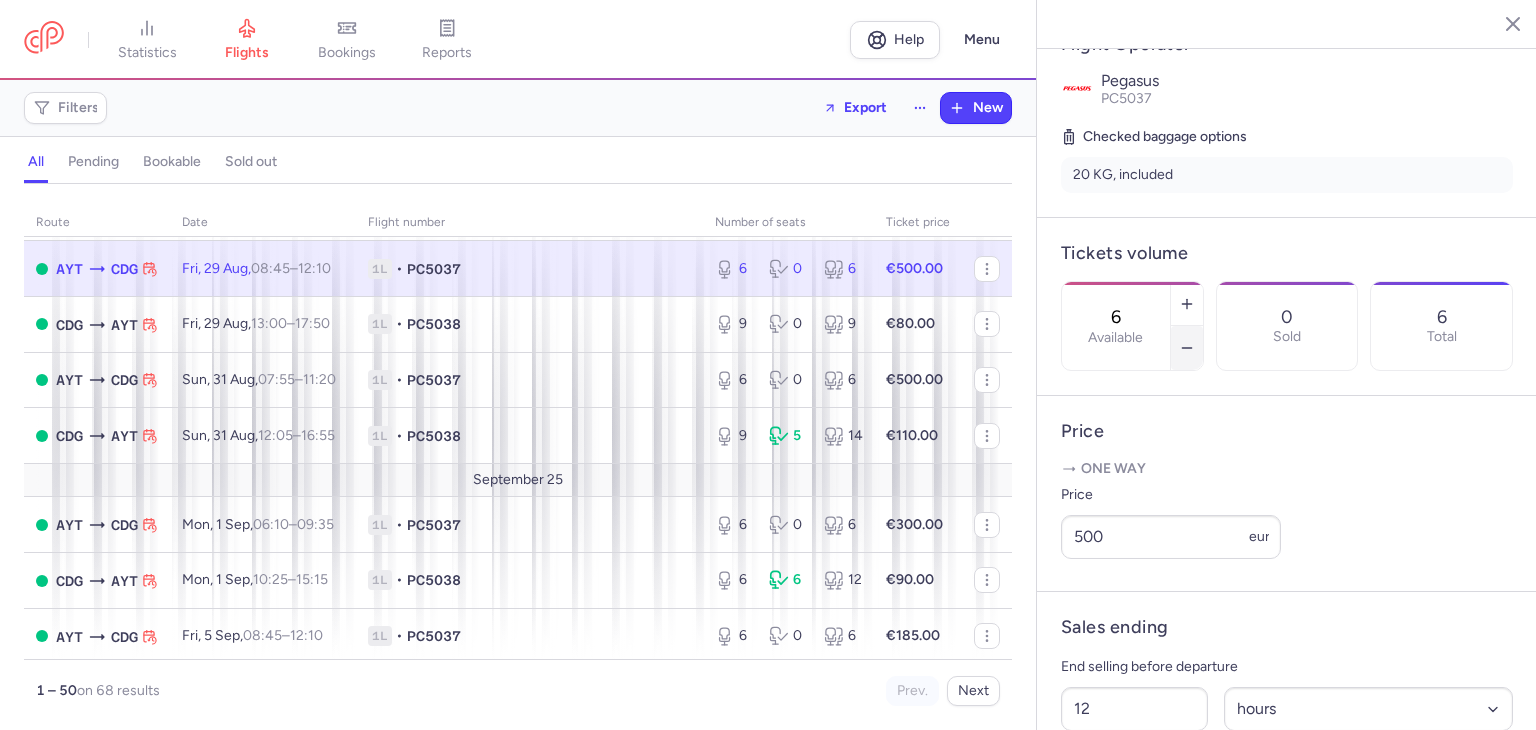 click 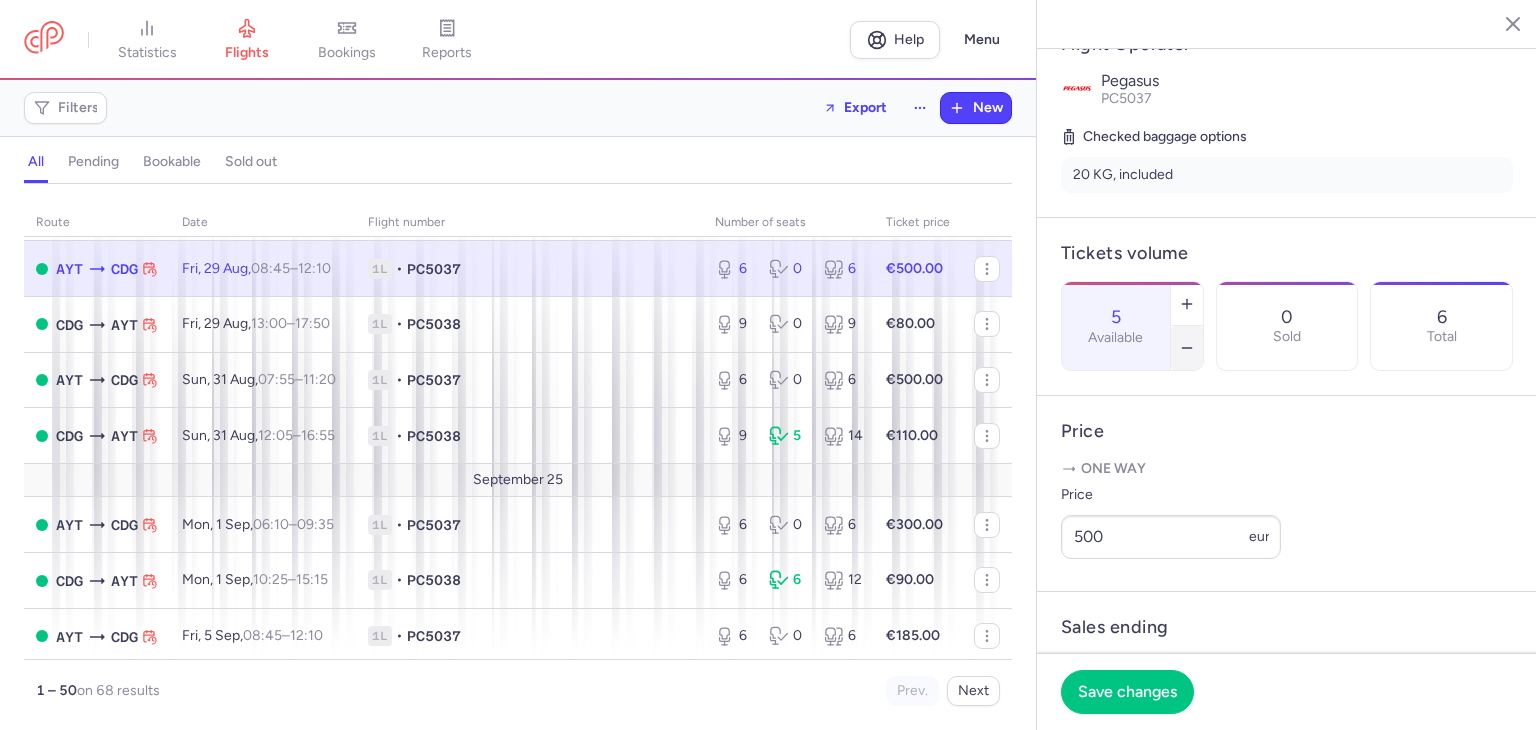 click 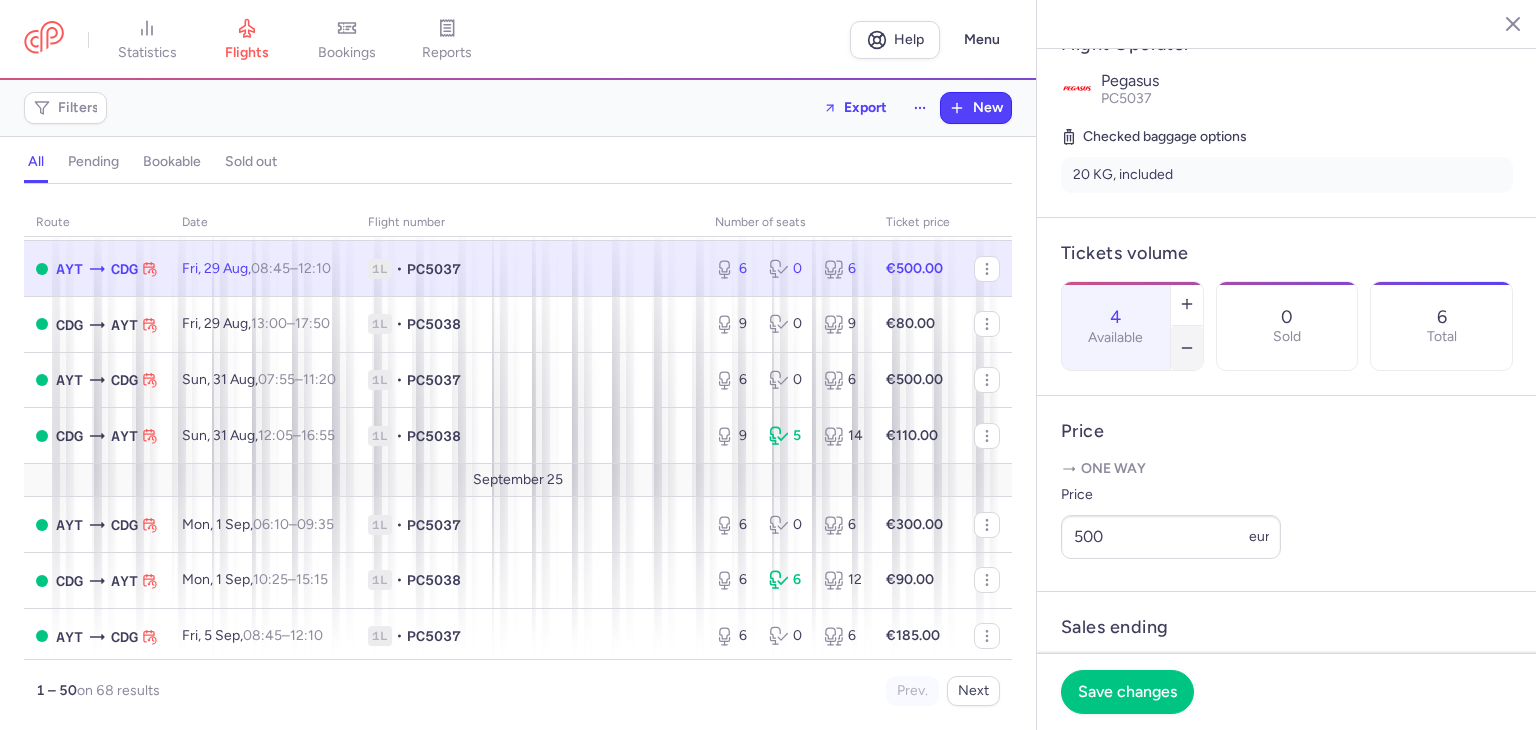 click 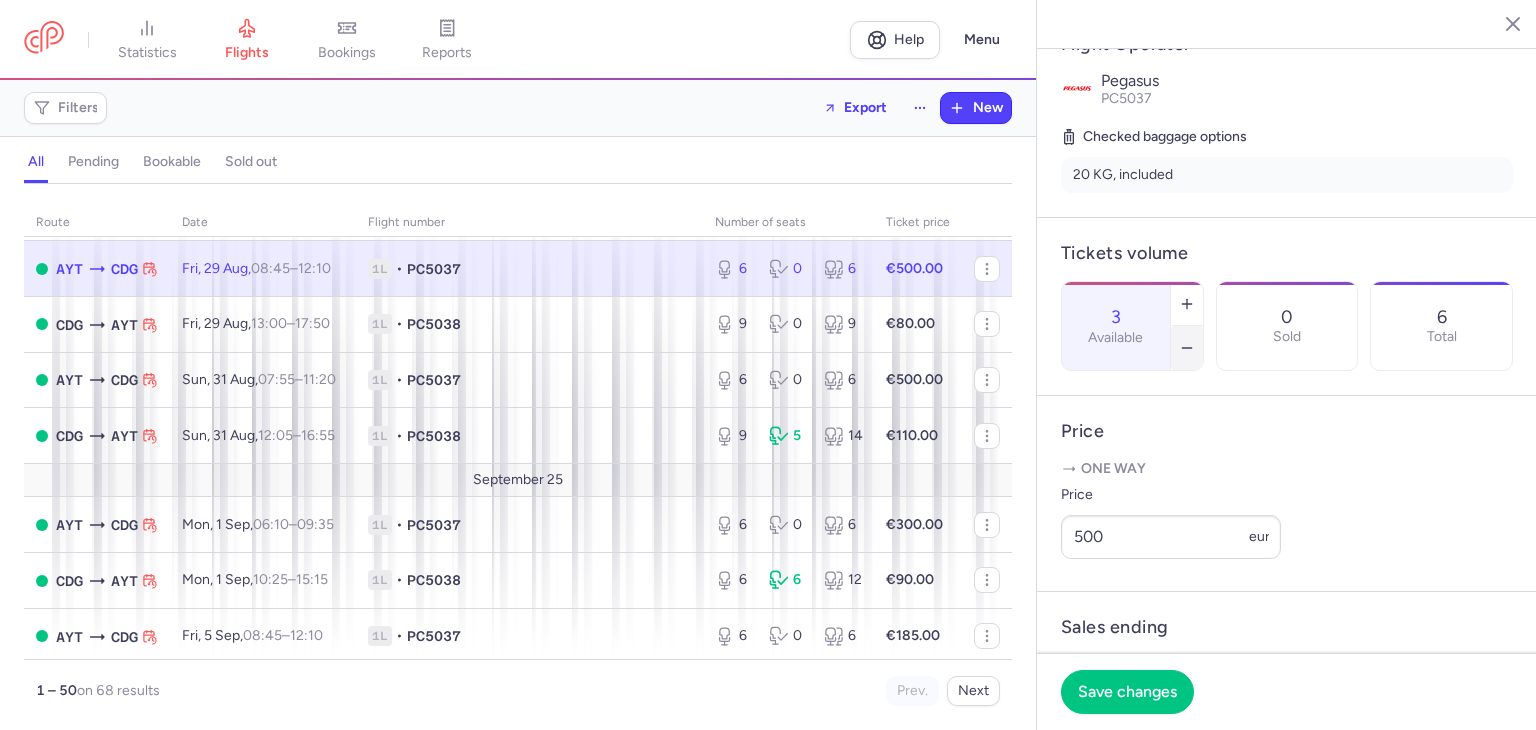 click at bounding box center [1187, 348] 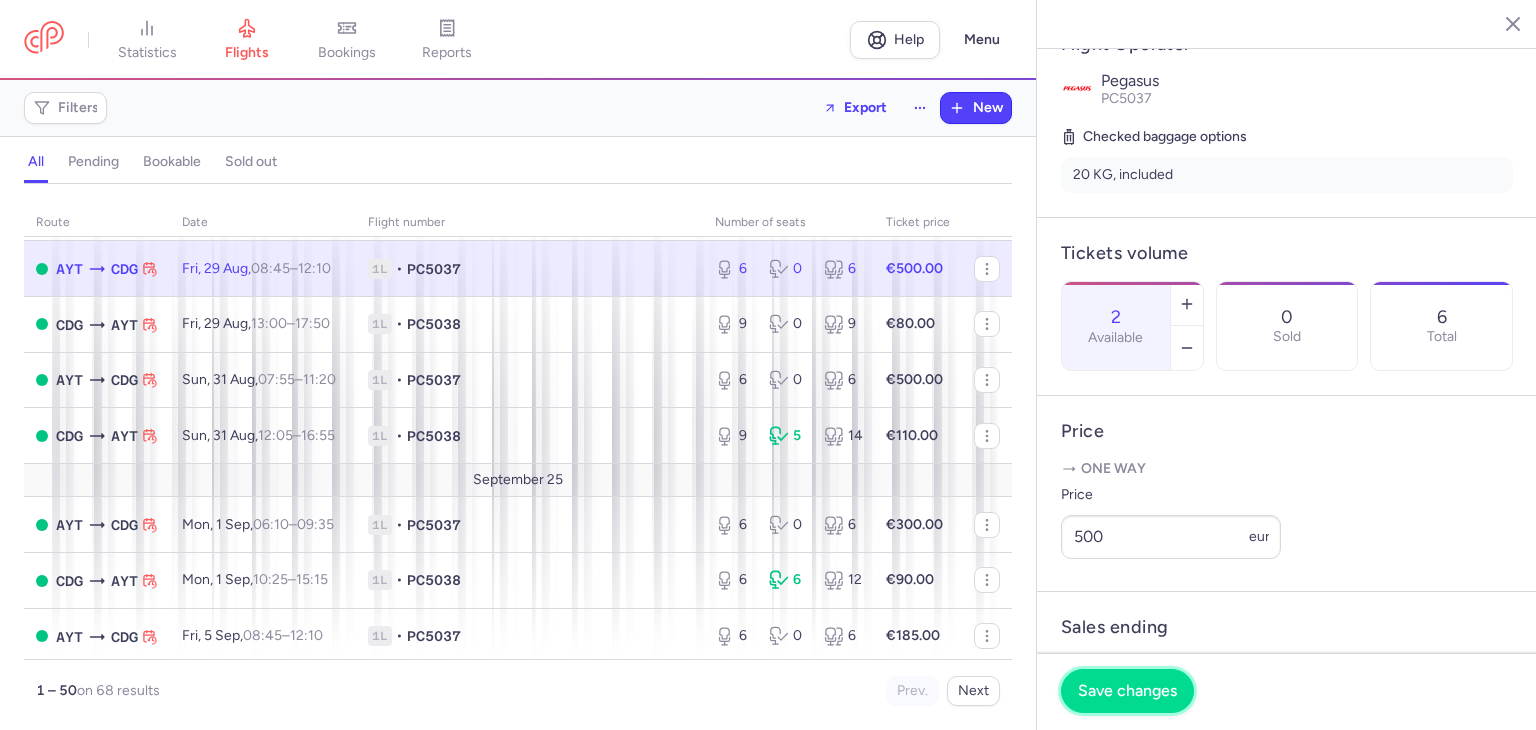 click on "Save changes" at bounding box center [1127, 691] 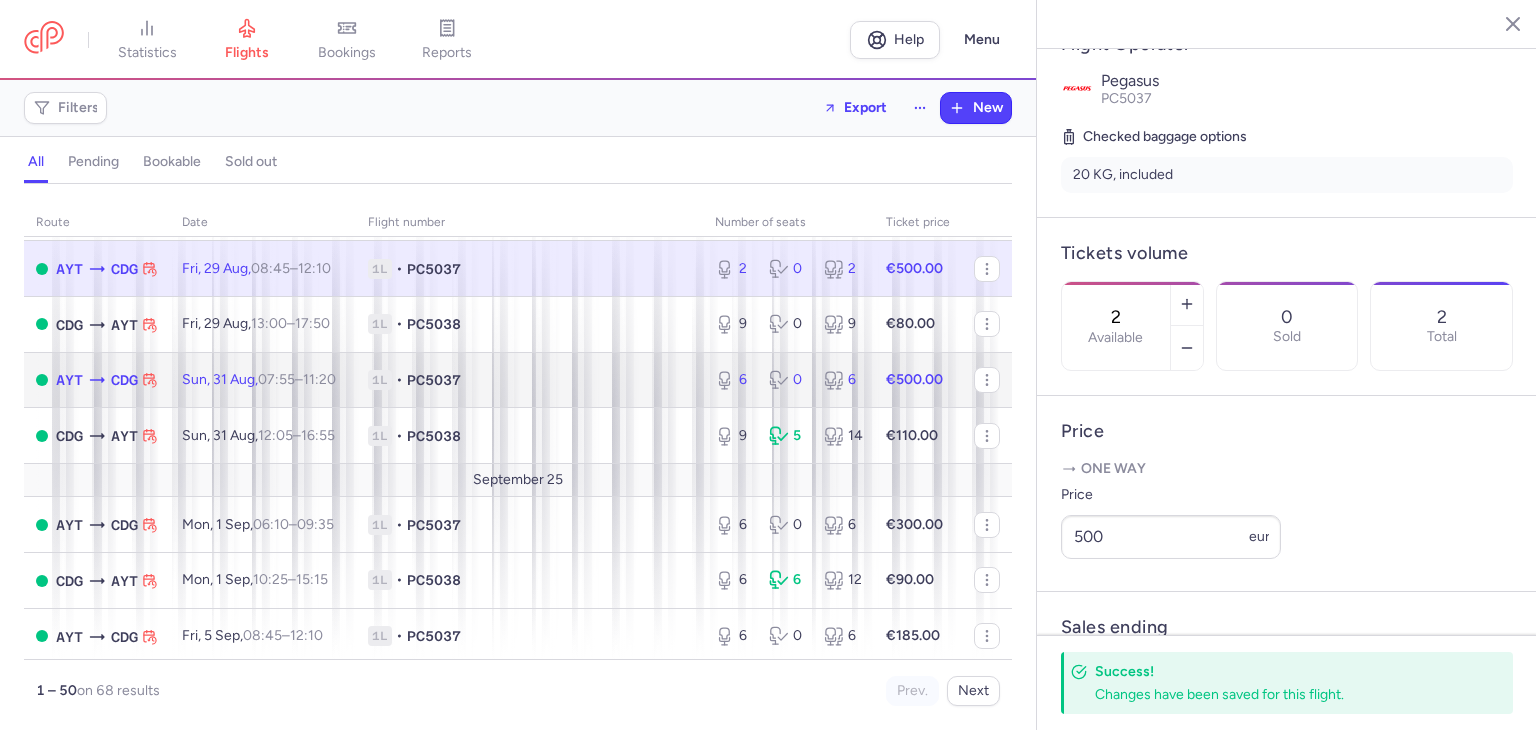 click on "1L • PC5037" at bounding box center [529, 380] 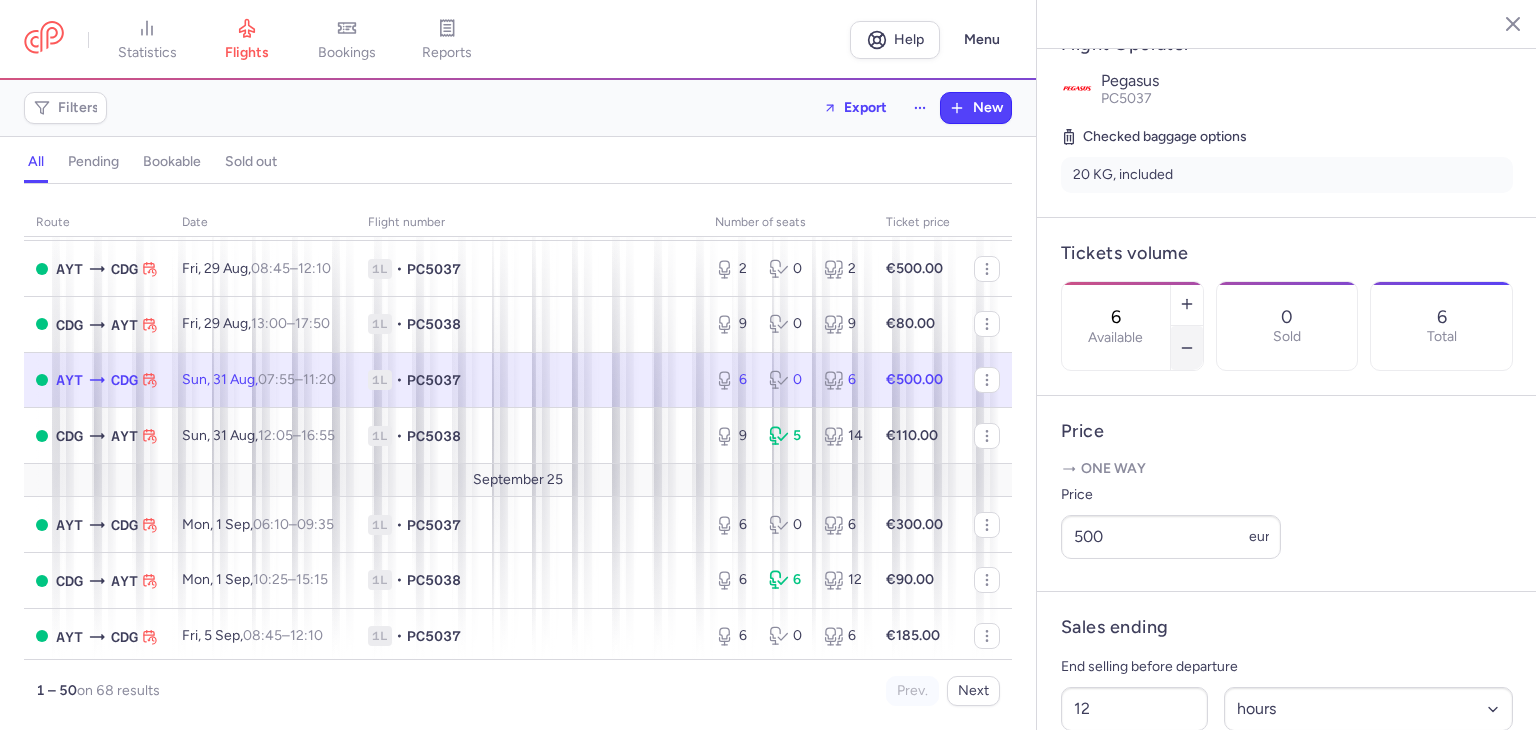 click 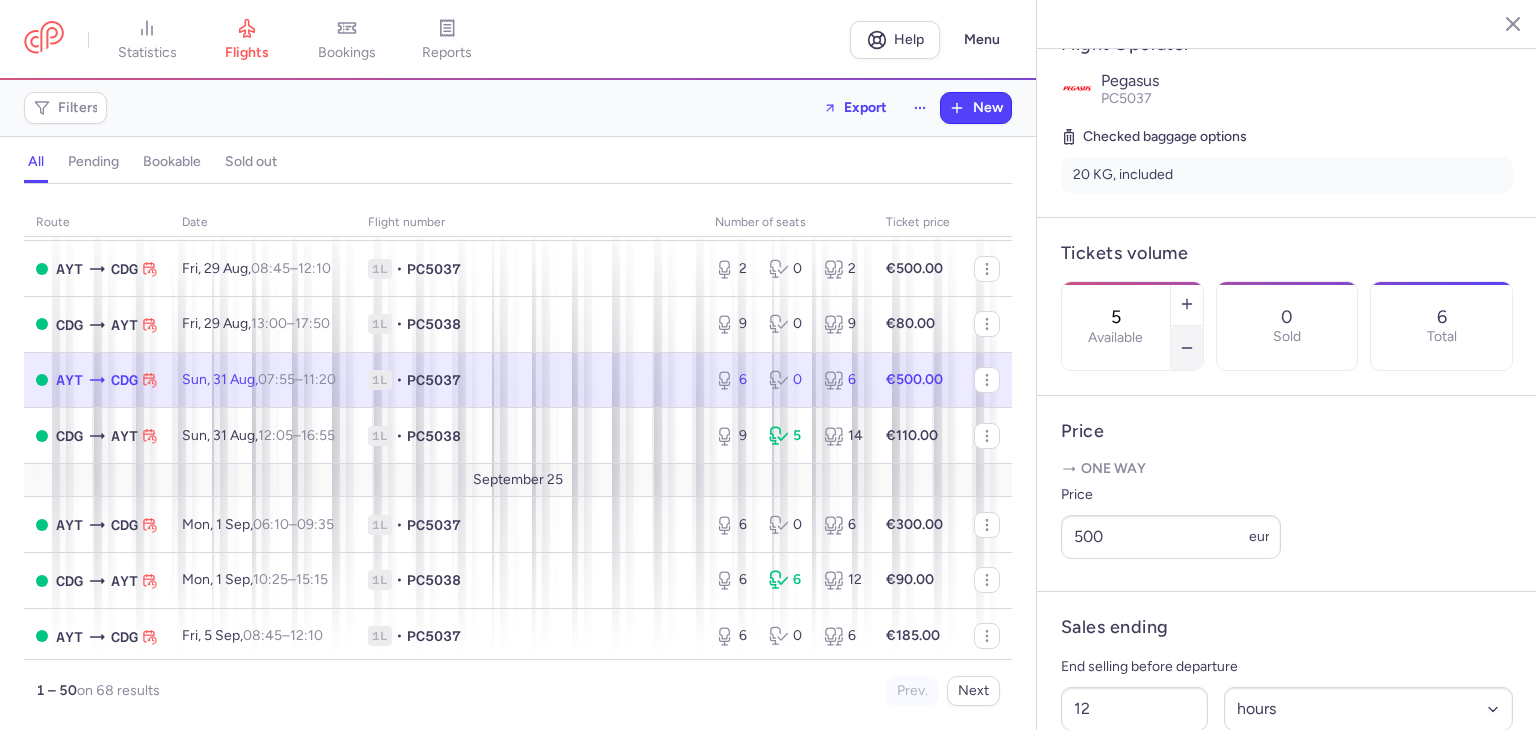 click 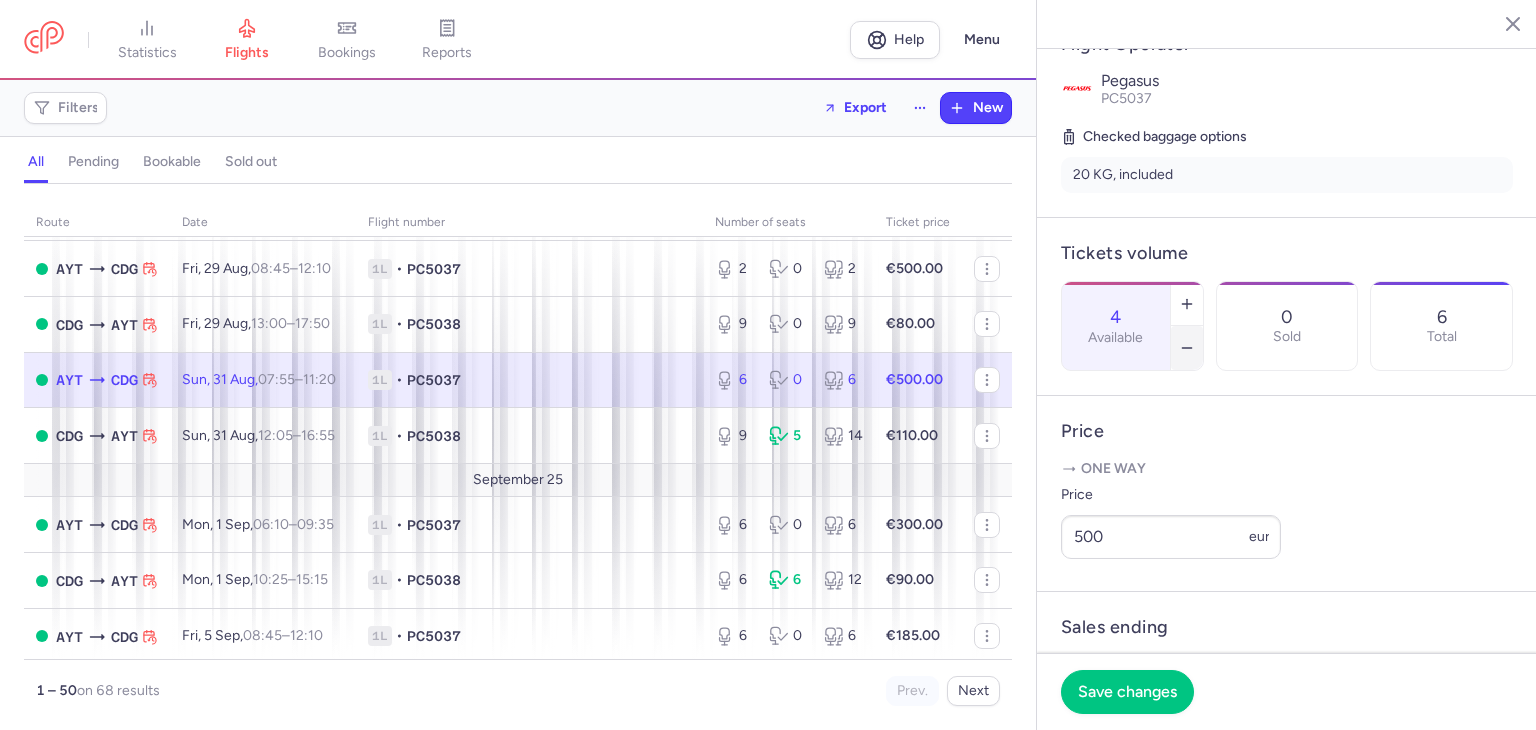 click 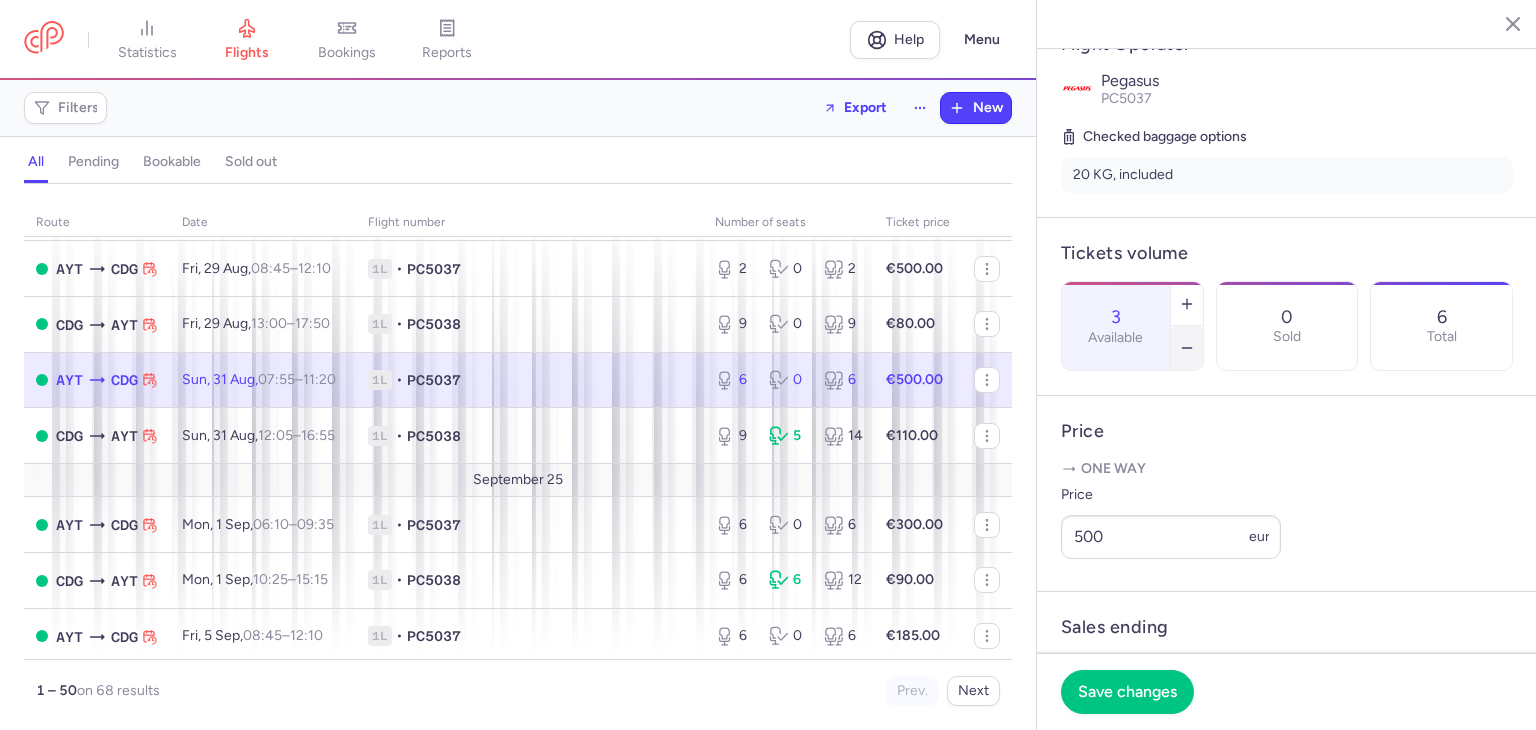 click 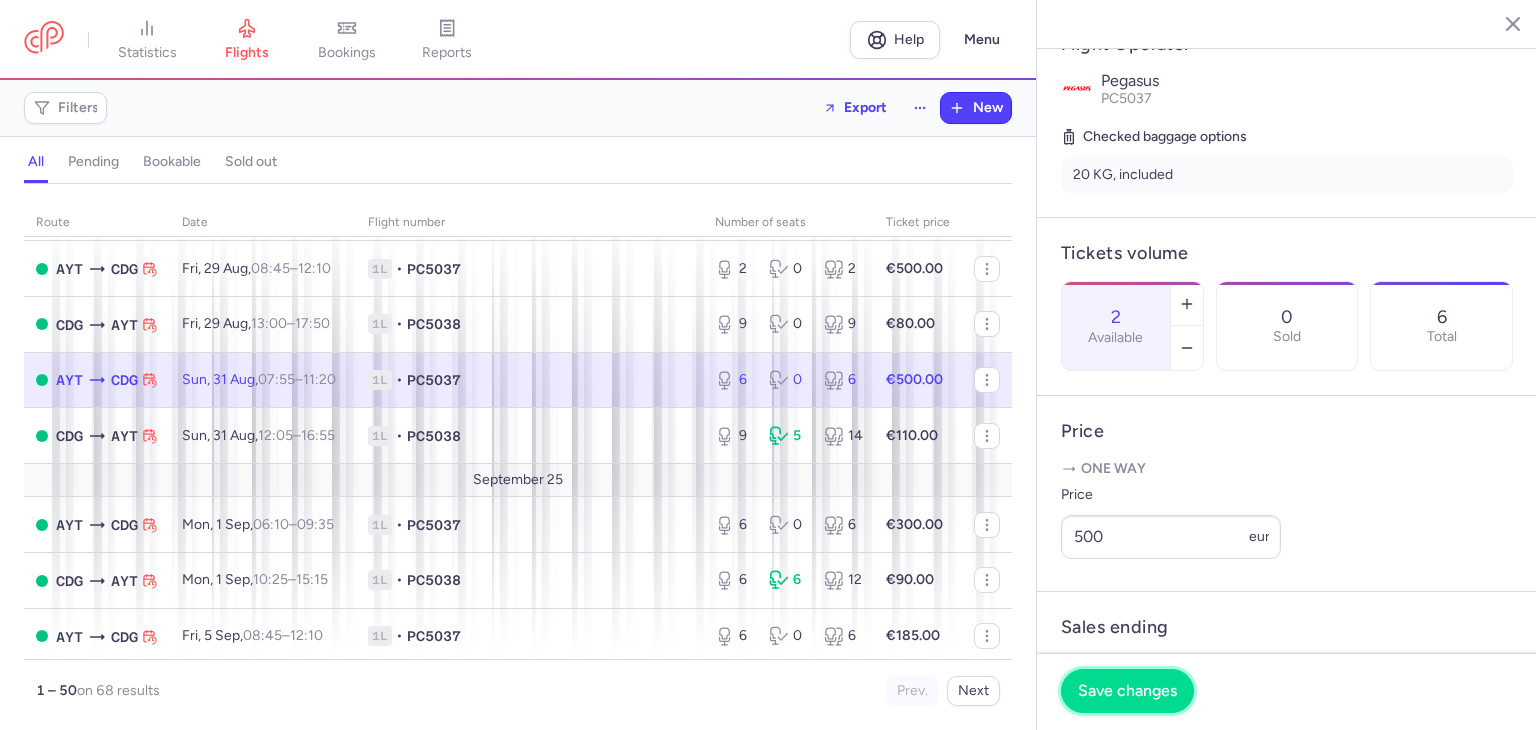 click on "Save changes" at bounding box center (1127, 691) 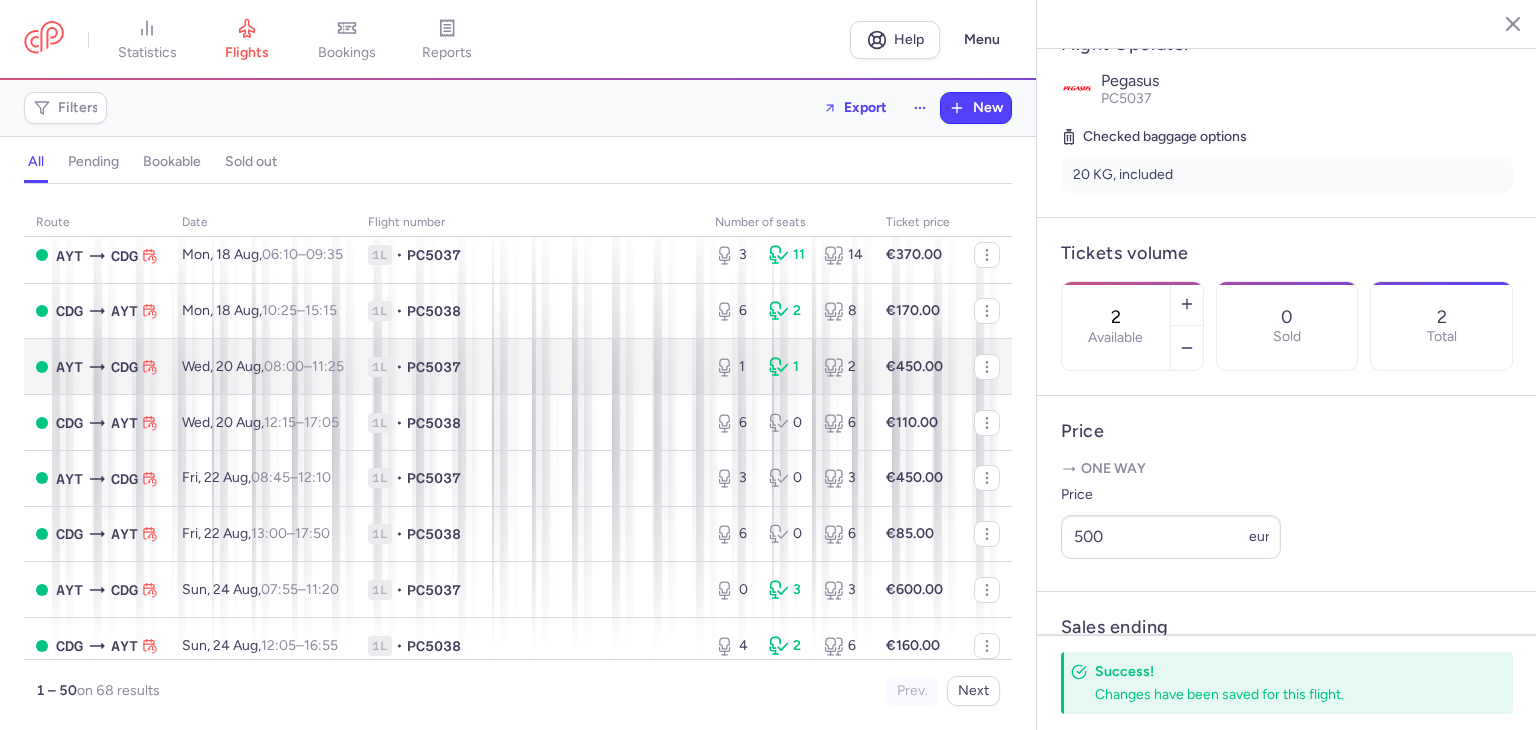 scroll, scrollTop: 200, scrollLeft: 0, axis: vertical 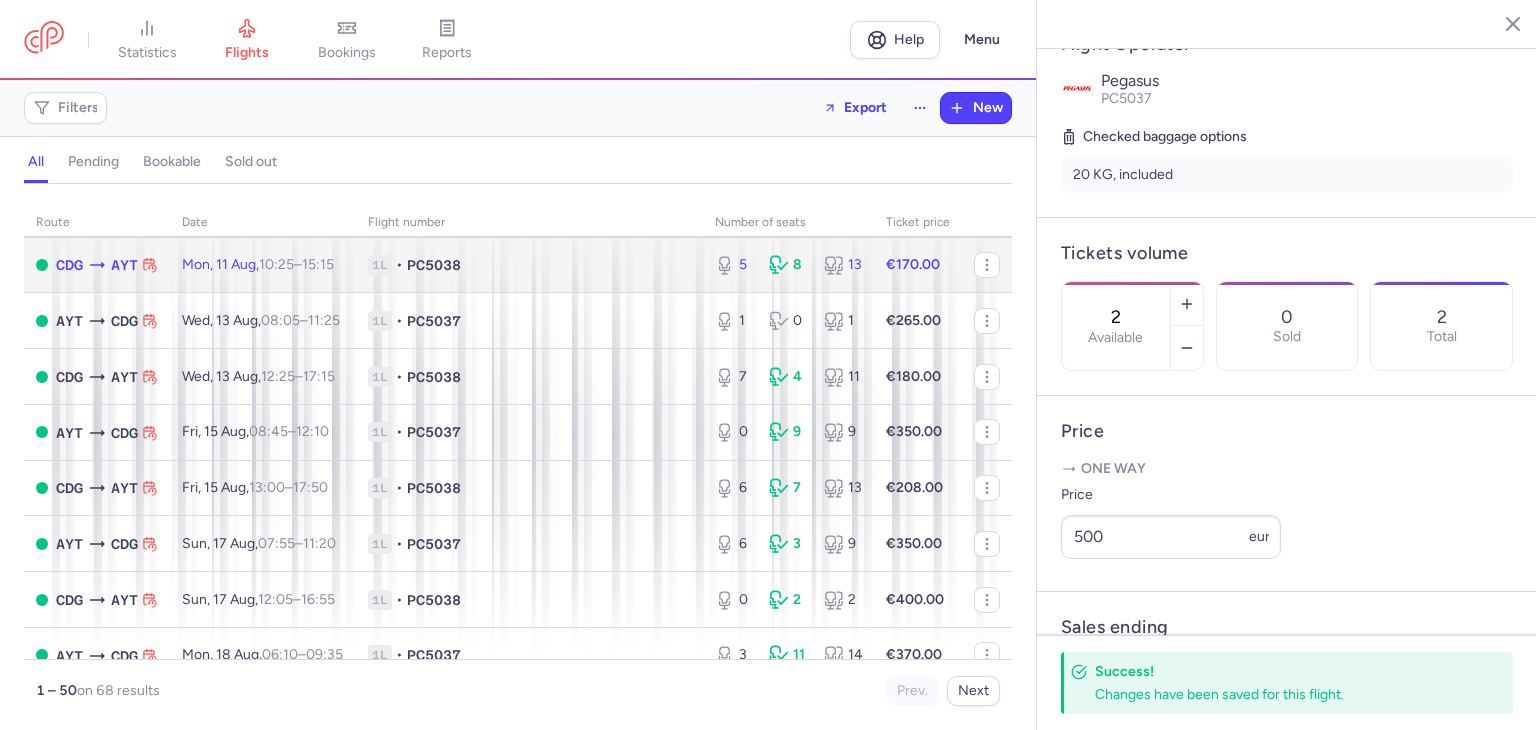 click on "[DAY], [DAY] [MONTH],  [HOUR]:[MINUTE]  –  [HOUR]:[MINUTE]  +0" at bounding box center [263, 265] 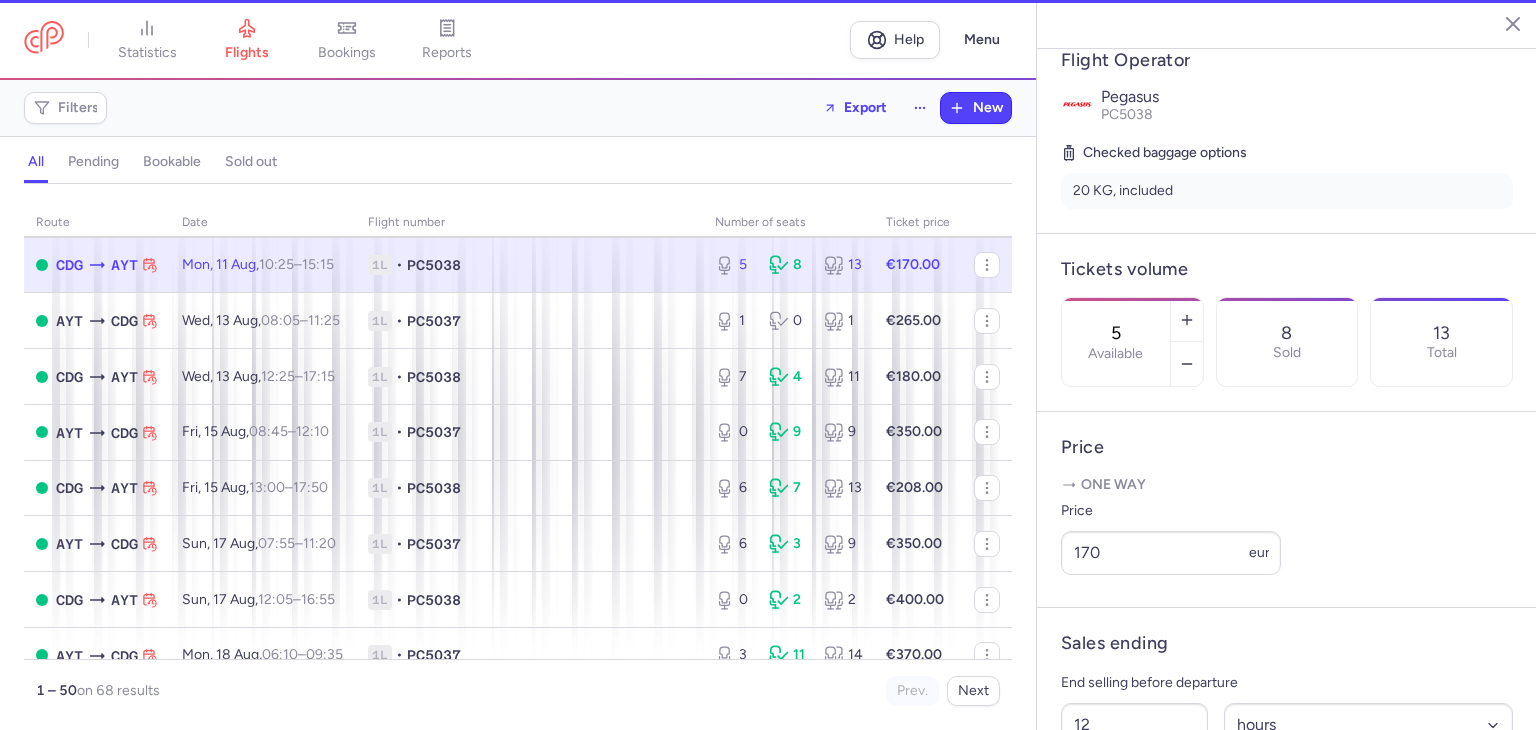 scroll, scrollTop: 416, scrollLeft: 0, axis: vertical 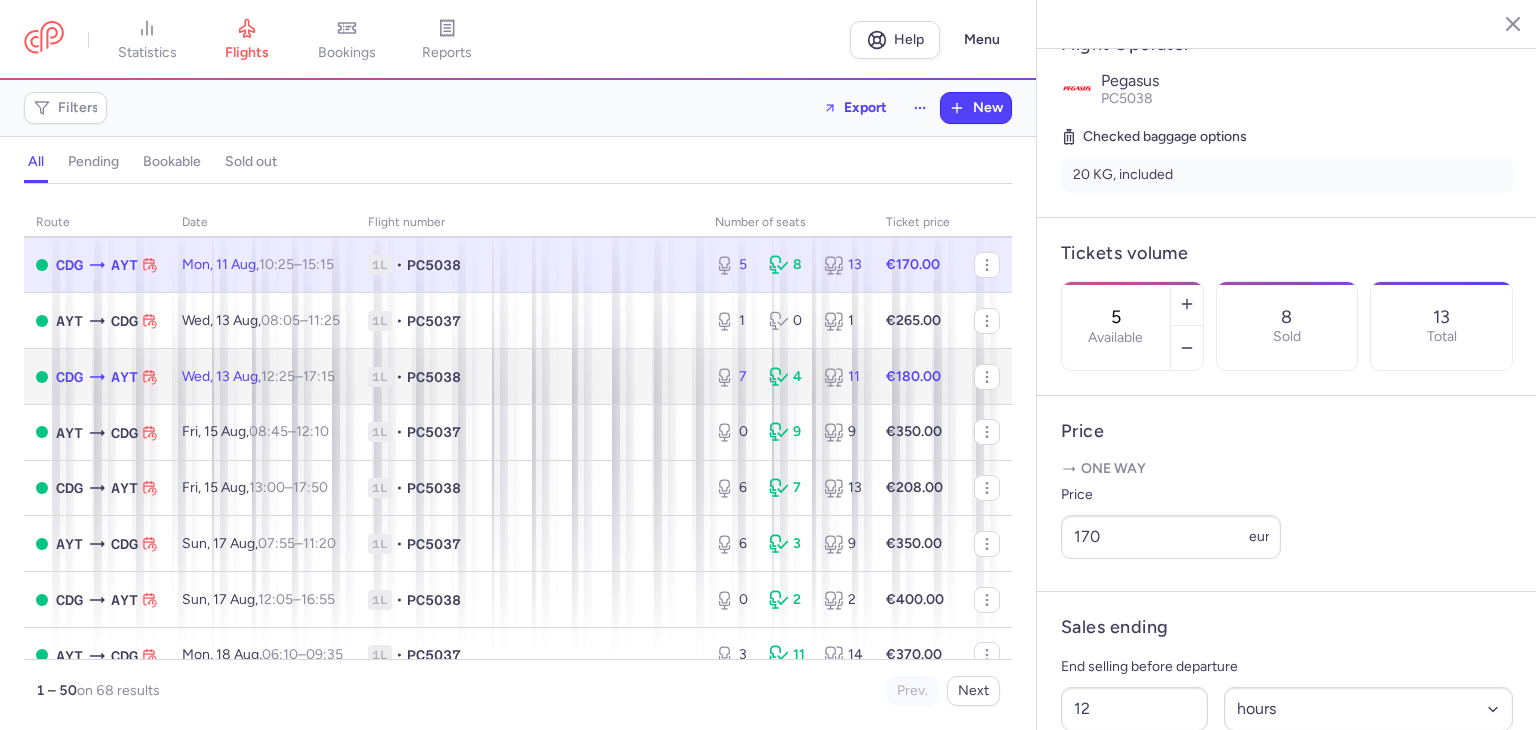 click on "1L • PC5038" at bounding box center [529, 377] 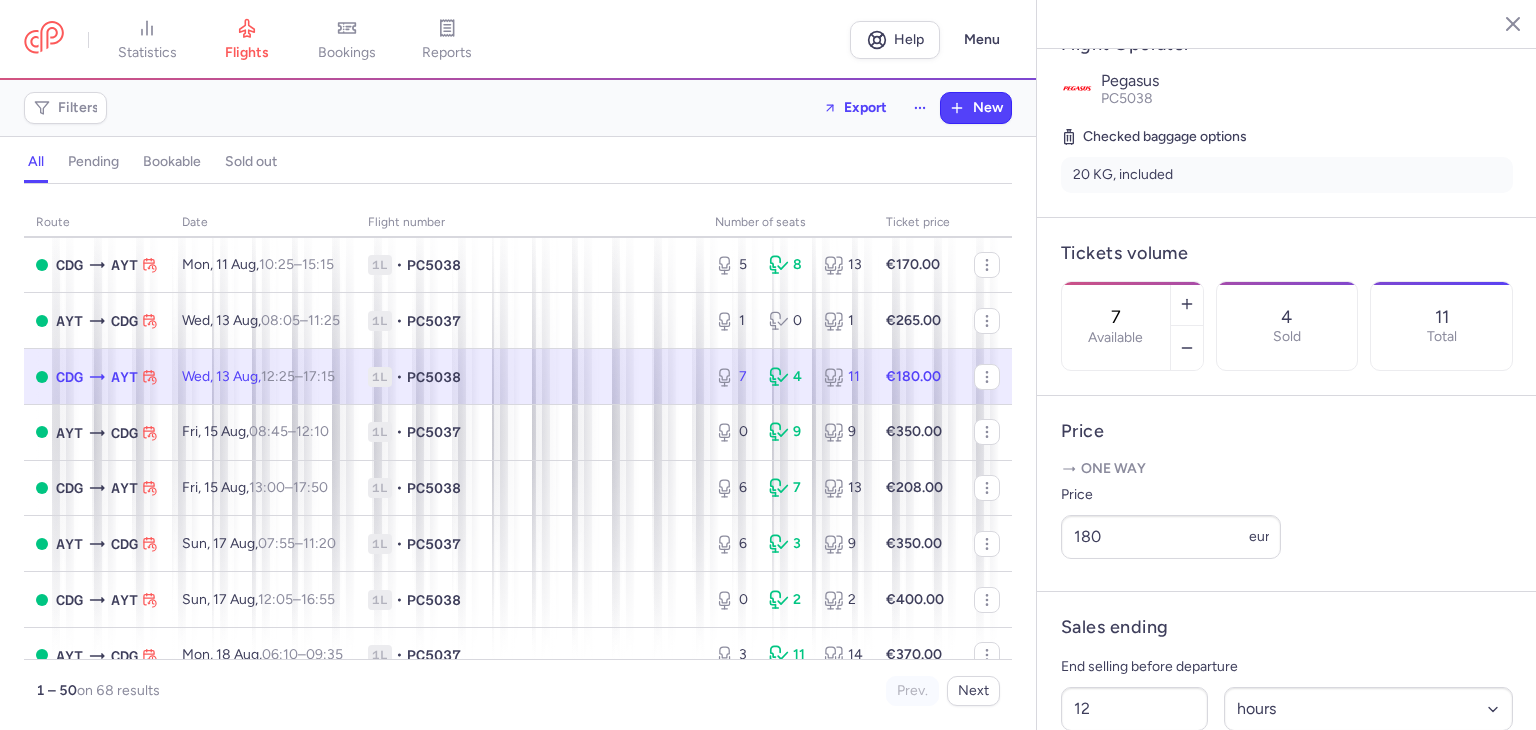 scroll, scrollTop: 66, scrollLeft: 0, axis: vertical 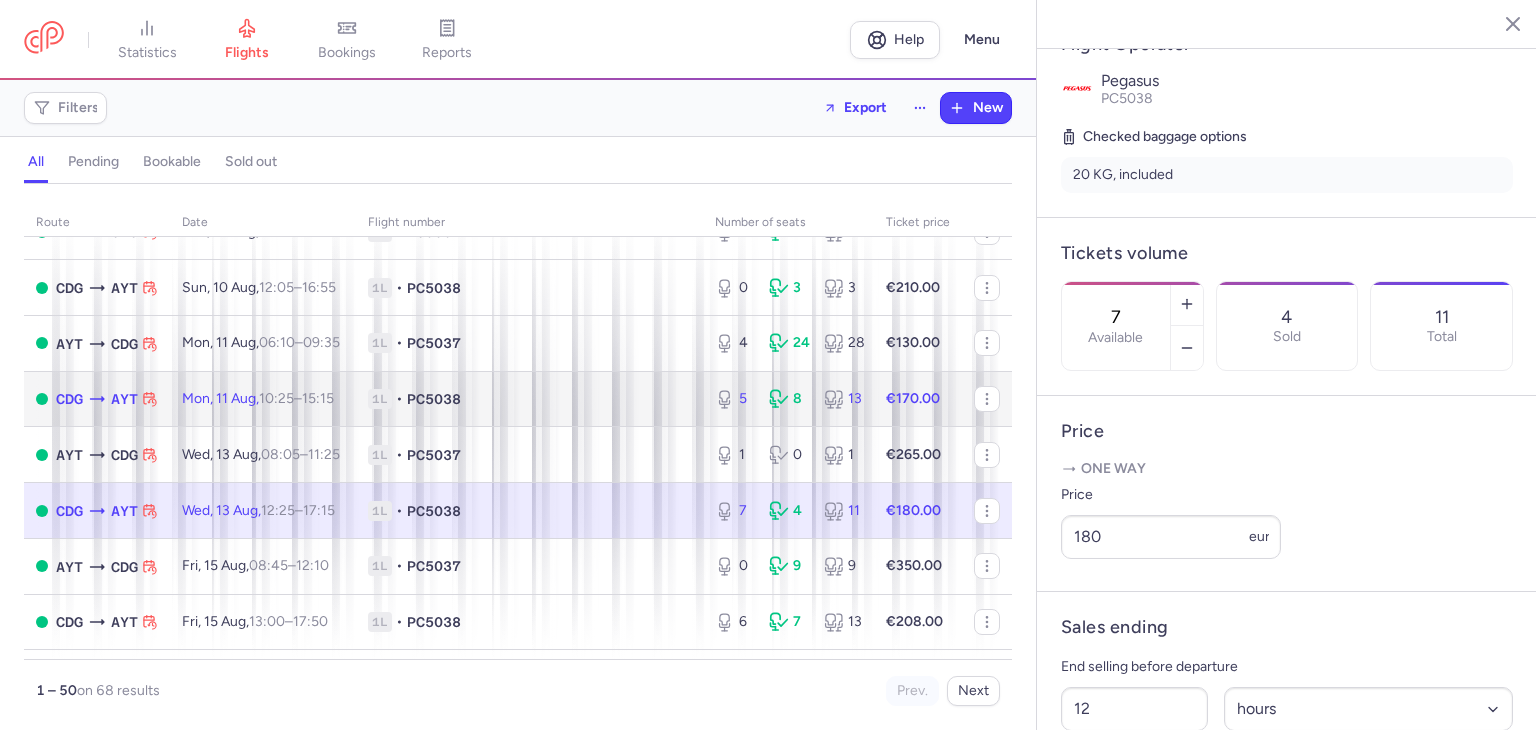 click on "1L • PC5038" at bounding box center (529, 399) 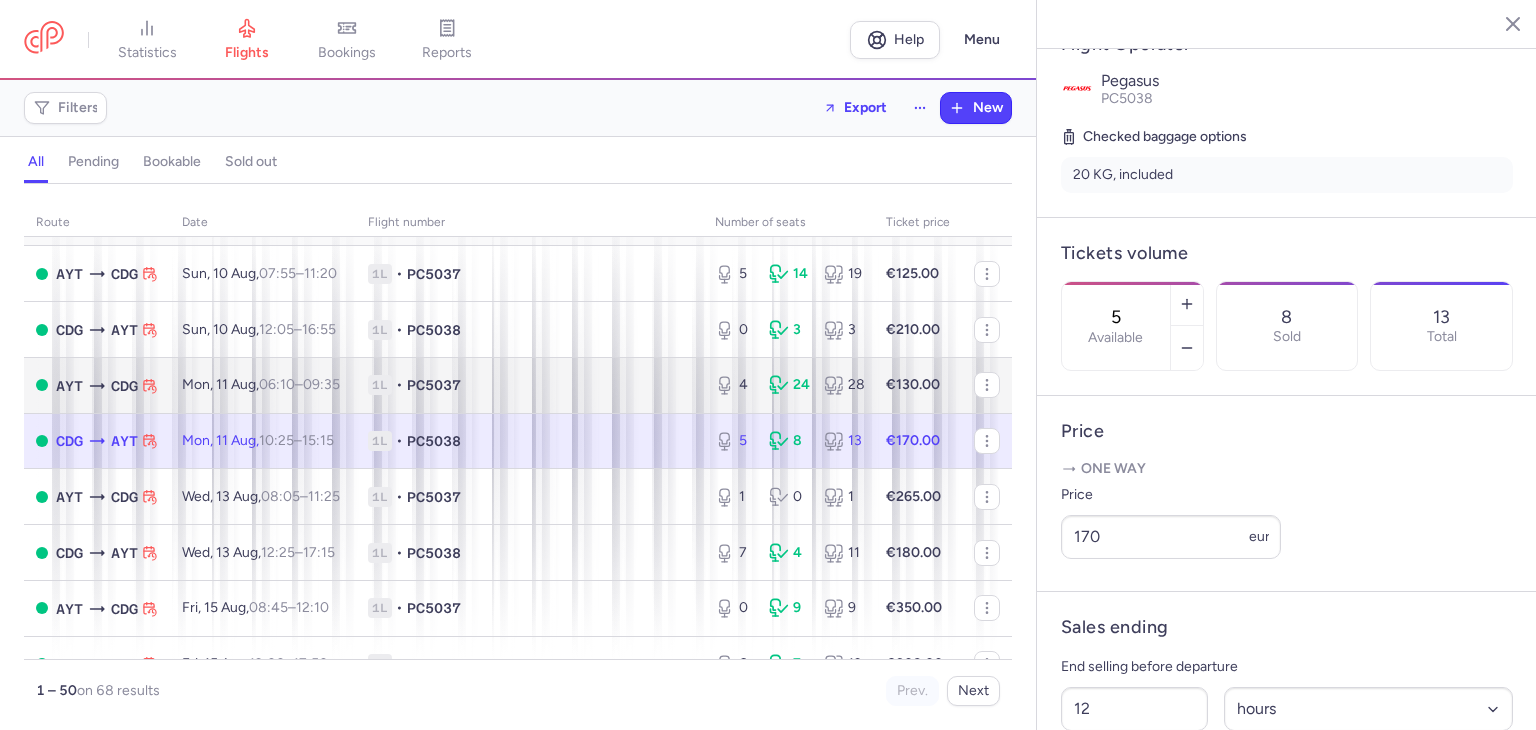 scroll, scrollTop: 0, scrollLeft: 0, axis: both 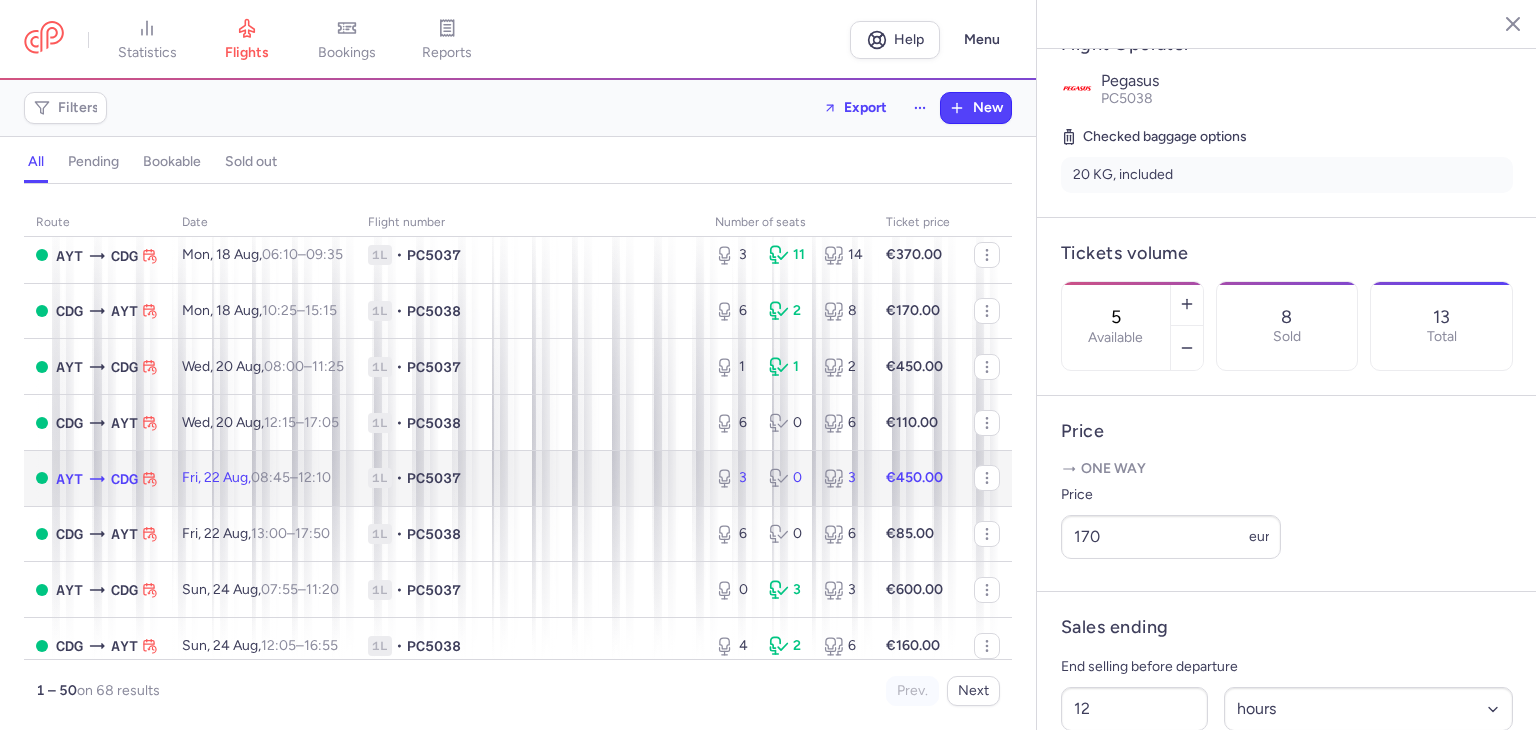 click on "1L • PC5037" at bounding box center [529, 478] 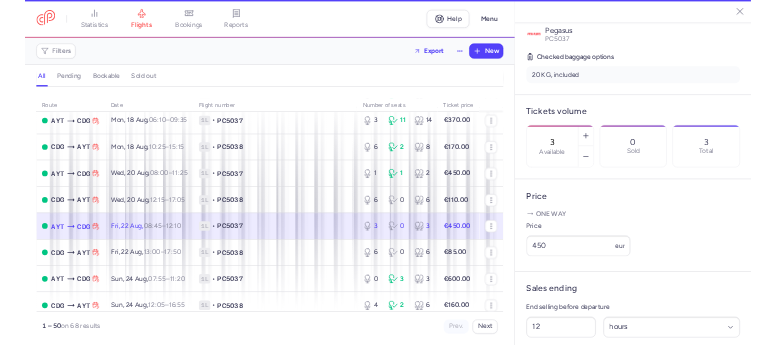 scroll, scrollTop: 400, scrollLeft: 0, axis: vertical 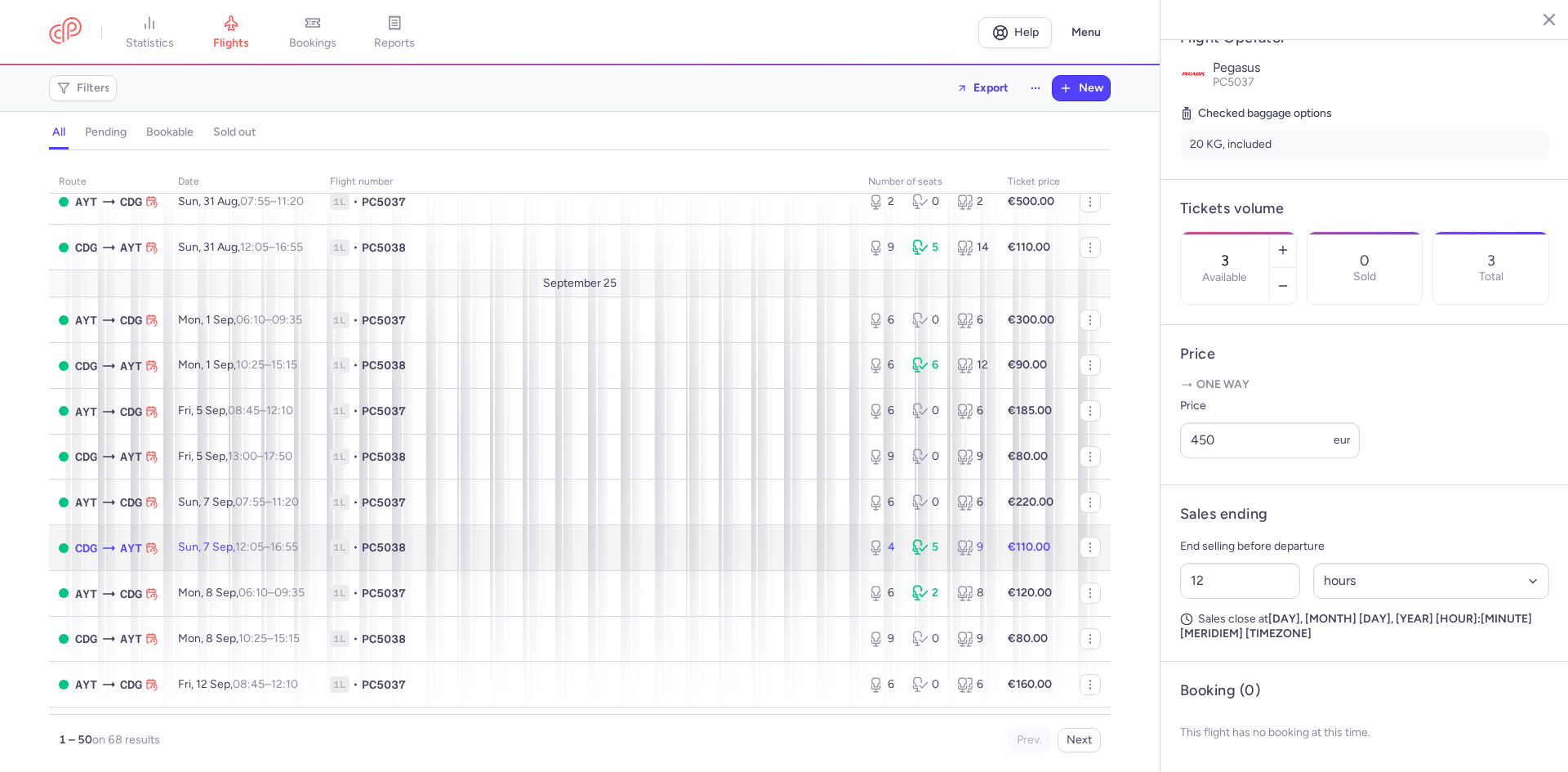 click on "1L • PC5038" at bounding box center [589, 548] 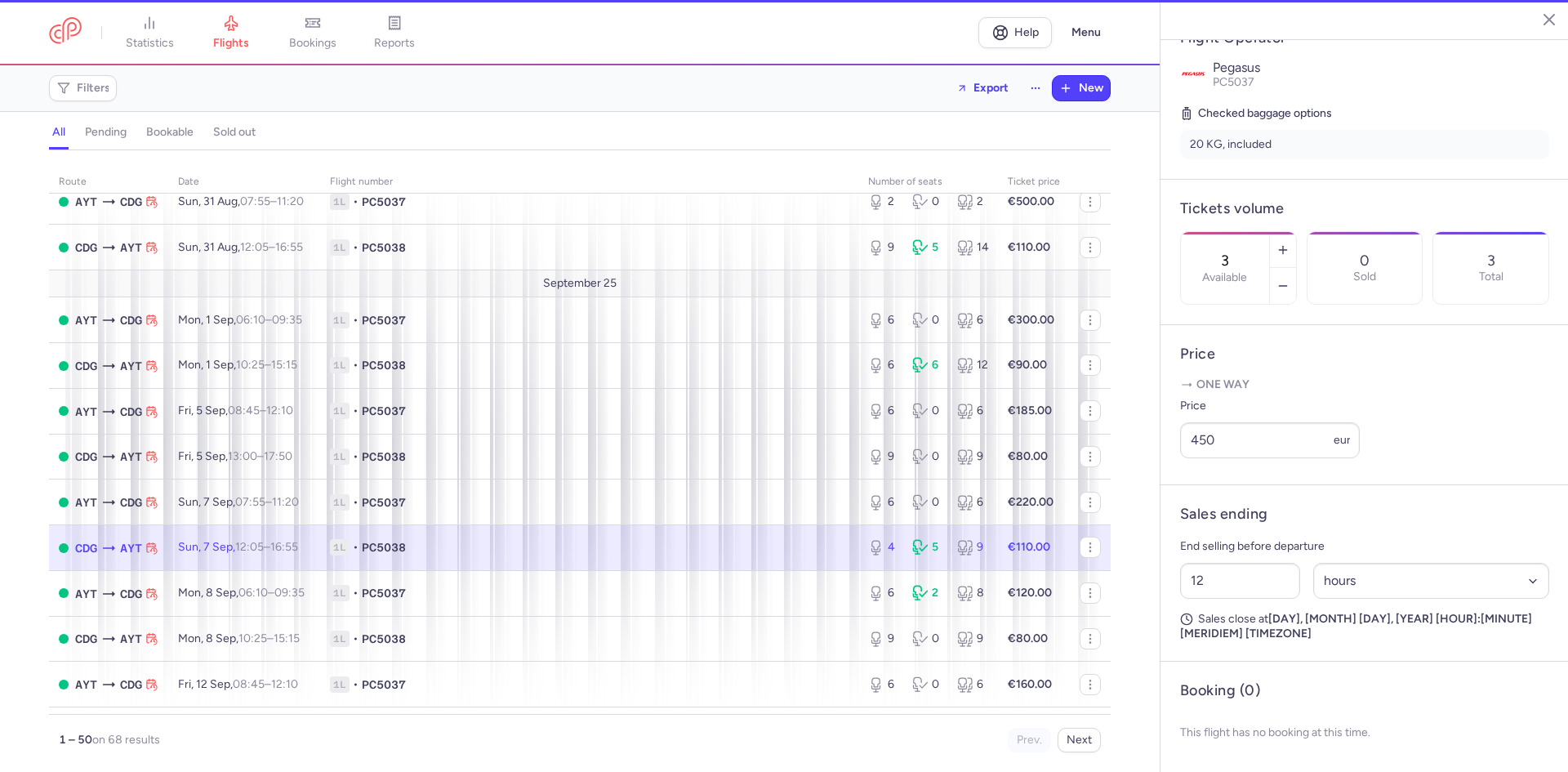 type on "4" 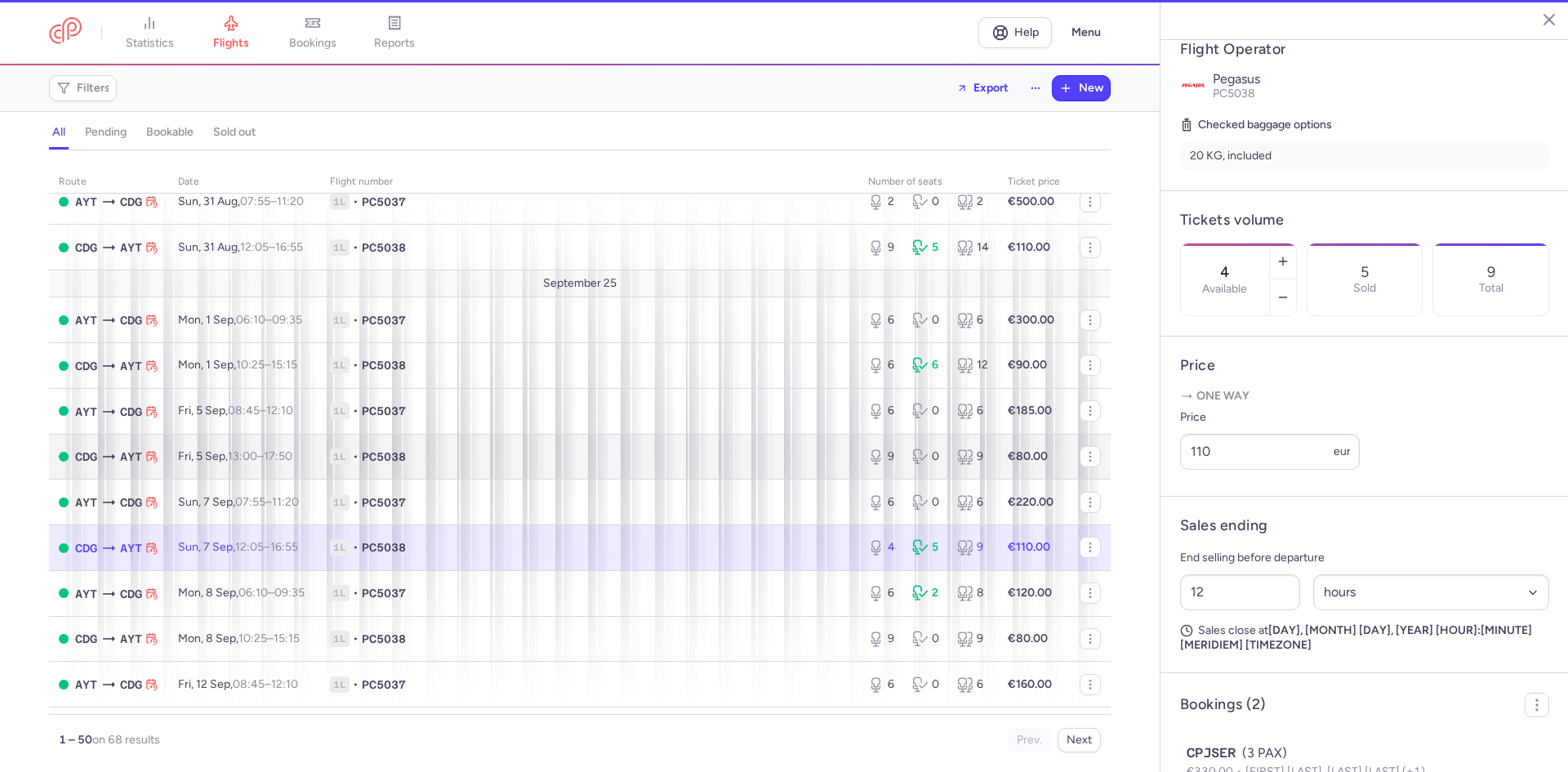 scroll, scrollTop: 340, scrollLeft: 0, axis: vertical 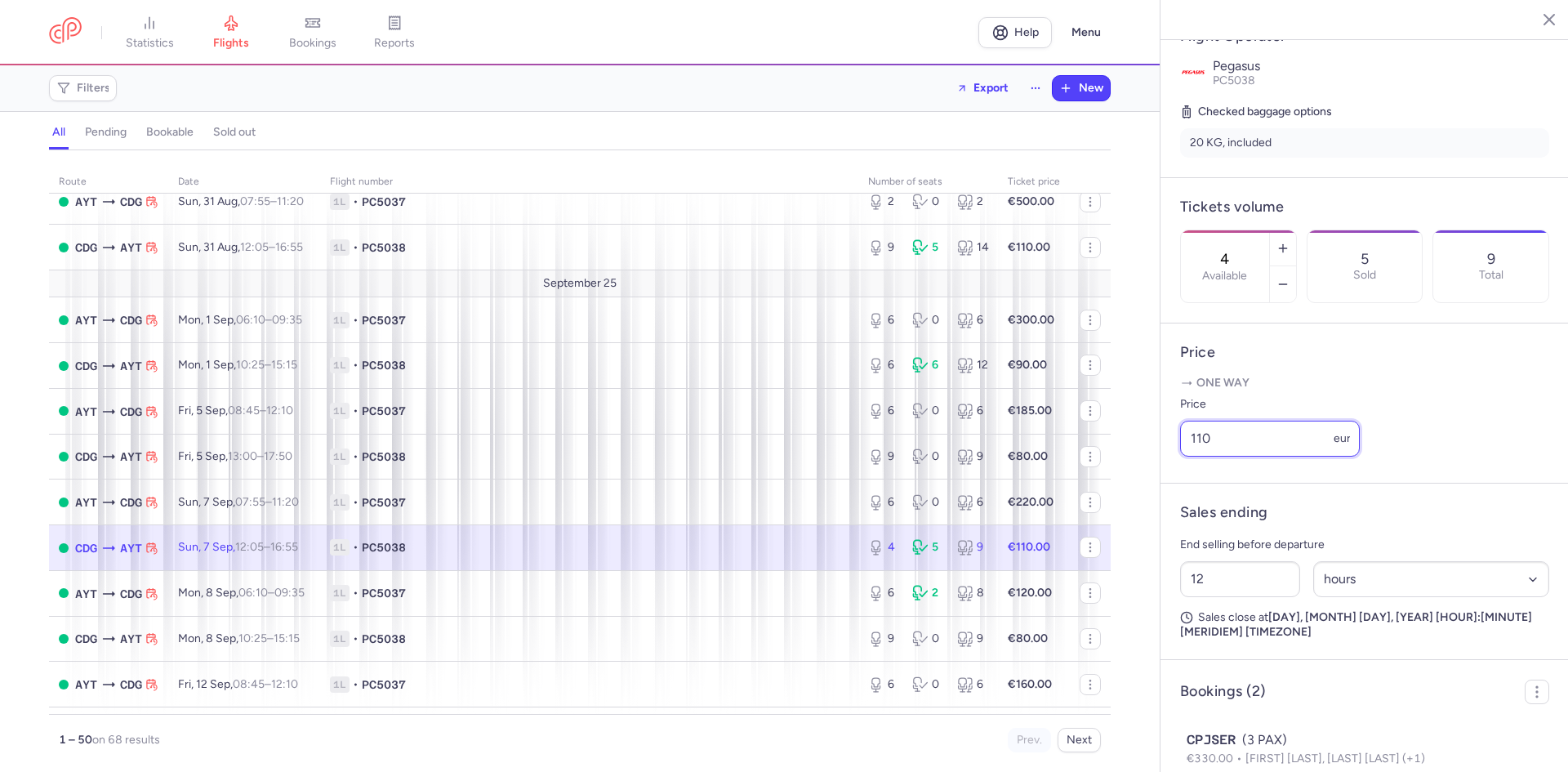 click on "110" at bounding box center [1270, 439] 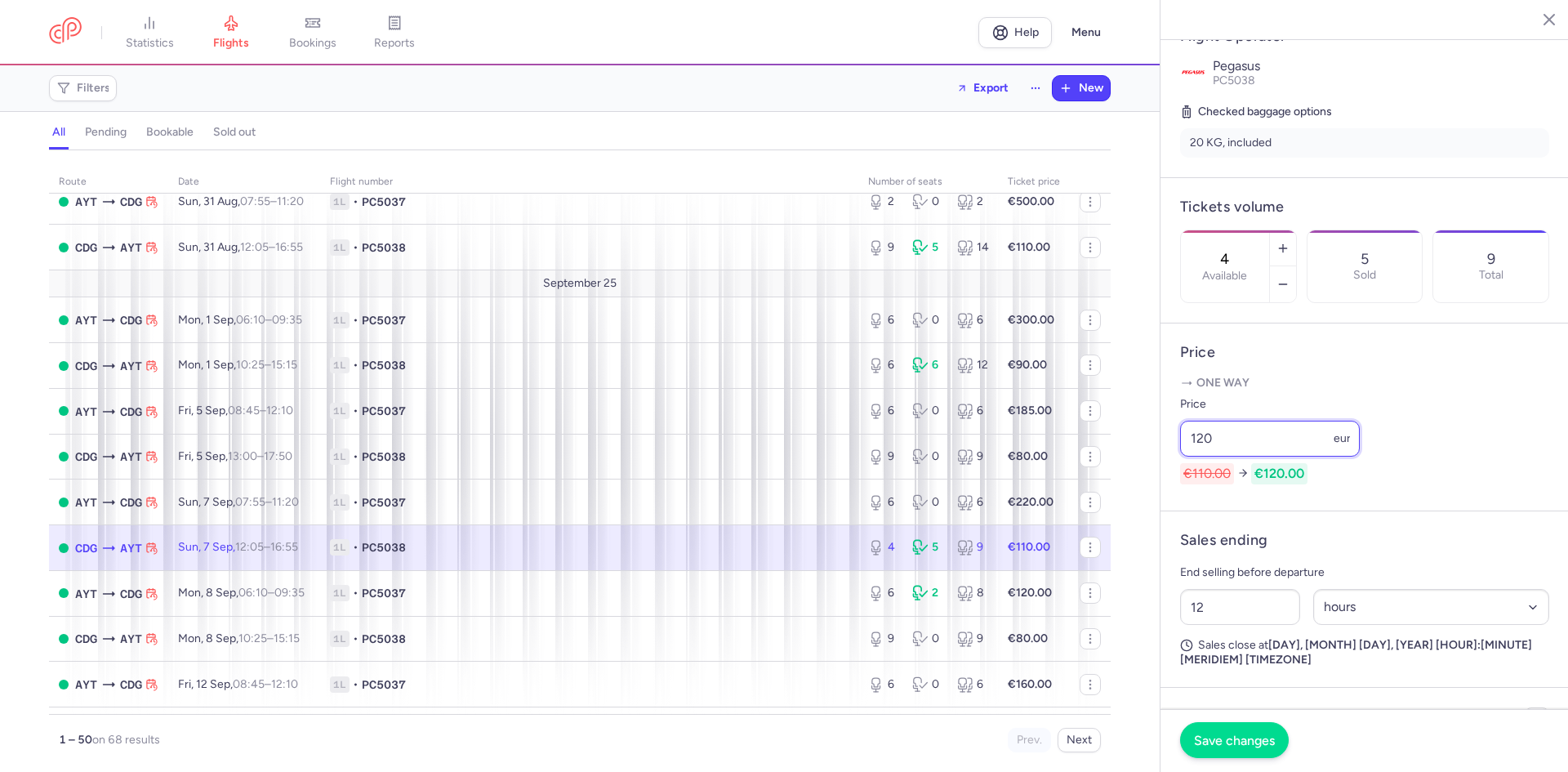 type on "120" 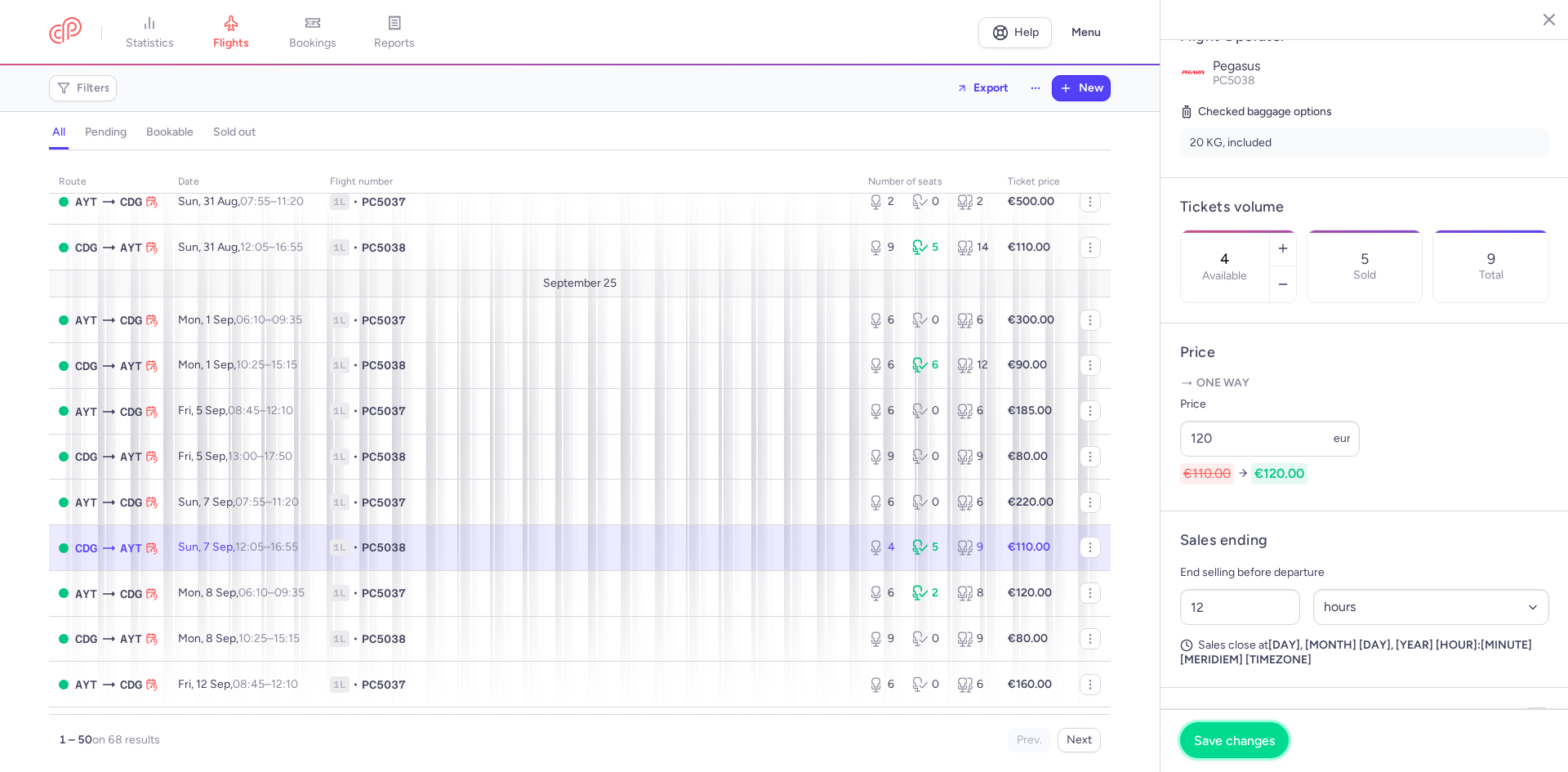 click on "Save changes" at bounding box center (1234, 740) 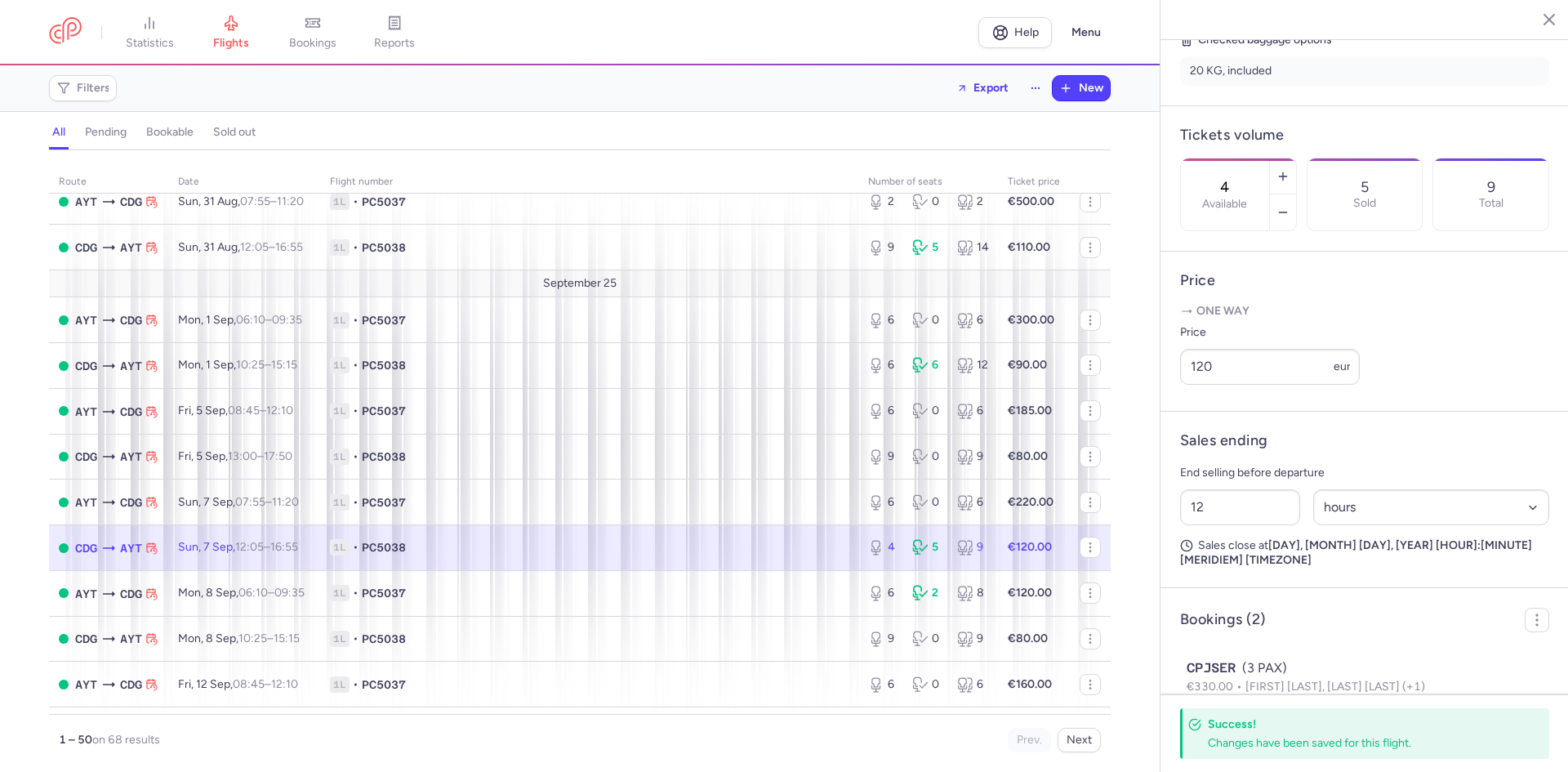 scroll, scrollTop: 538, scrollLeft: 0, axis: vertical 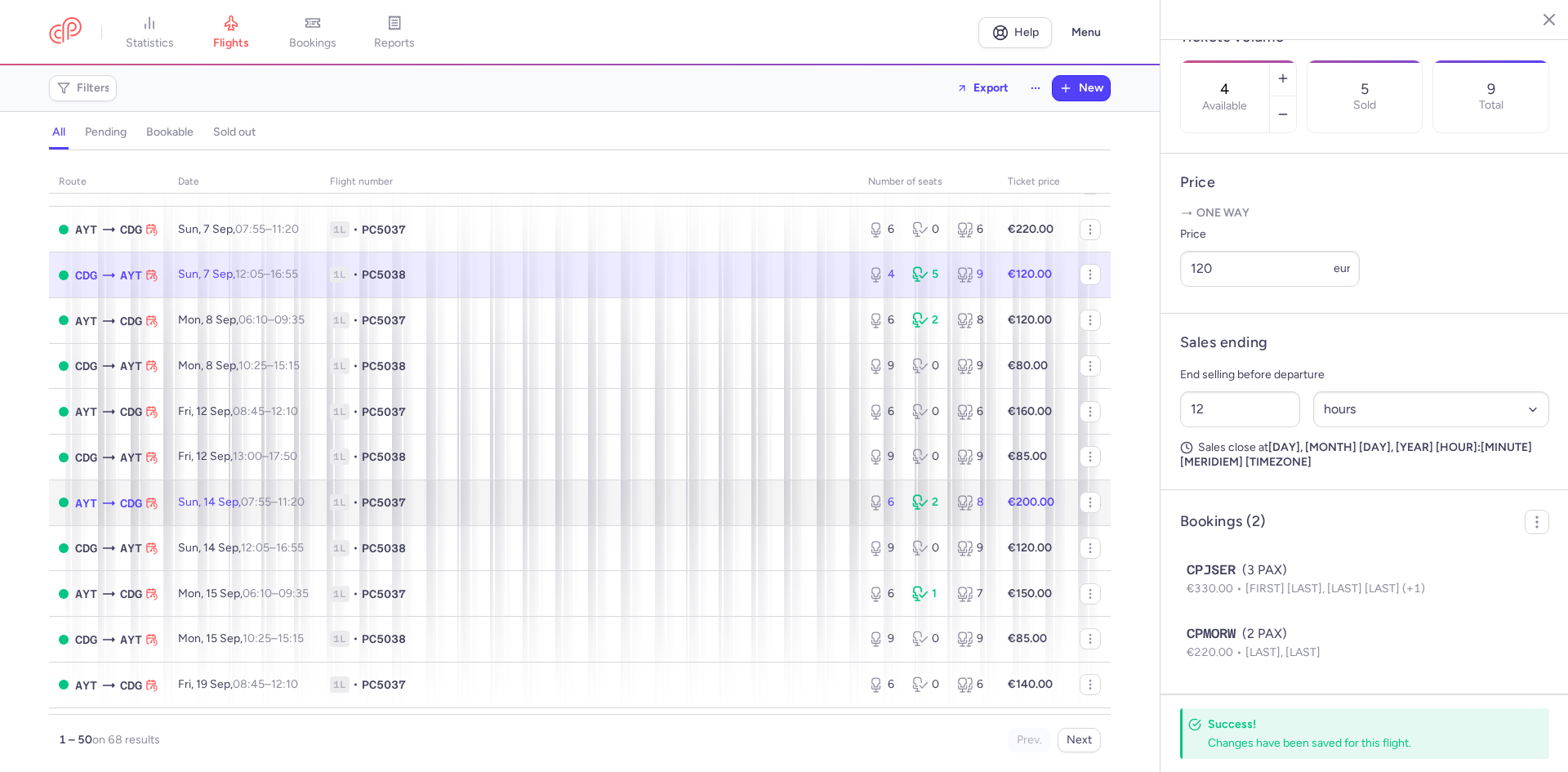 click on "1L • PC5037" at bounding box center [589, 502] 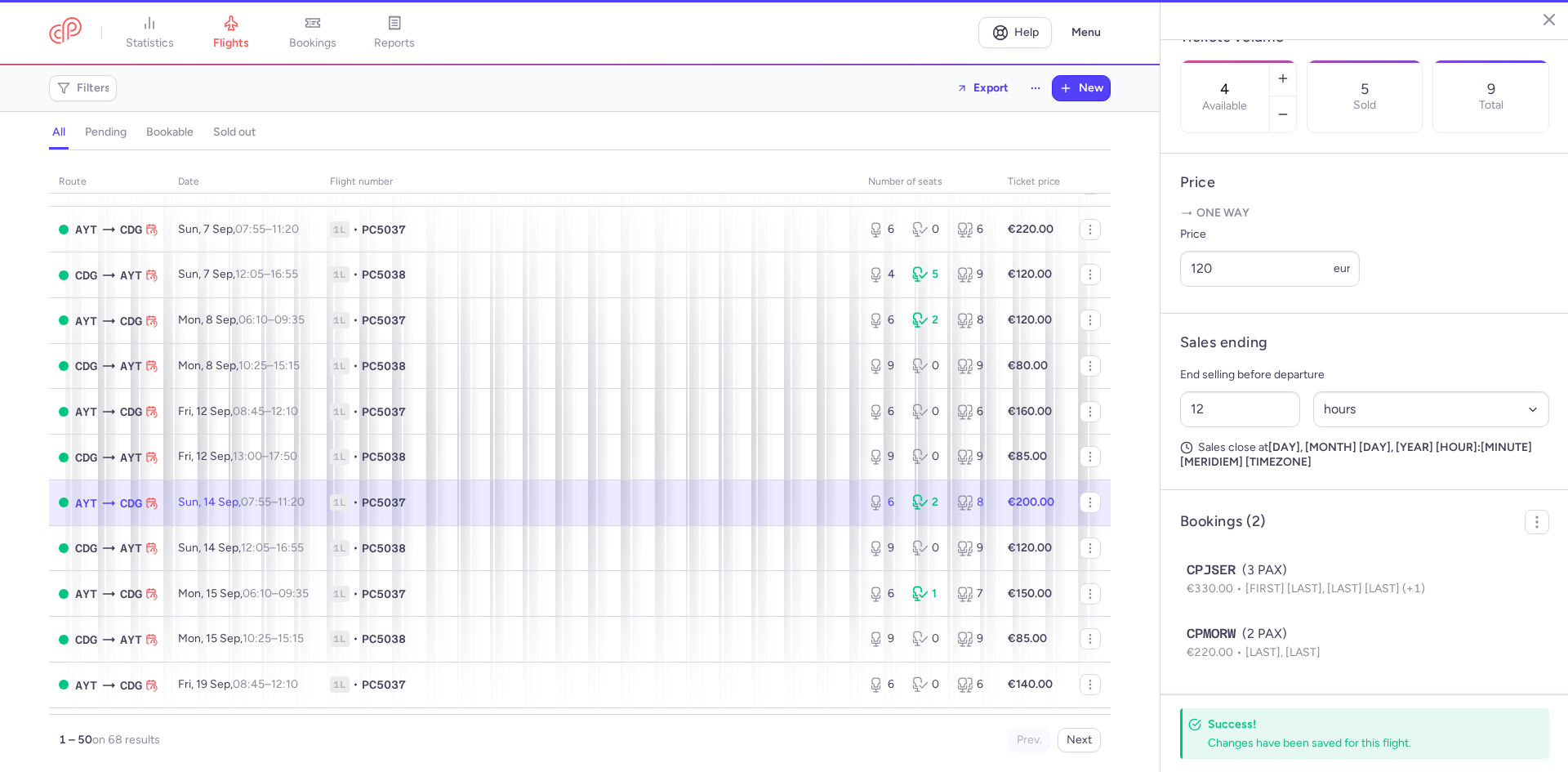 type on "6" 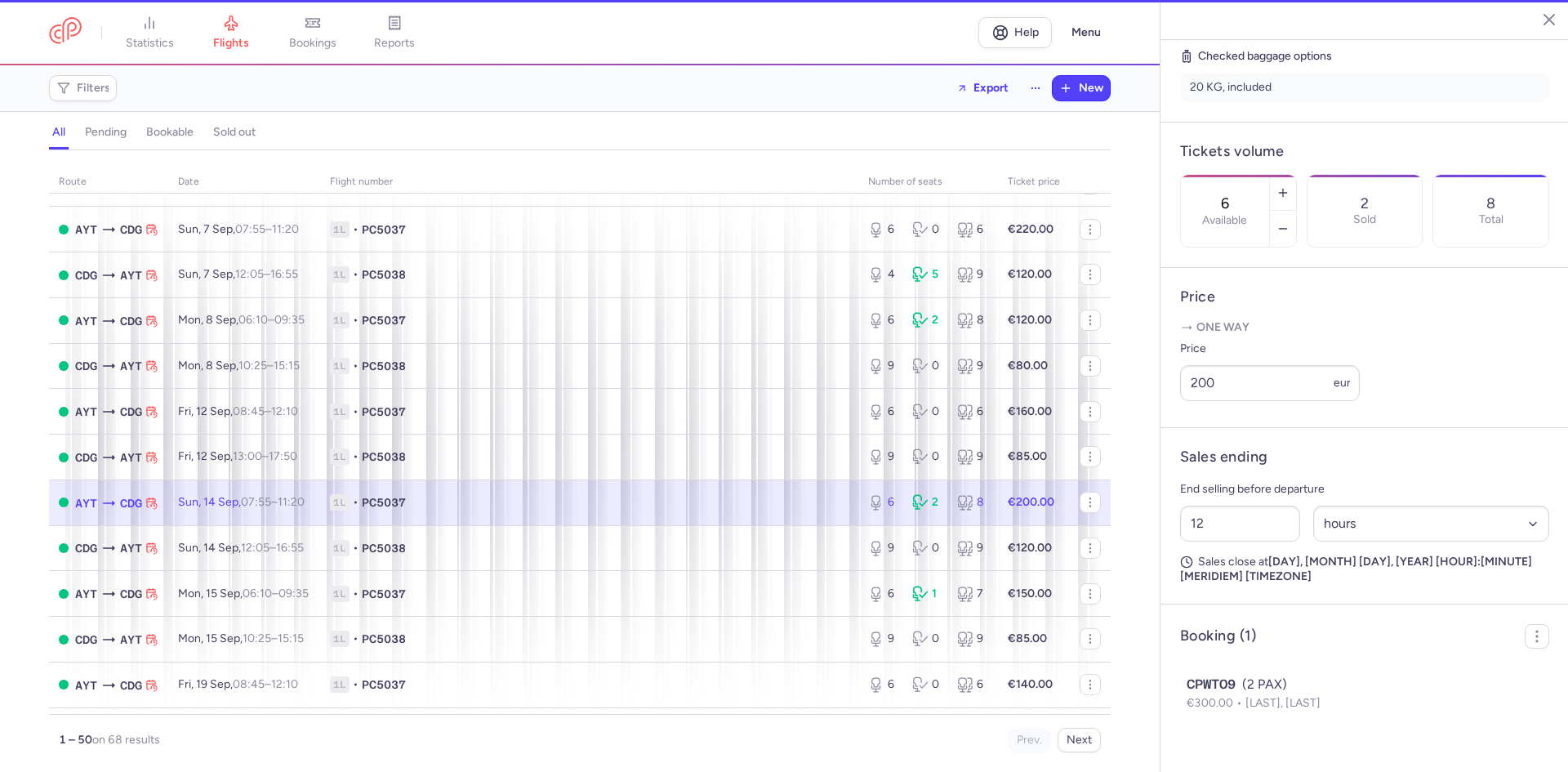 scroll, scrollTop: 397, scrollLeft: 0, axis: vertical 